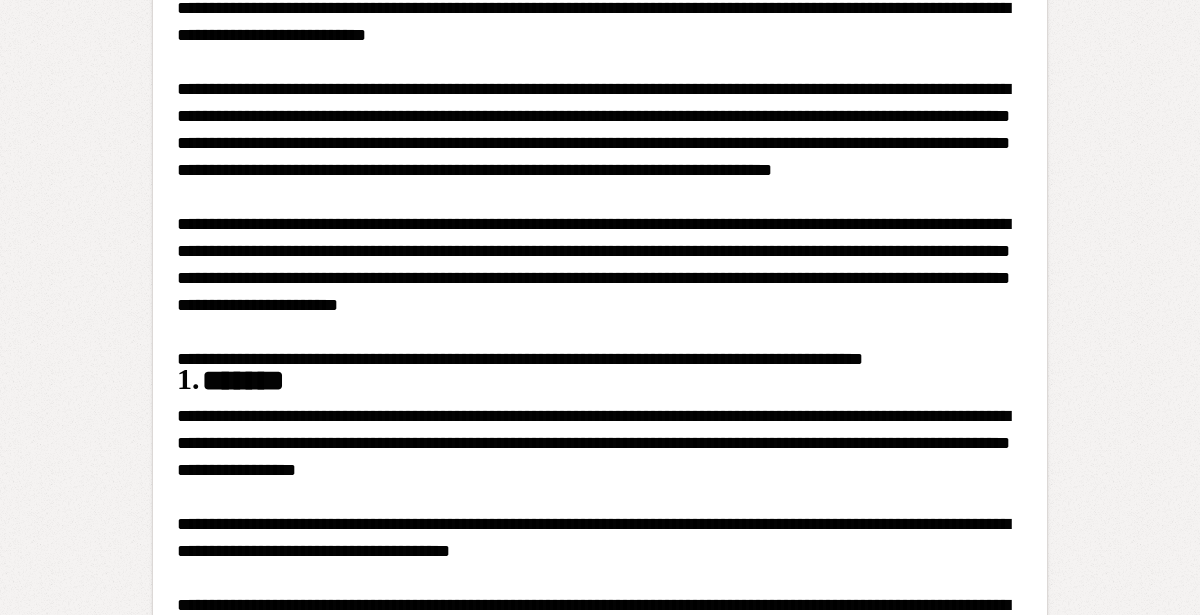 scroll, scrollTop: 0, scrollLeft: 0, axis: both 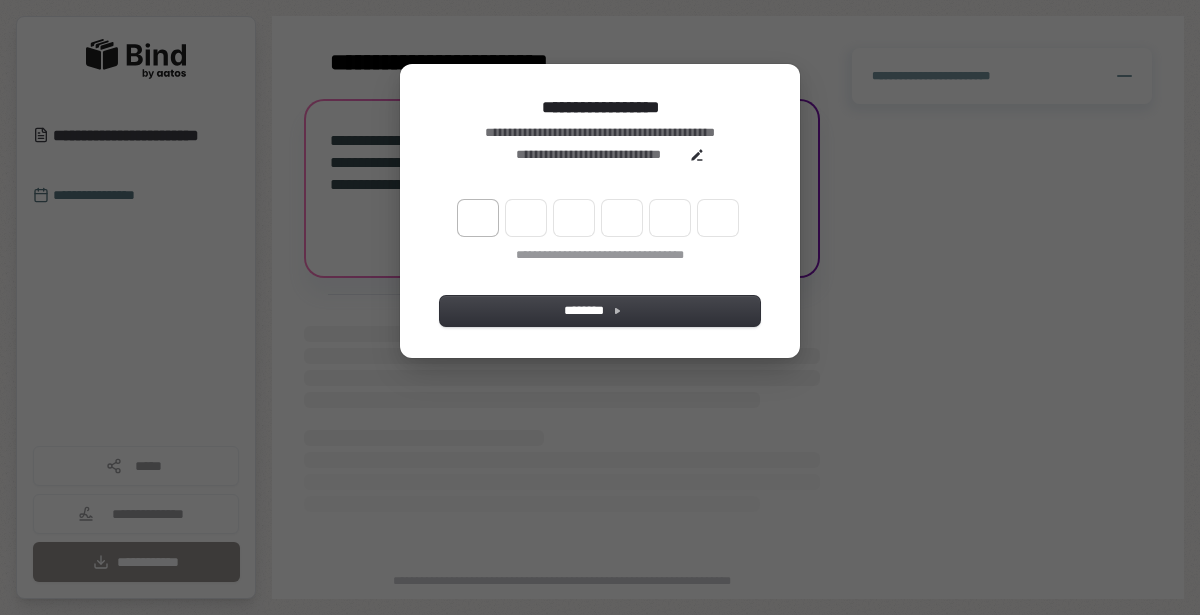 click at bounding box center (478, 218) 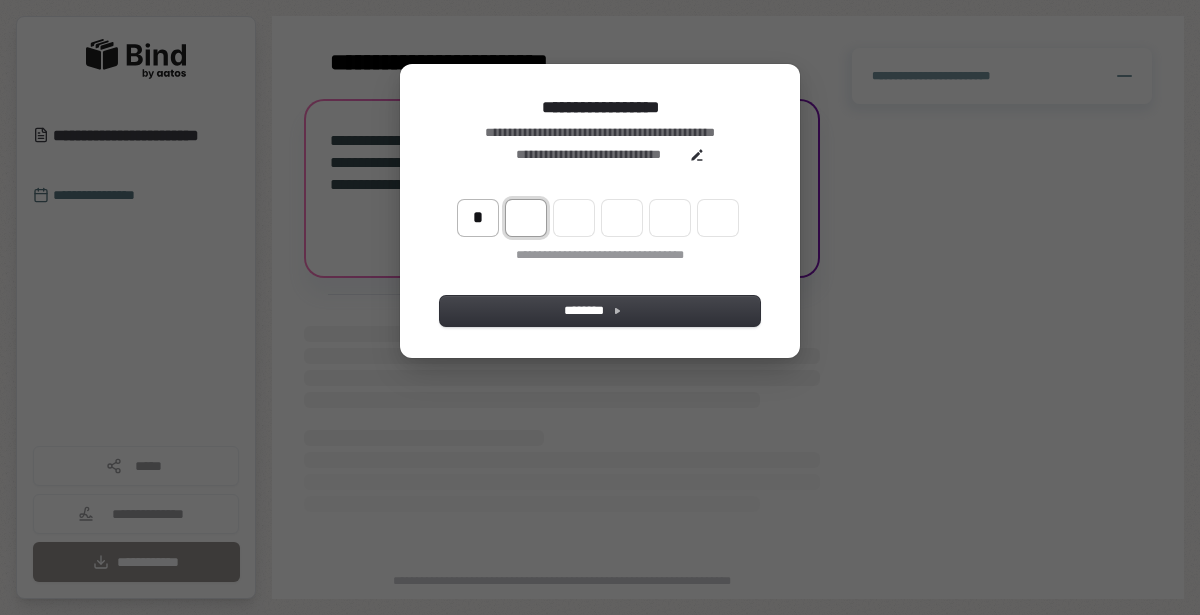 type on "*" 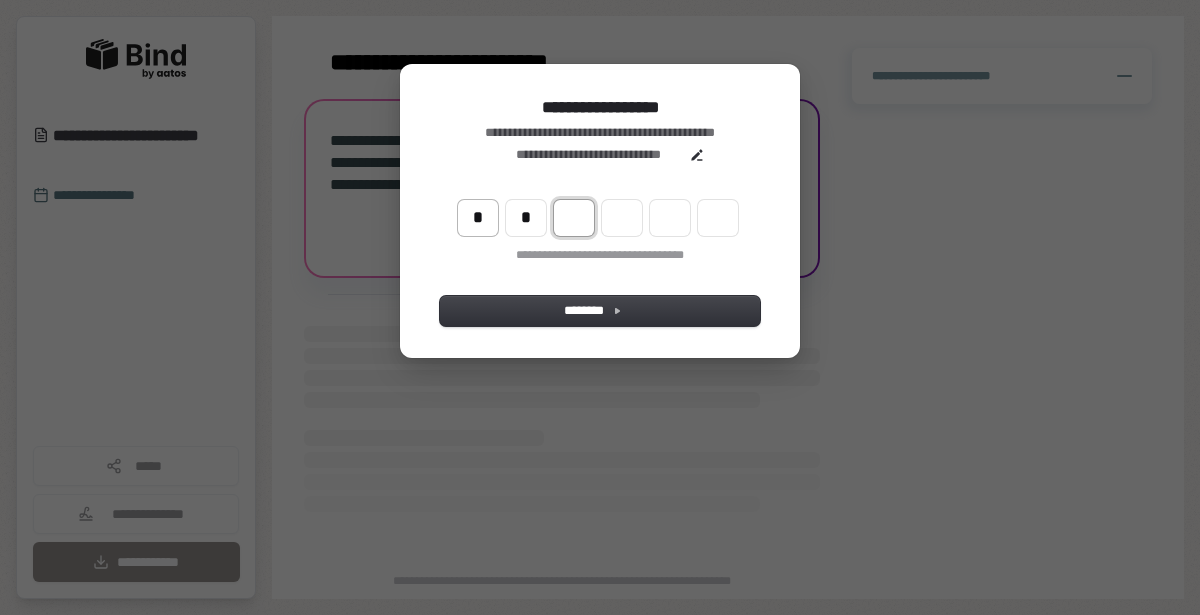 type on "**" 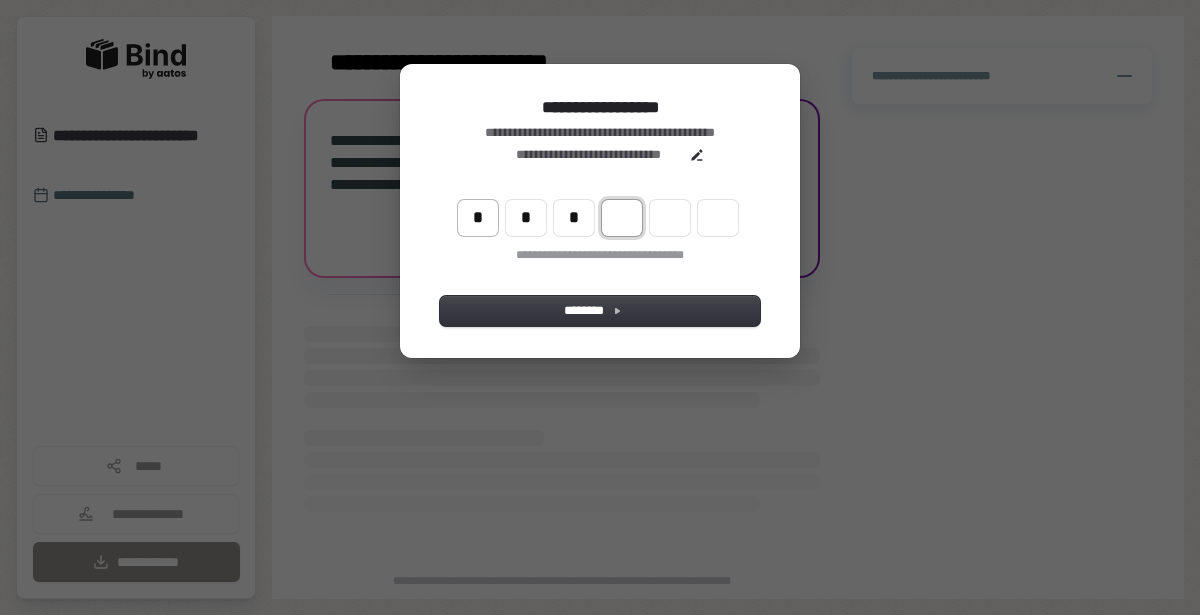 type on "***" 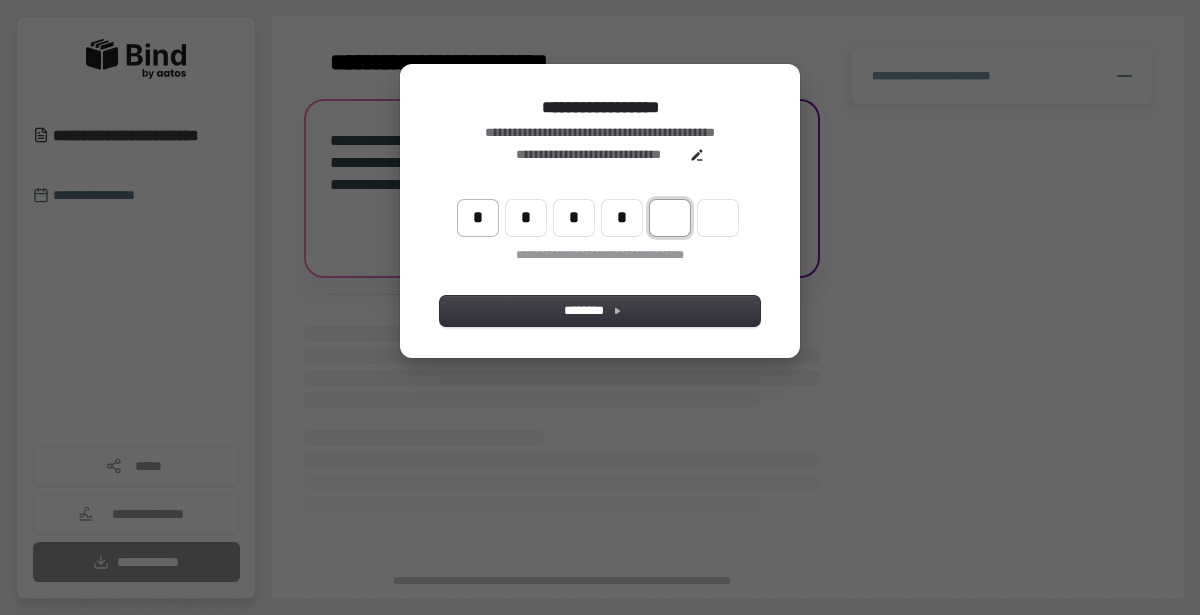type on "****" 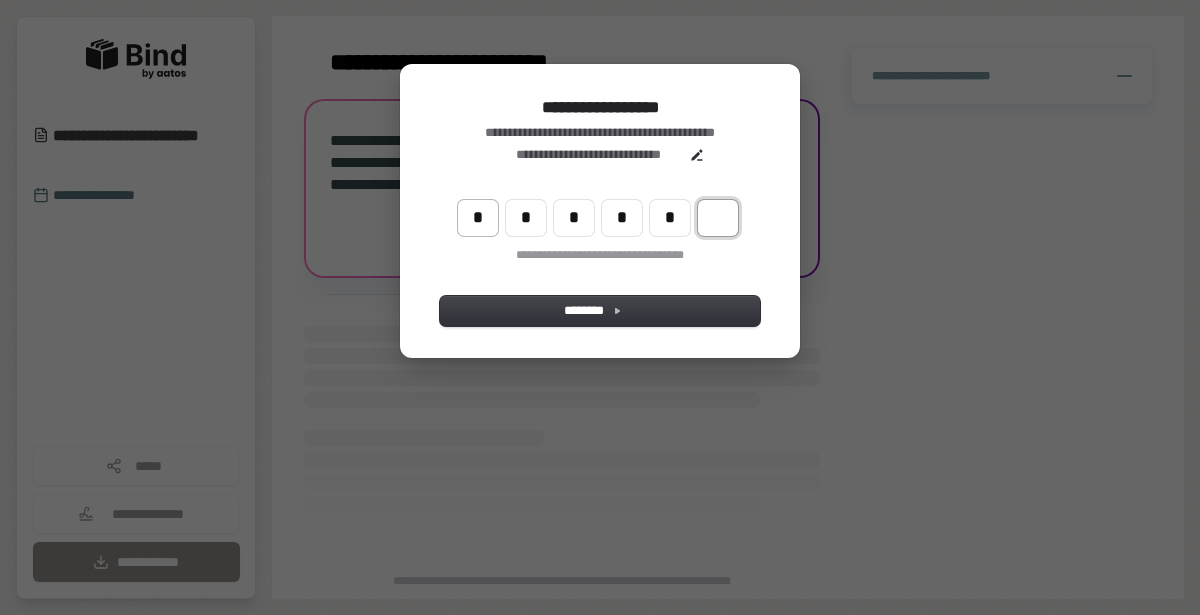 type on "******" 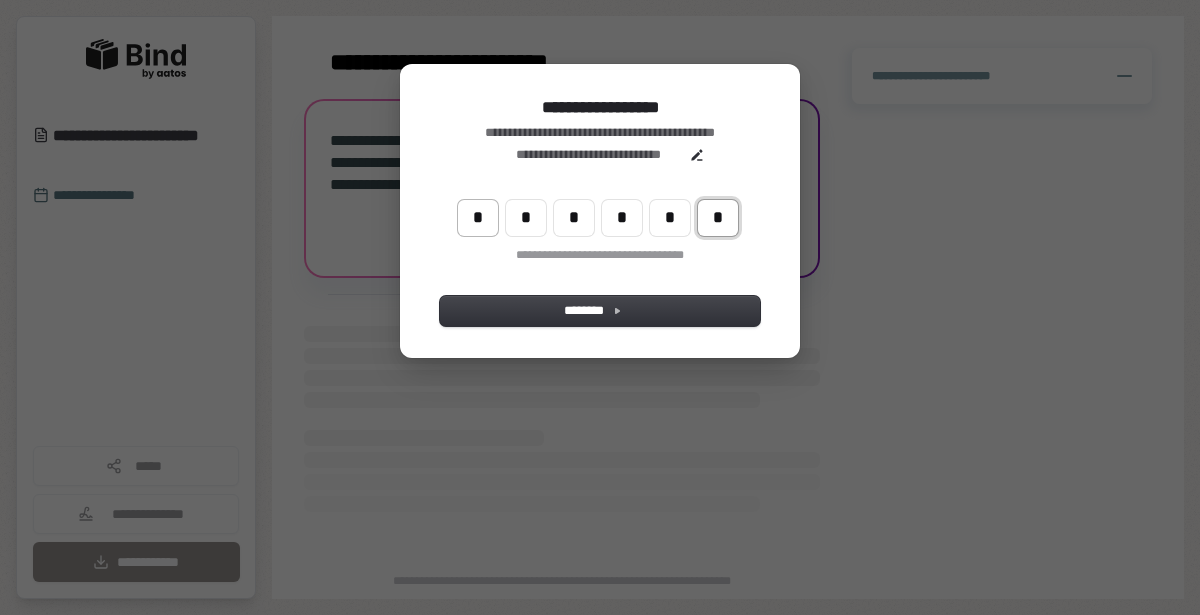type on "*" 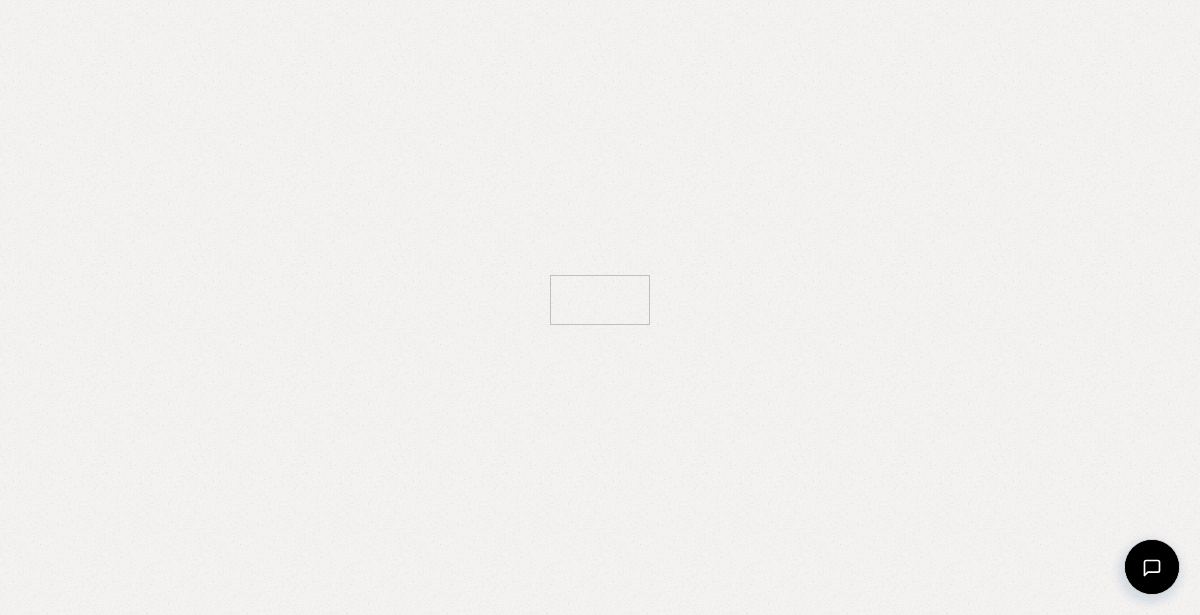 scroll, scrollTop: 0, scrollLeft: 0, axis: both 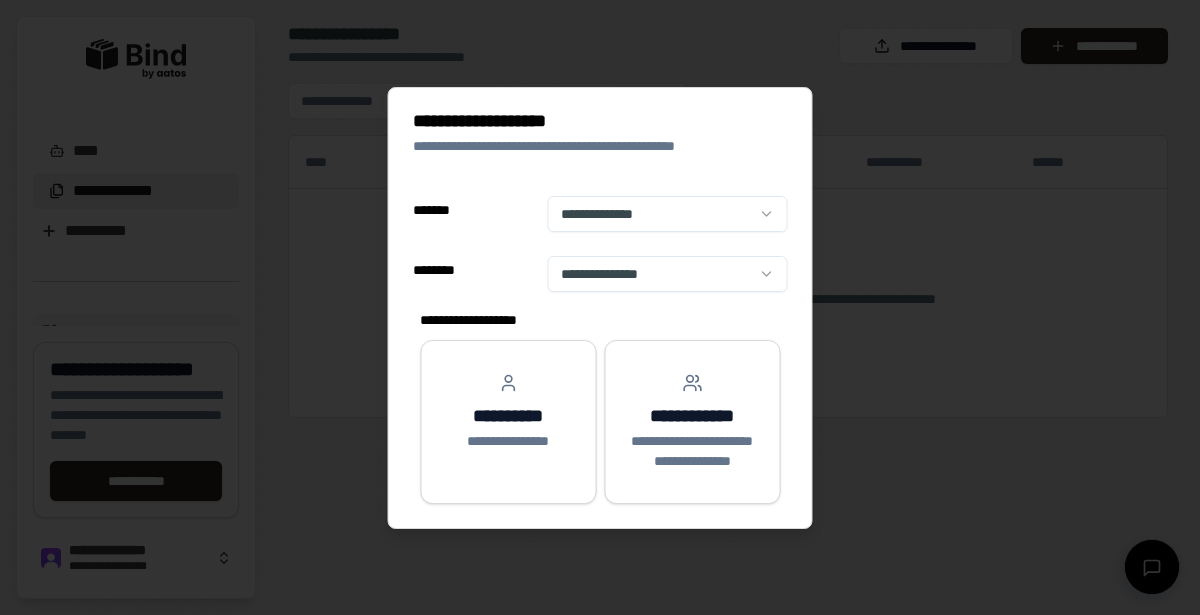 select on "**" 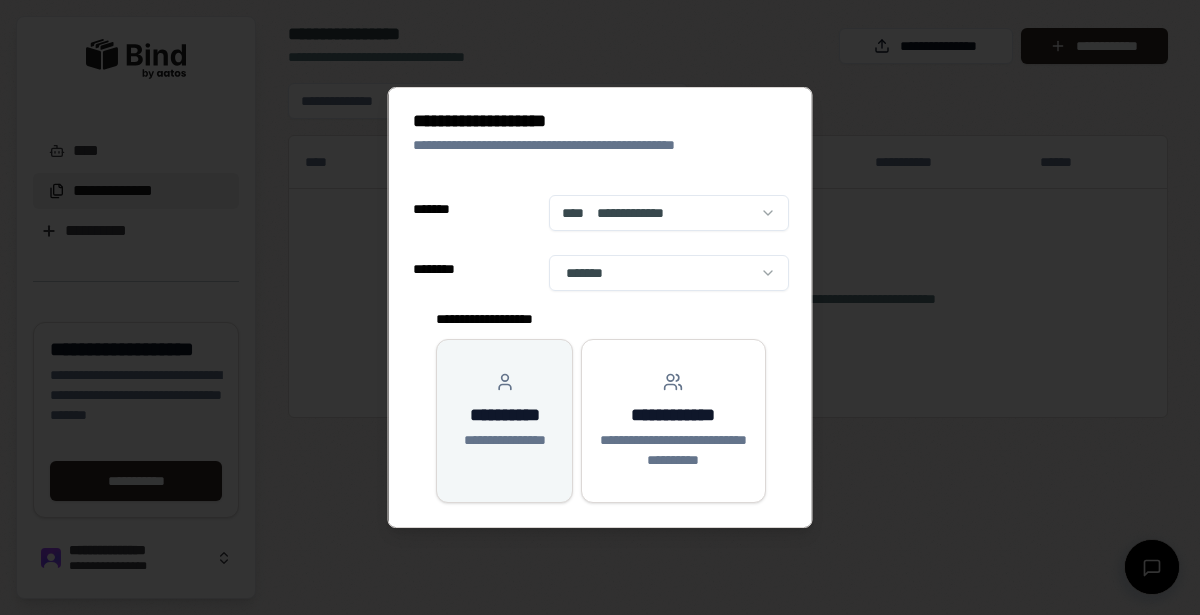 click on "**********" at bounding box center (503, 440) 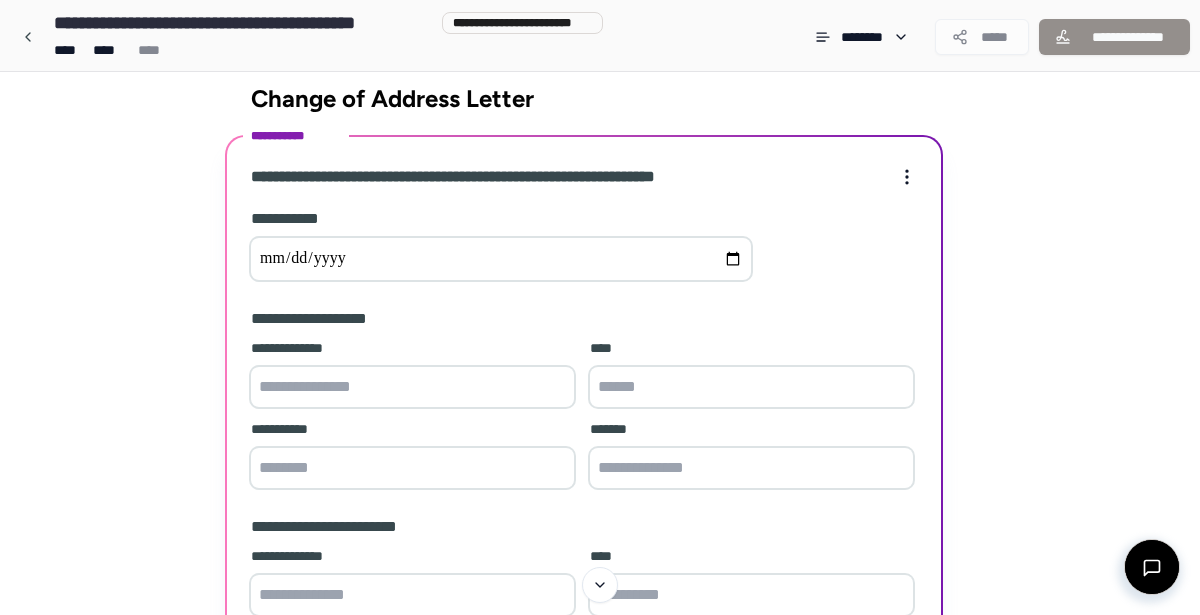 scroll, scrollTop: 0, scrollLeft: 0, axis: both 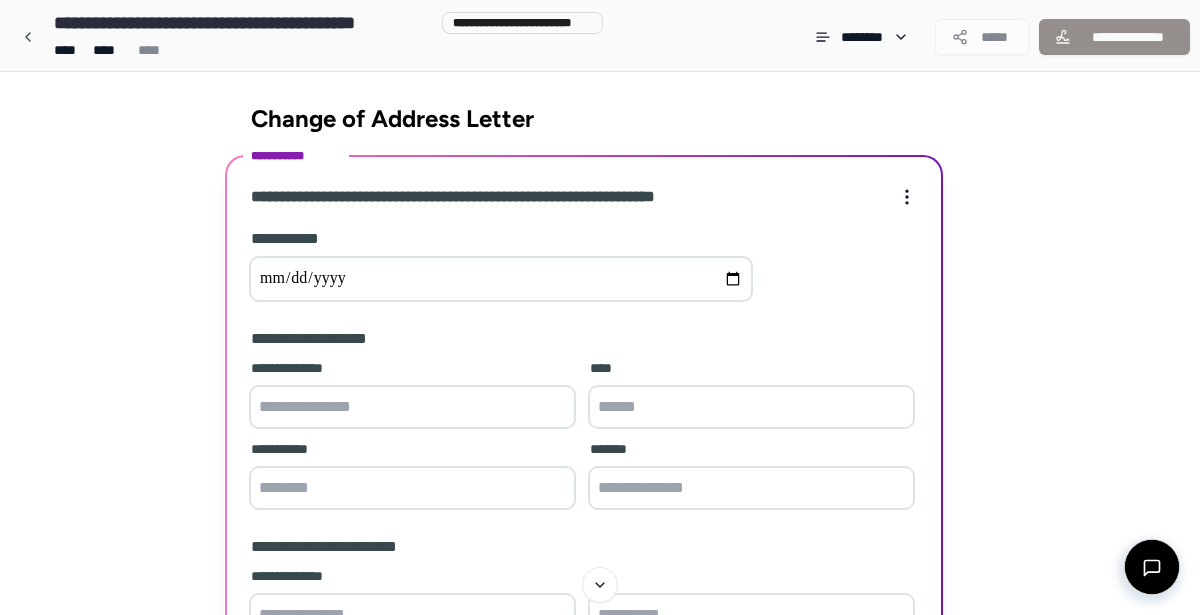 click at bounding box center [501, 279] 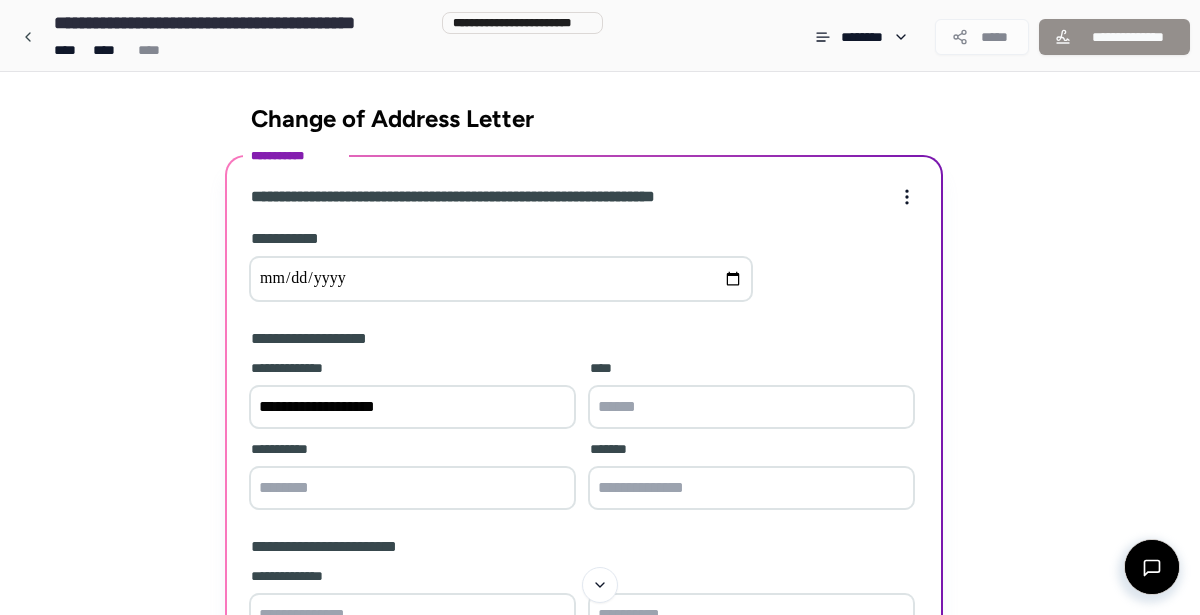 type on "**********" 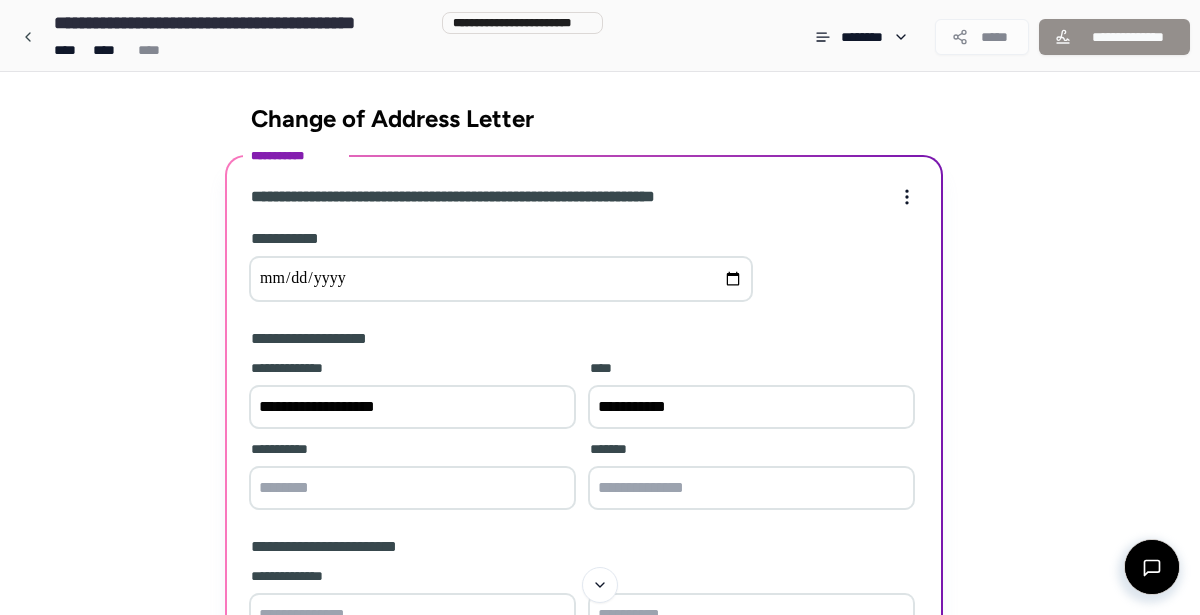 type on "**********" 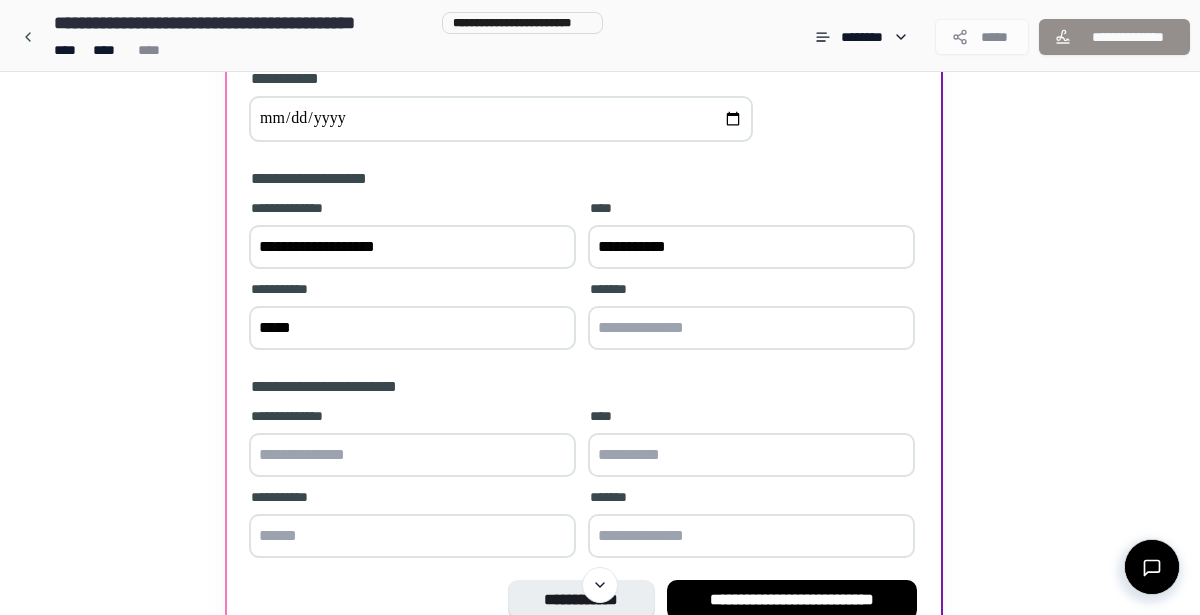 scroll, scrollTop: 186, scrollLeft: 0, axis: vertical 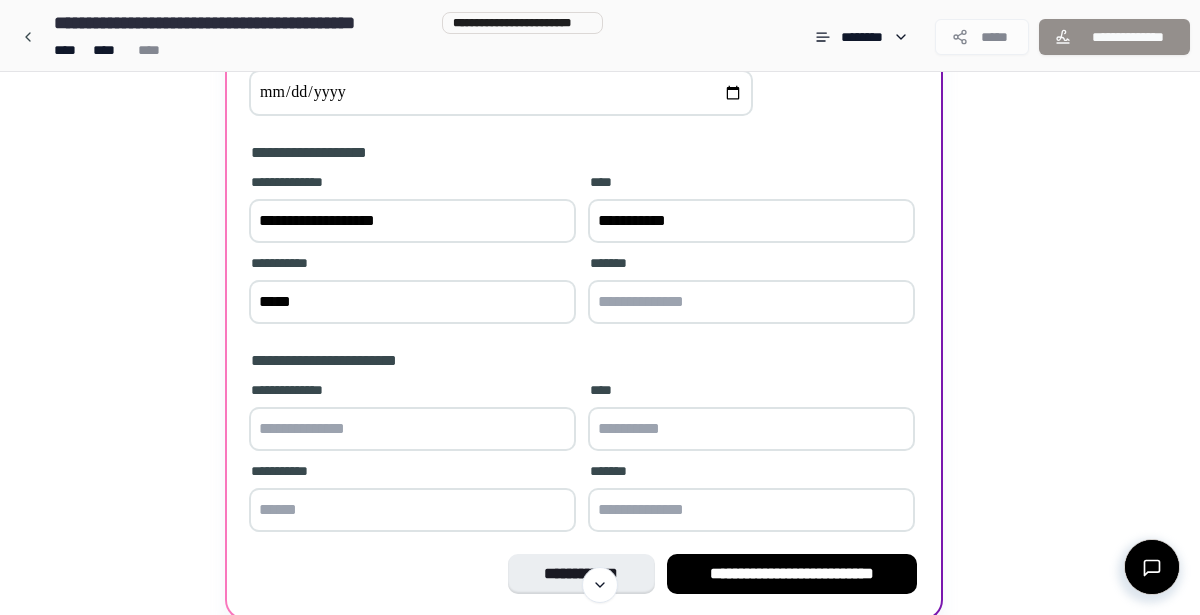 type on "*****" 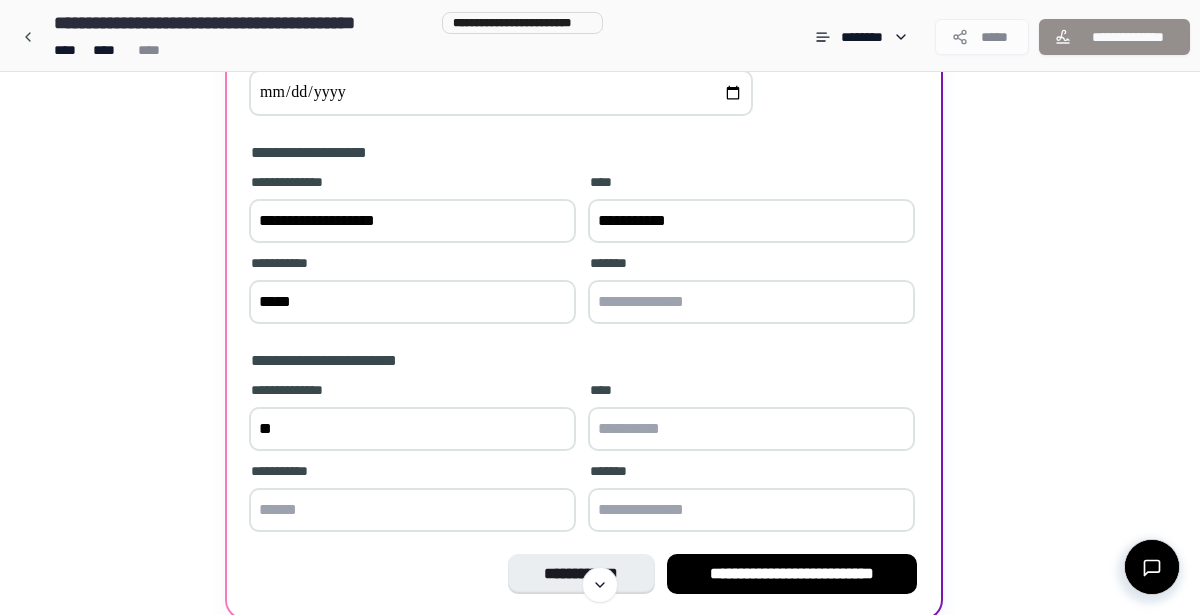 type on "*" 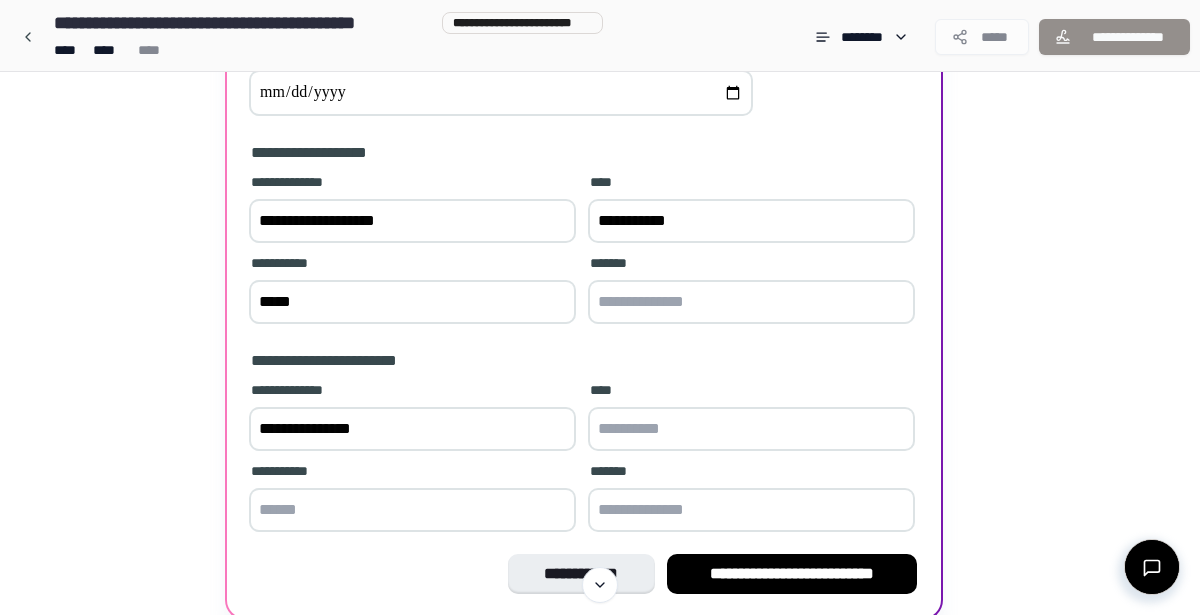 click on "**********" at bounding box center (412, 429) 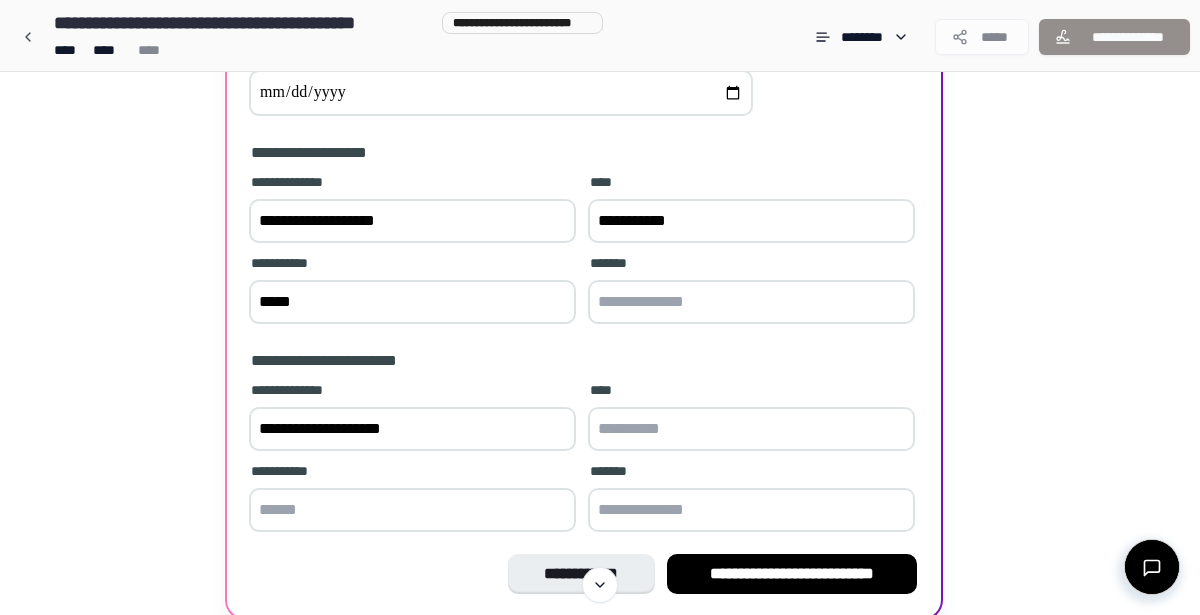 click at bounding box center [751, 429] 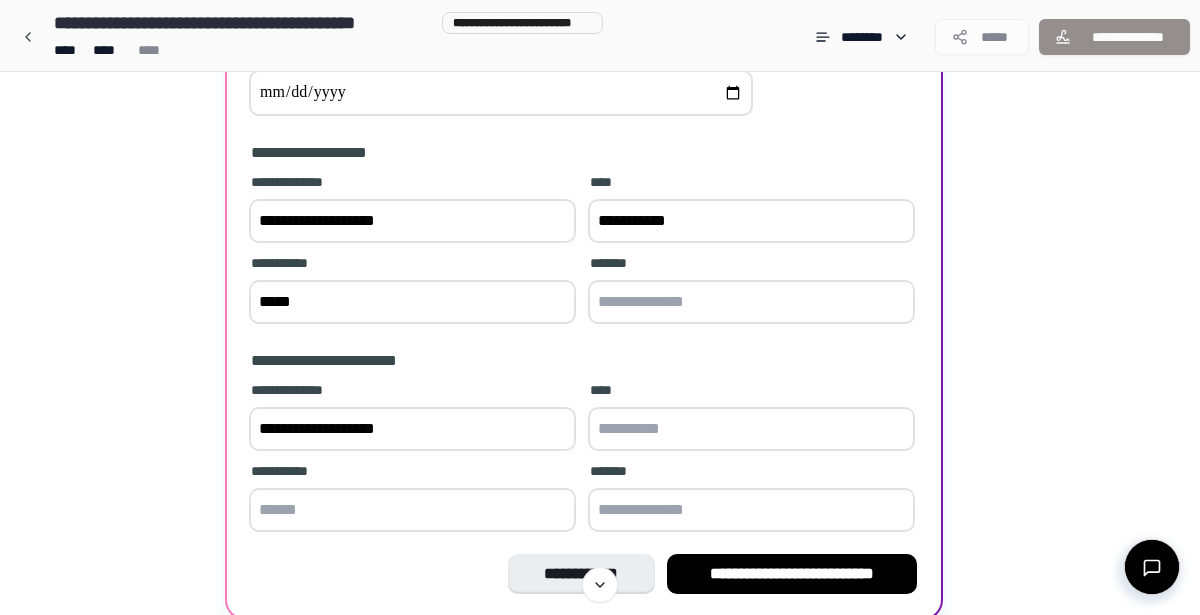type on "*" 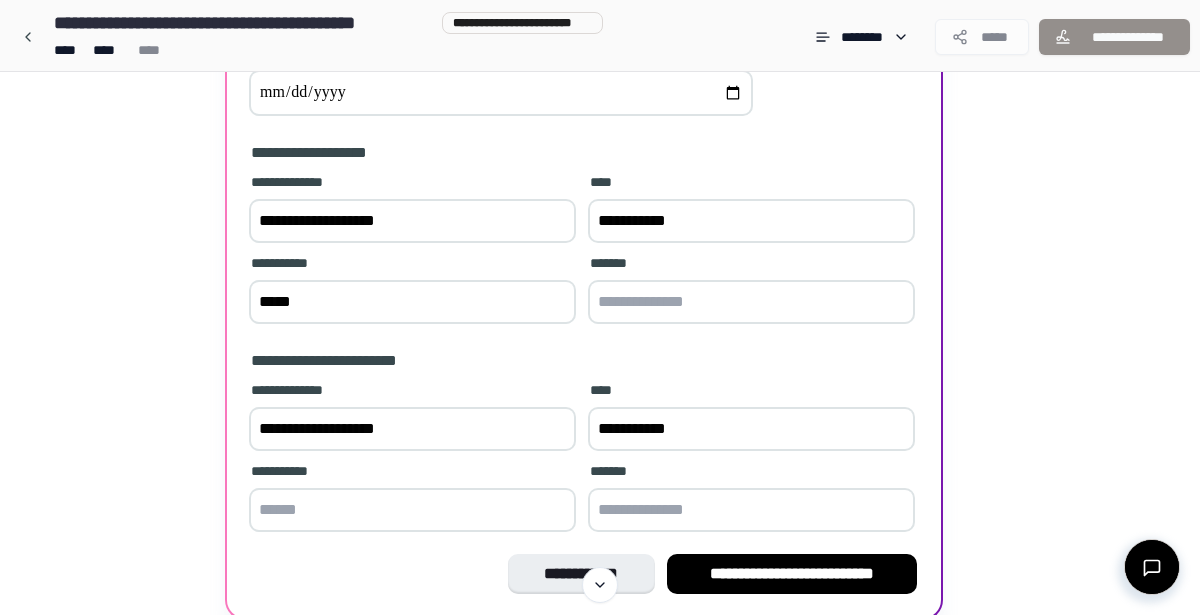 type on "**********" 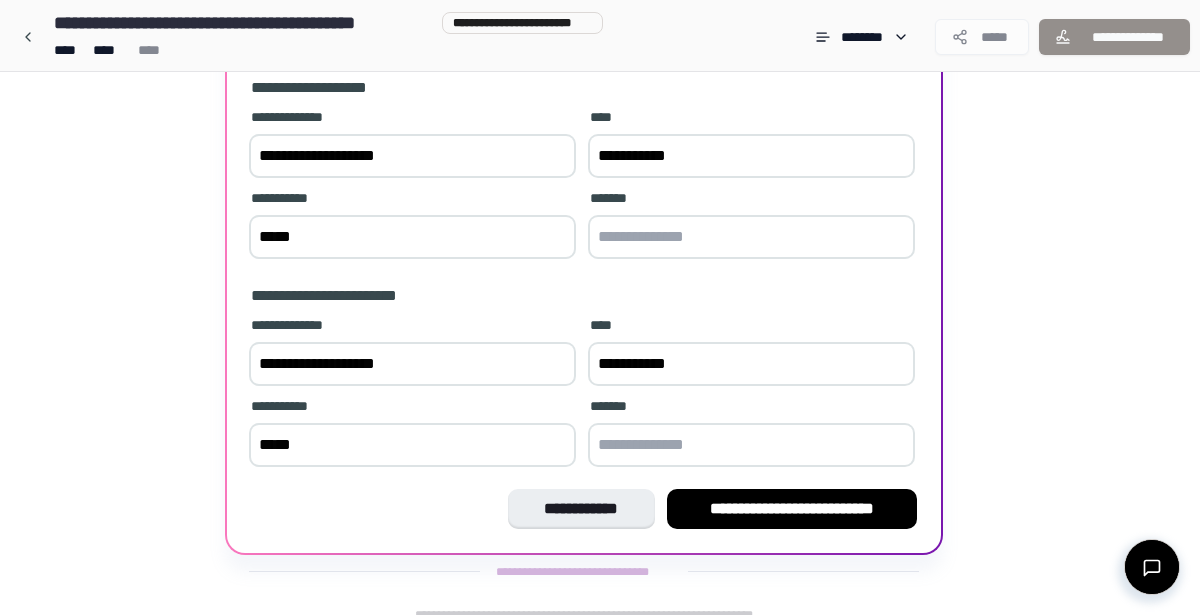 scroll, scrollTop: 268, scrollLeft: 0, axis: vertical 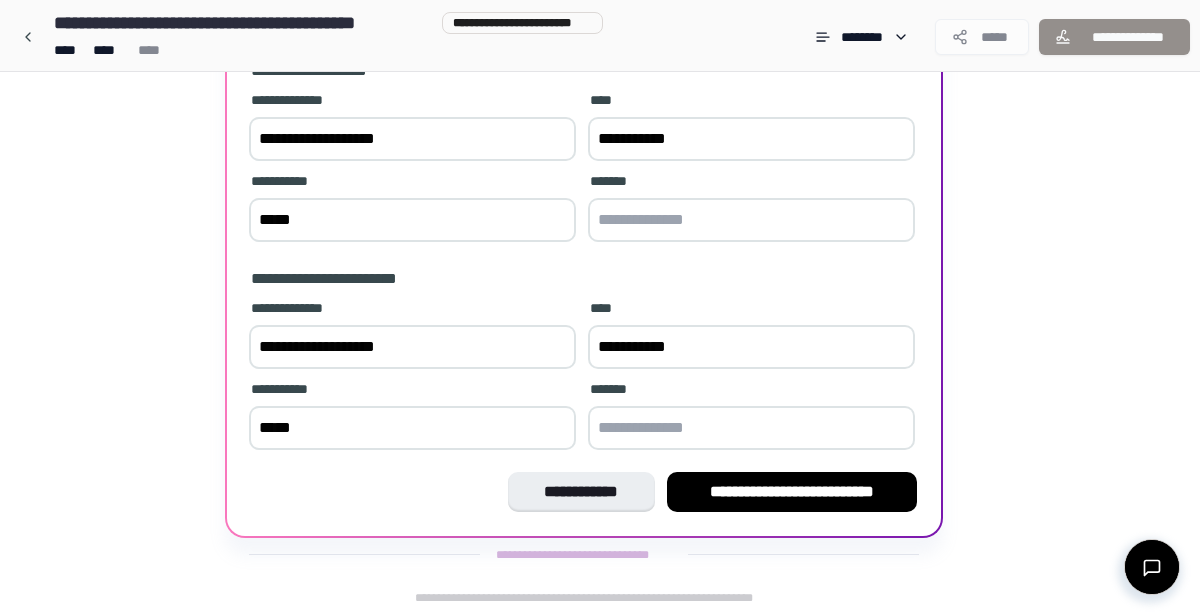type on "*****" 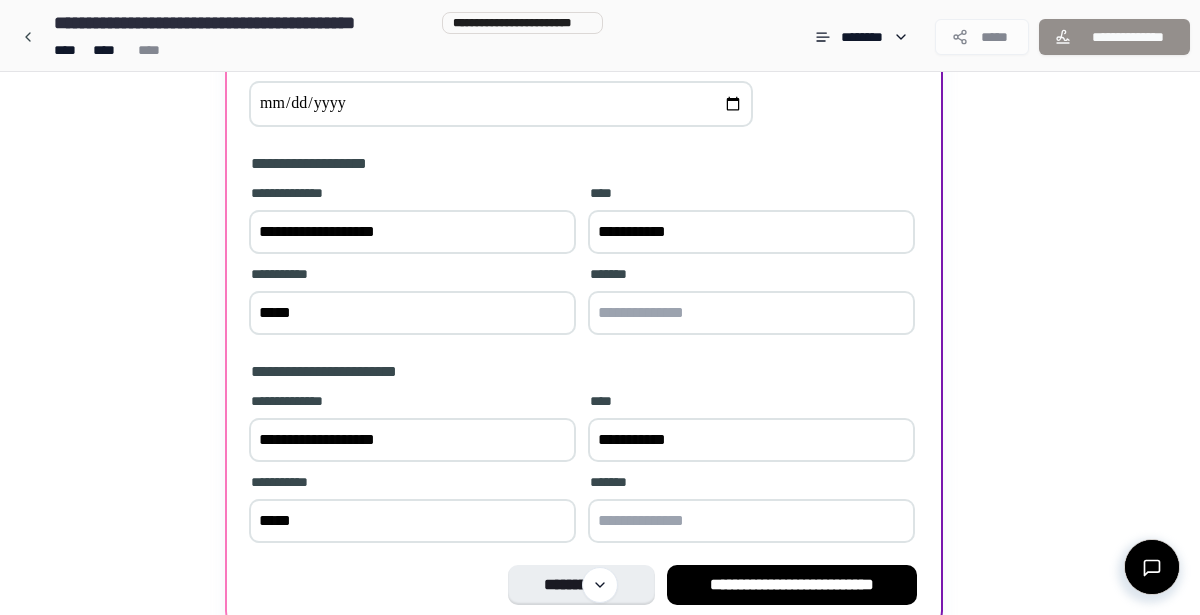 scroll, scrollTop: 268, scrollLeft: 0, axis: vertical 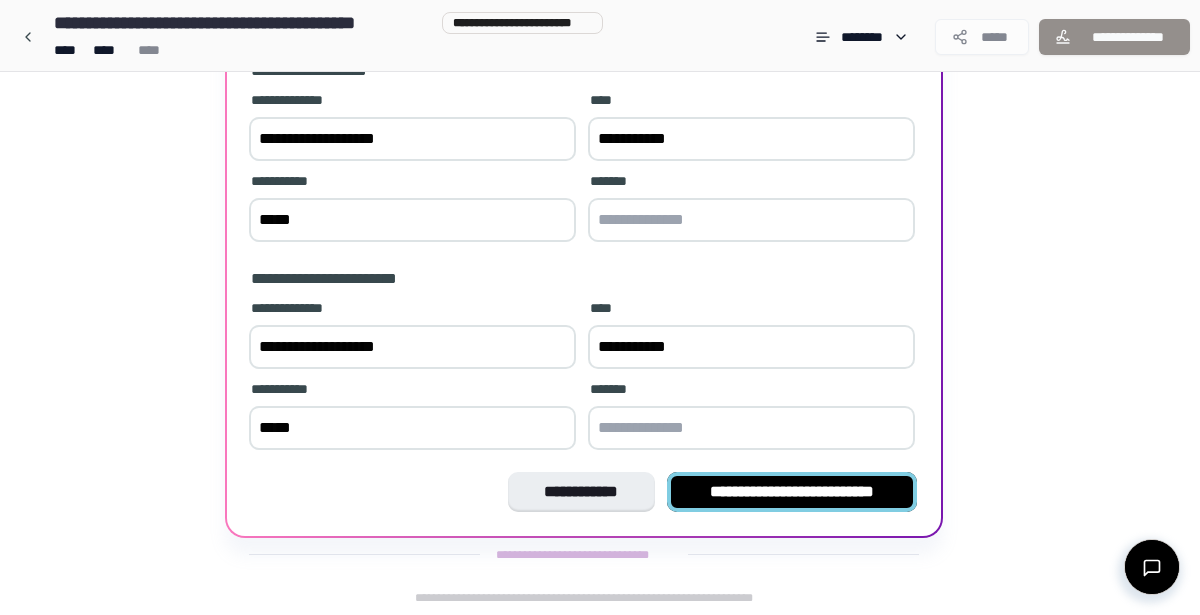click on "**********" at bounding box center (792, 492) 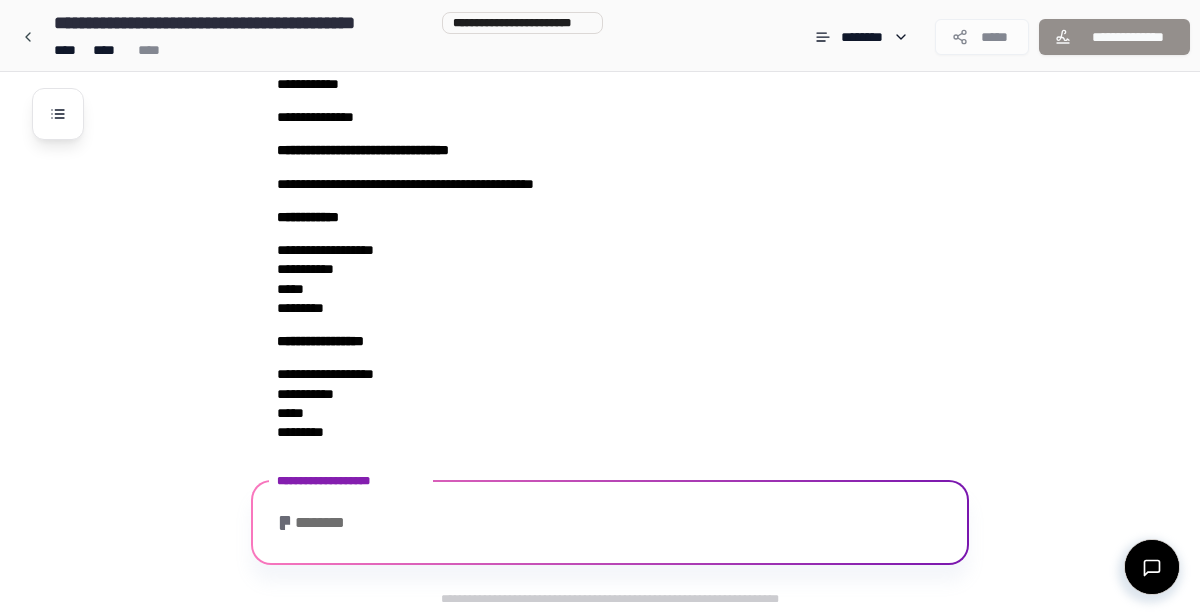 scroll, scrollTop: 240, scrollLeft: 0, axis: vertical 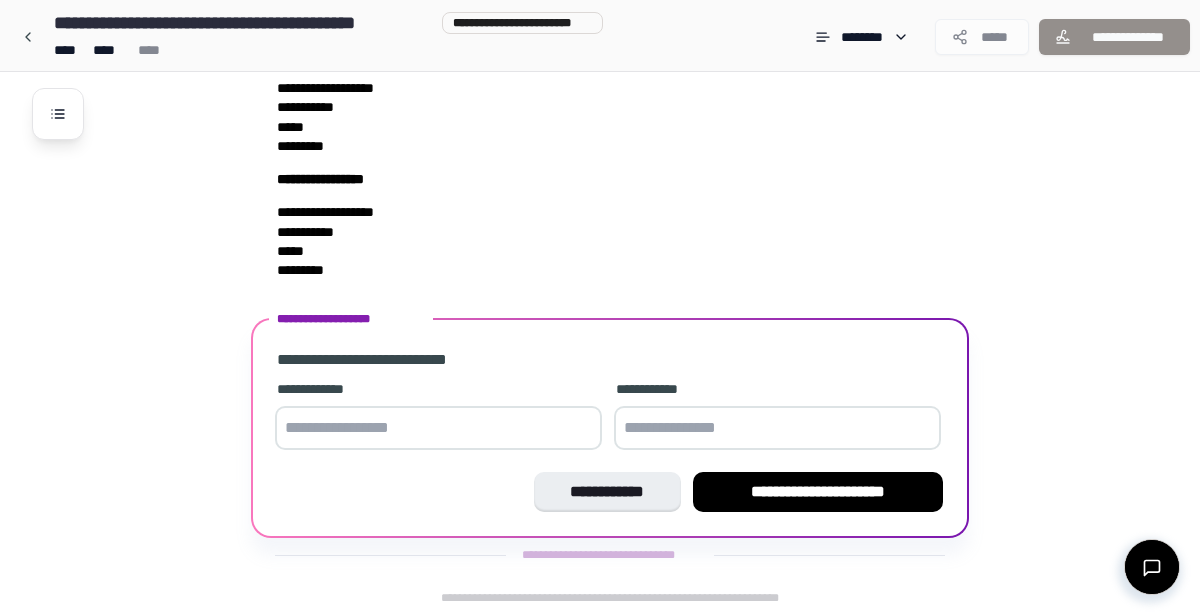 click at bounding box center (438, 428) 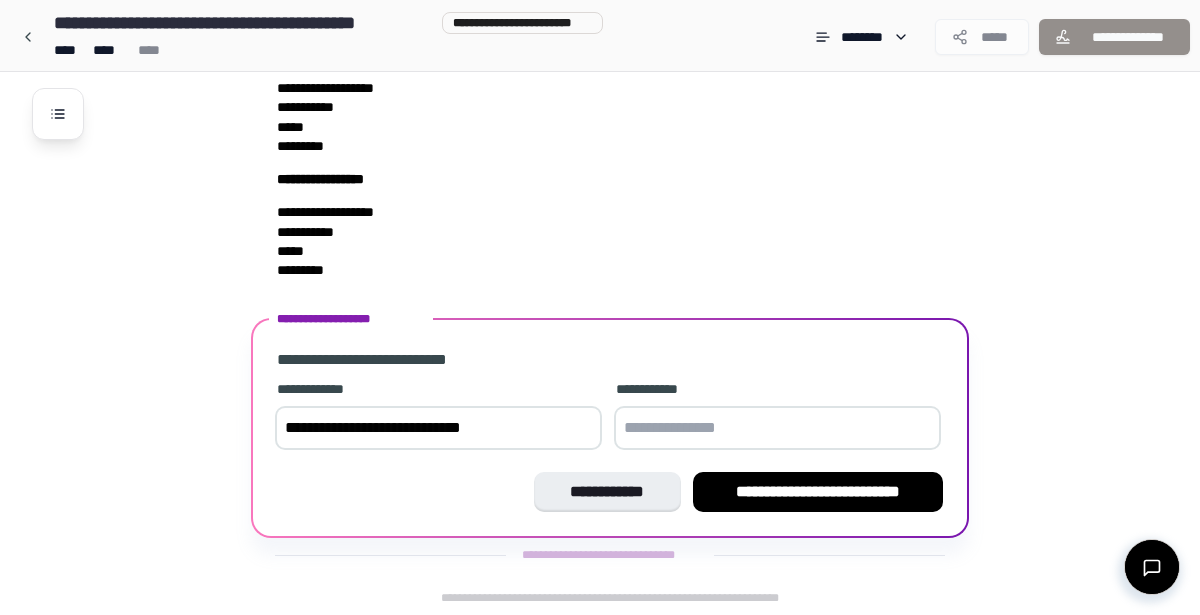 click at bounding box center (777, 428) 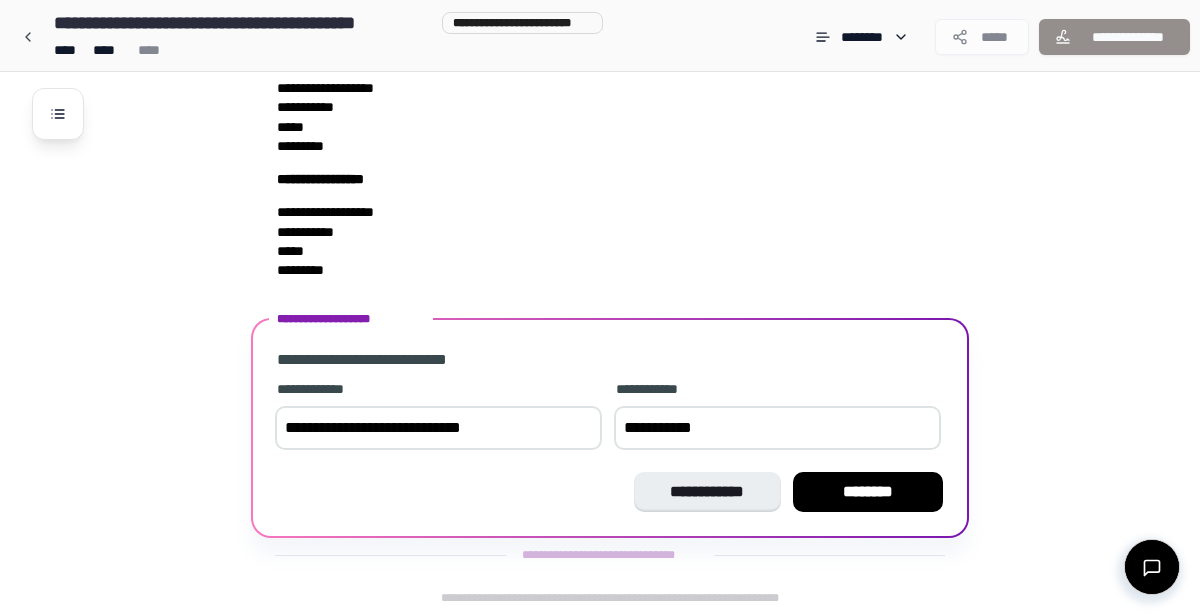 type on "**********" 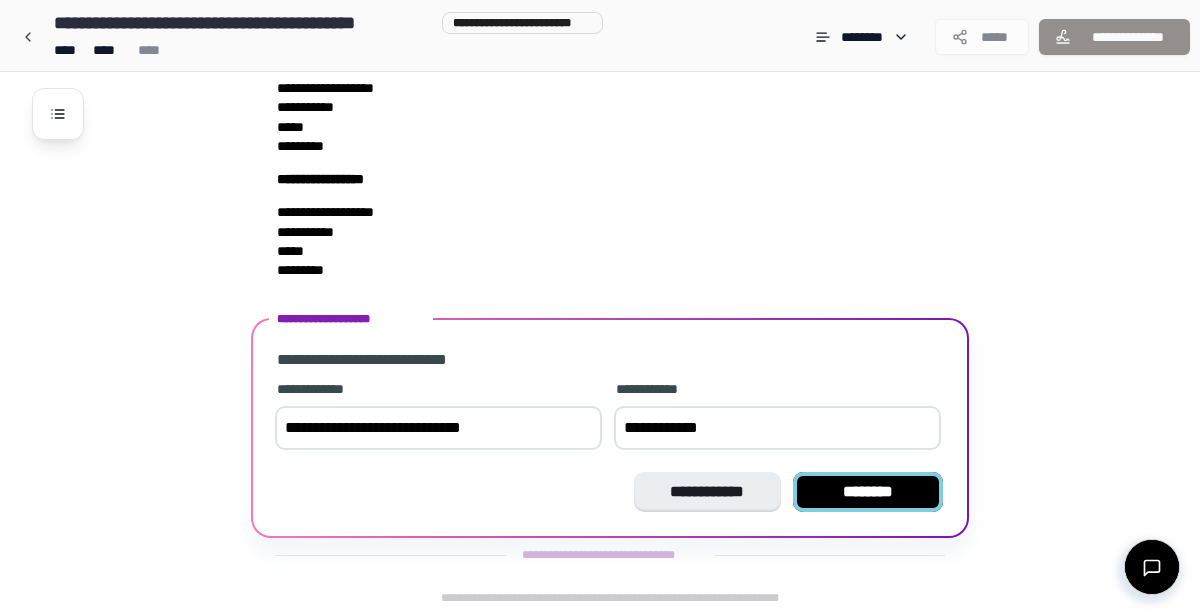 click on "********" at bounding box center [868, 492] 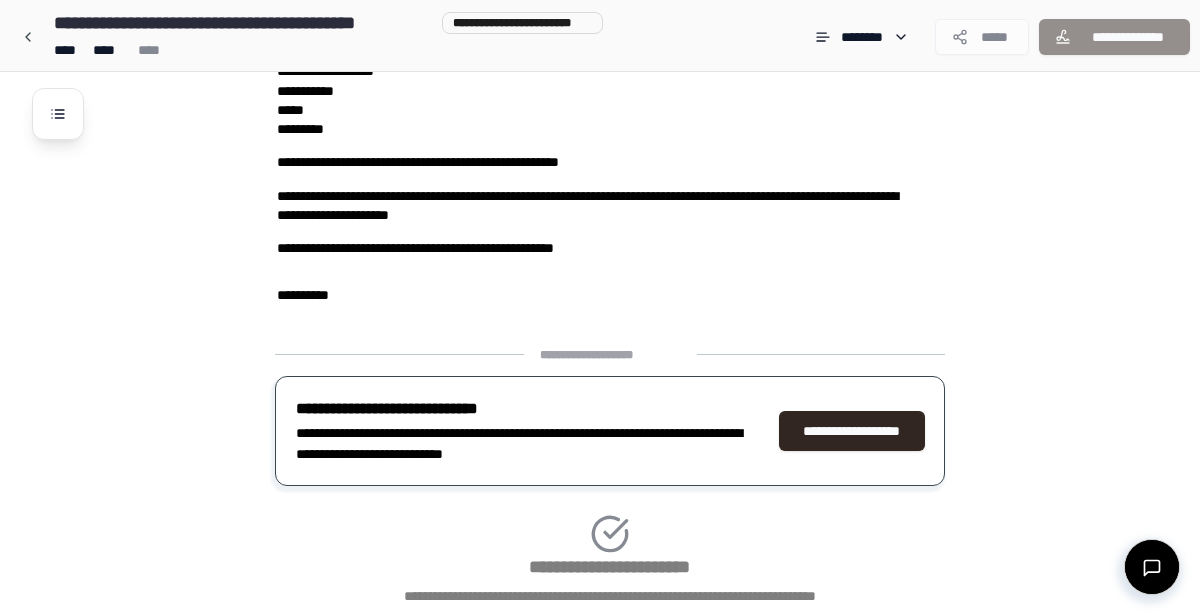 scroll, scrollTop: 514, scrollLeft: 0, axis: vertical 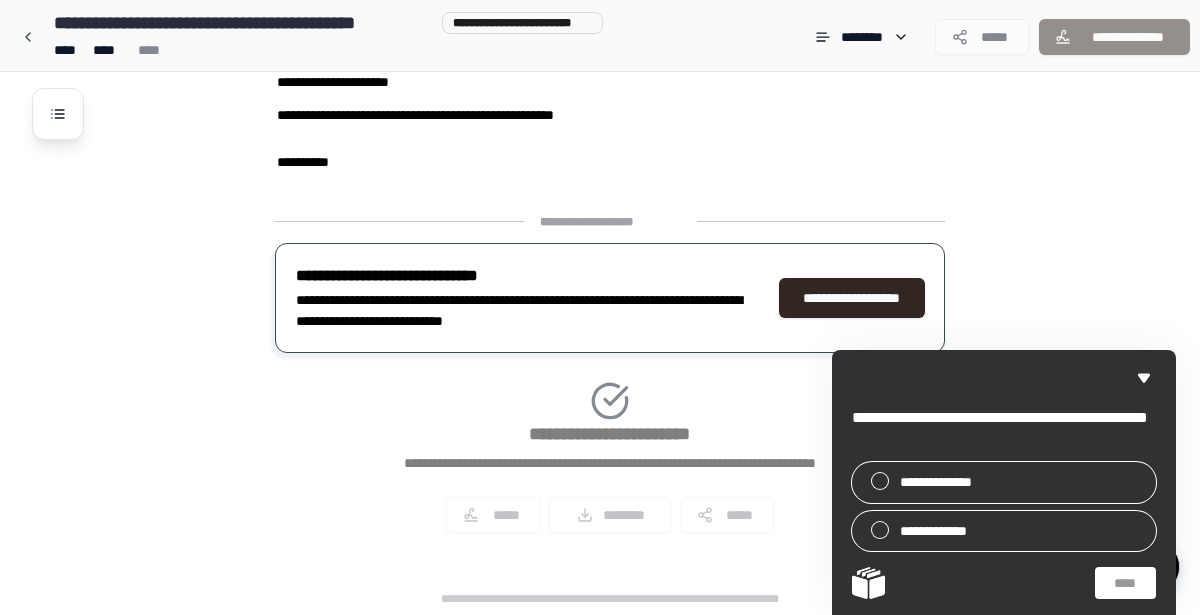 click on "**********" at bounding box center (626, 87) 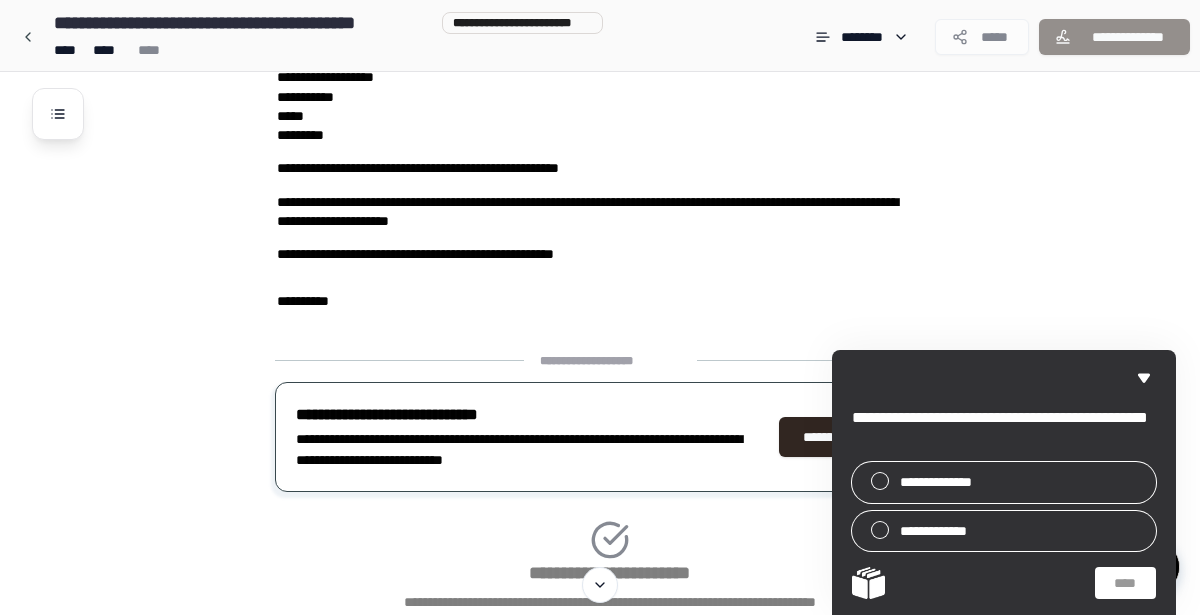 scroll, scrollTop: 376, scrollLeft: 0, axis: vertical 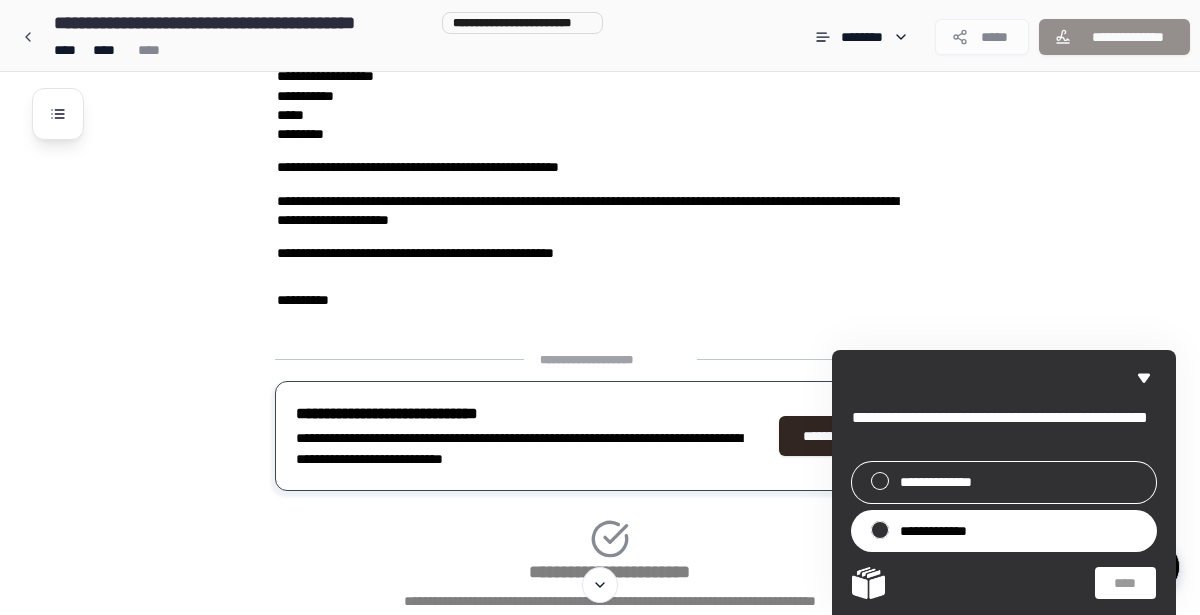 click at bounding box center [880, 530] 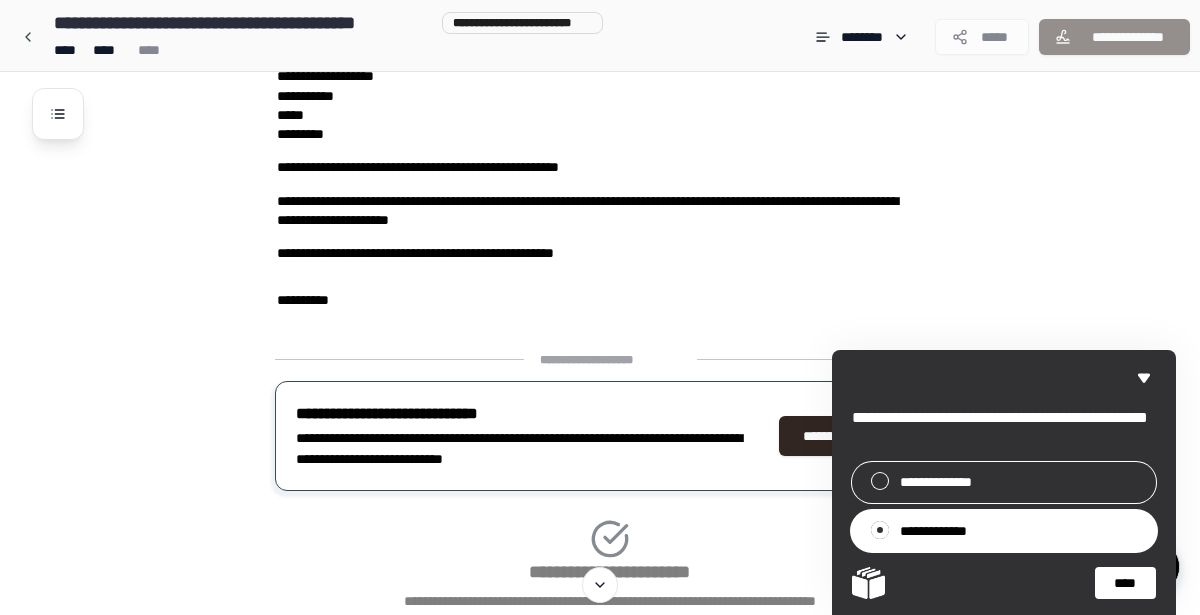 click on "****" at bounding box center [1125, 583] 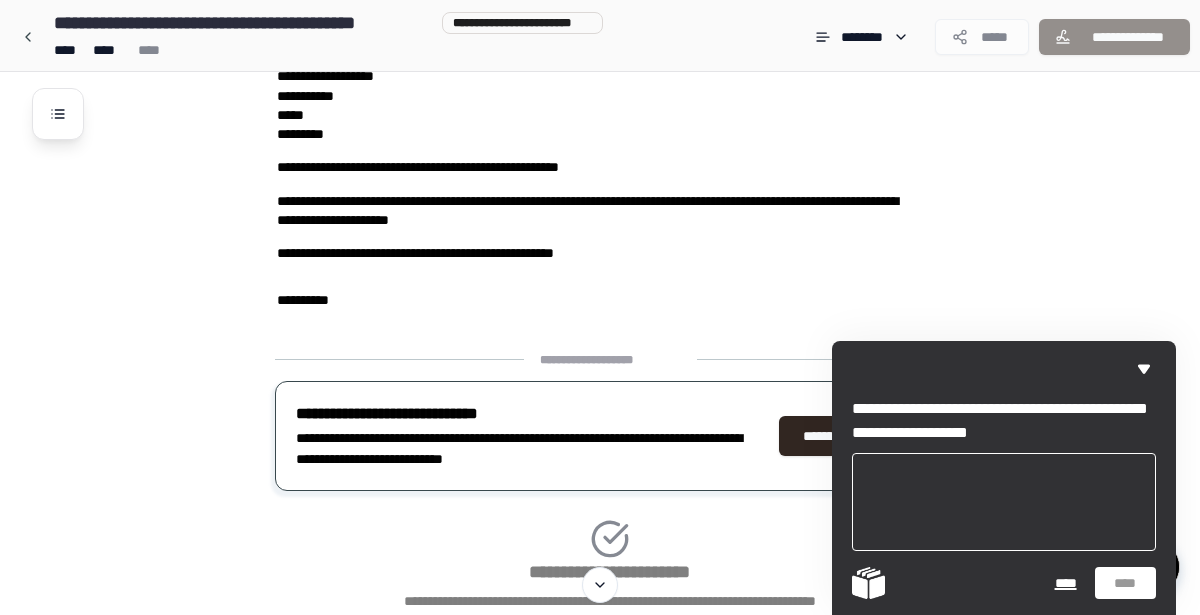 click on "****" at bounding box center (1065, 583) 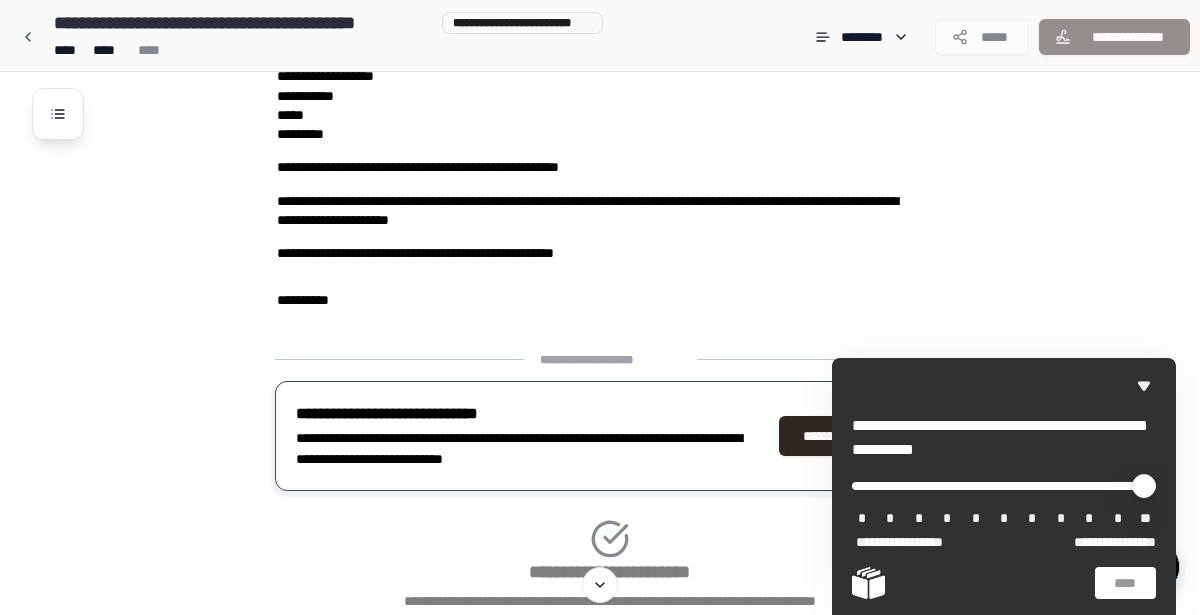 click on "**********" at bounding box center (626, 225) 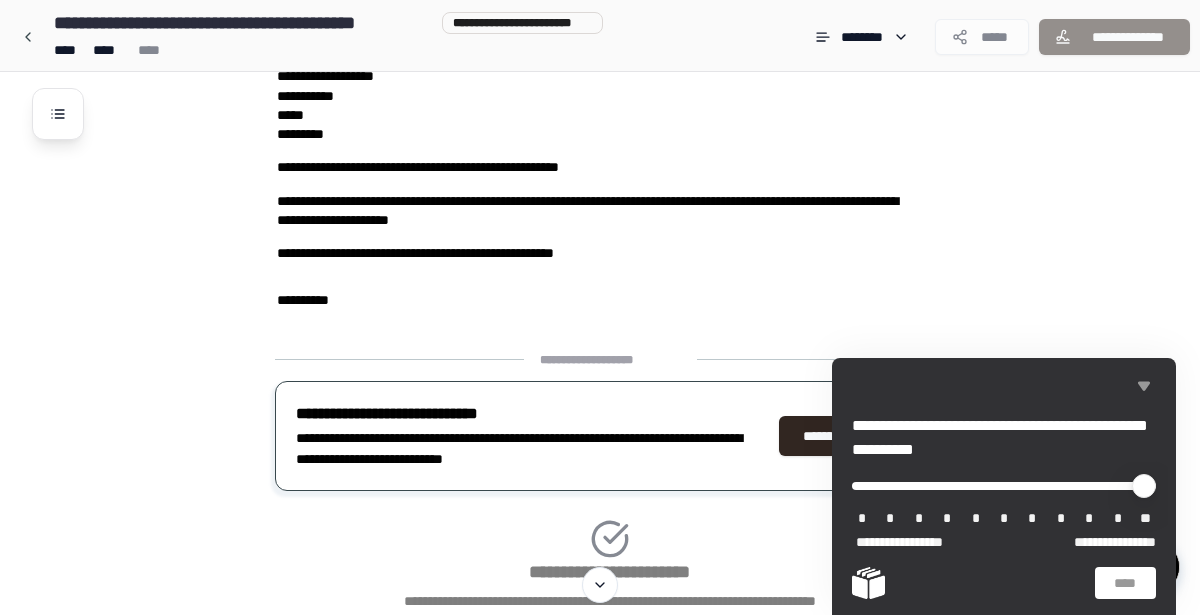 click 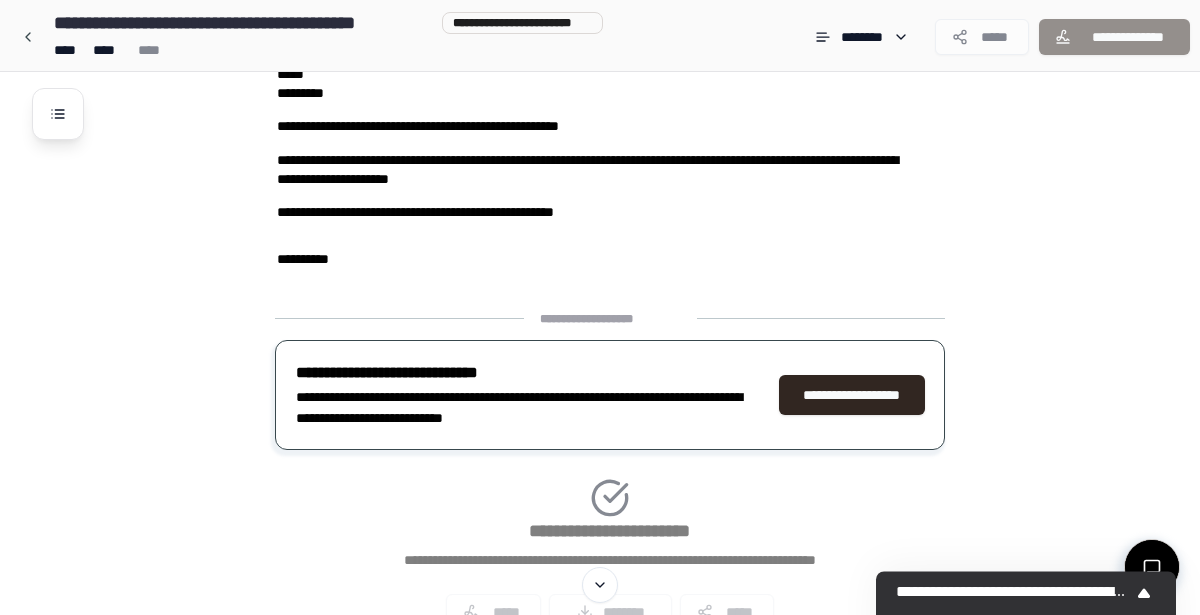 scroll, scrollTop: 420, scrollLeft: 0, axis: vertical 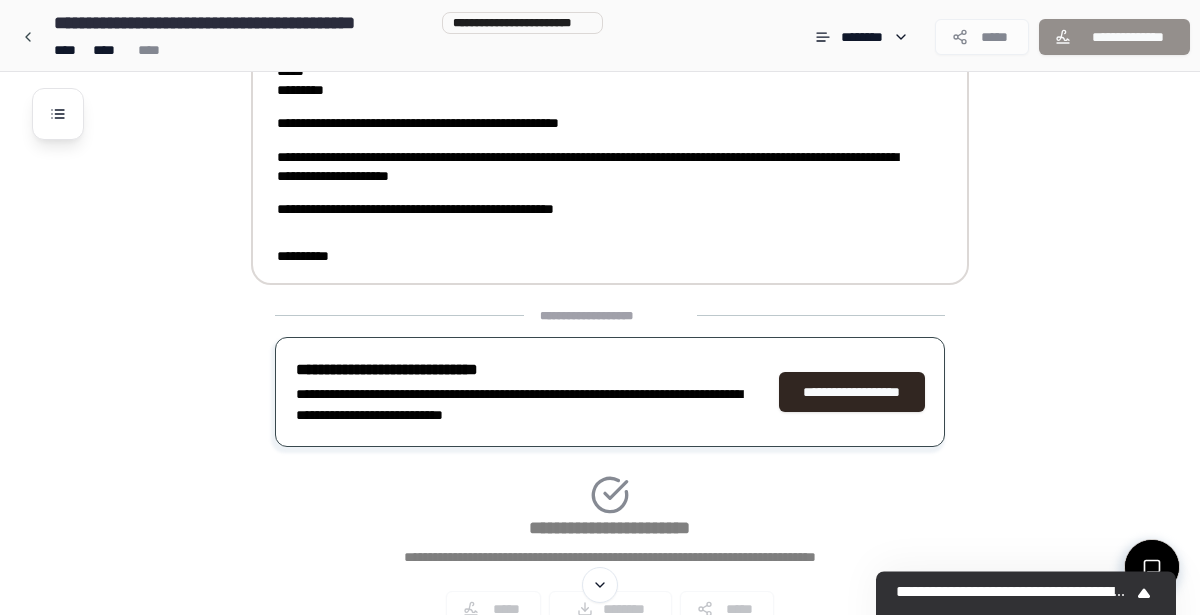 click on "**********" at bounding box center (610, 2) 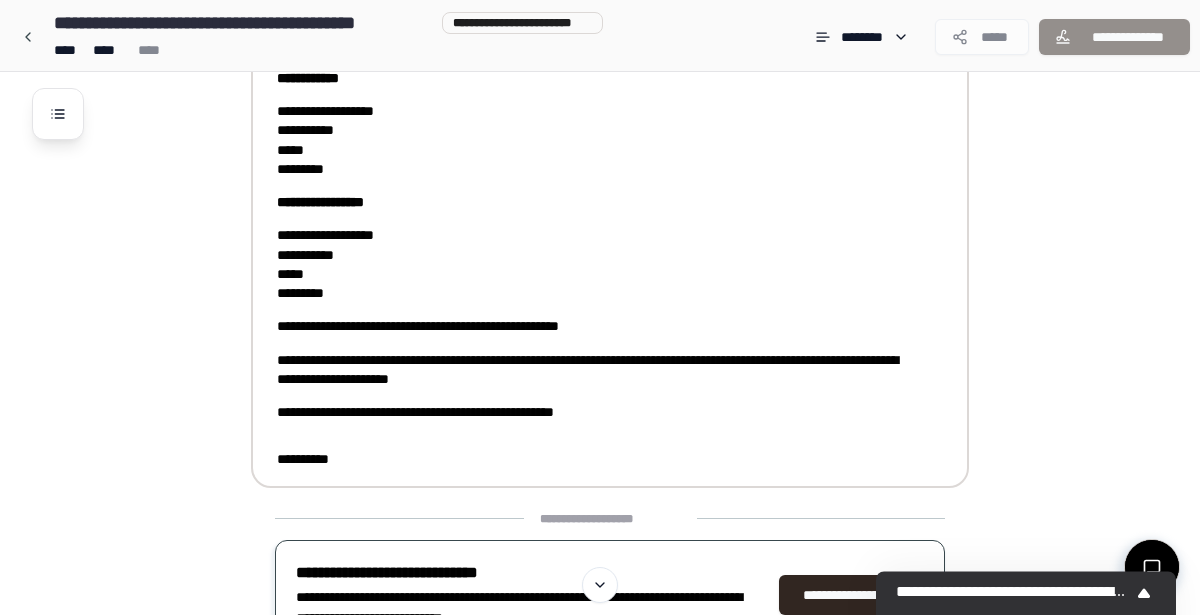 scroll, scrollTop: 0, scrollLeft: 0, axis: both 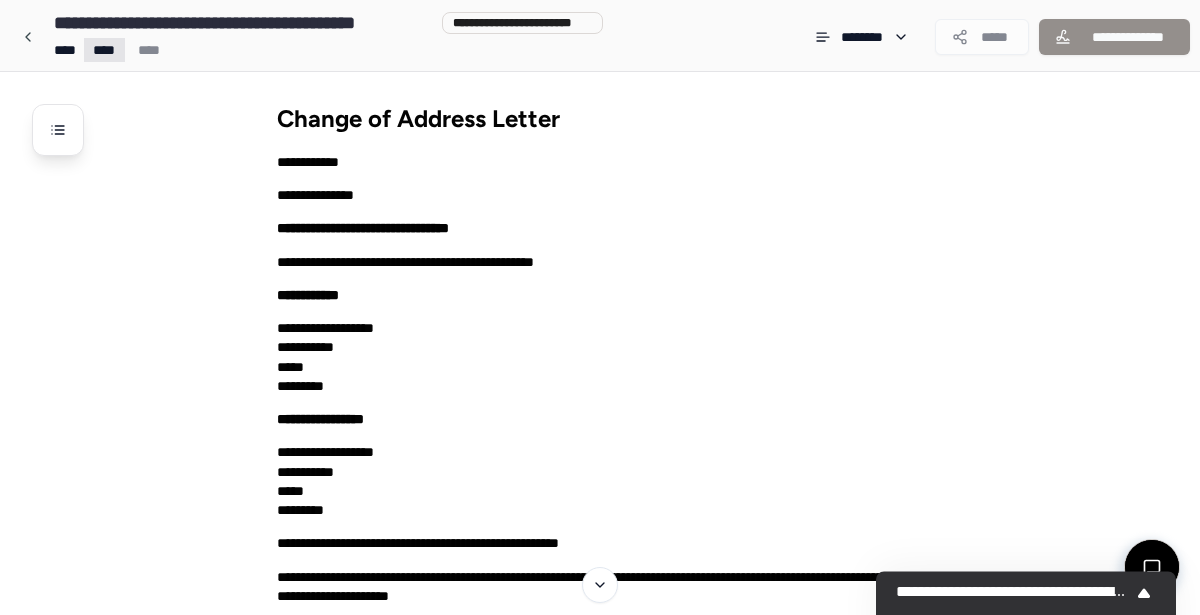 click on "**********" at bounding box center (600, 565) 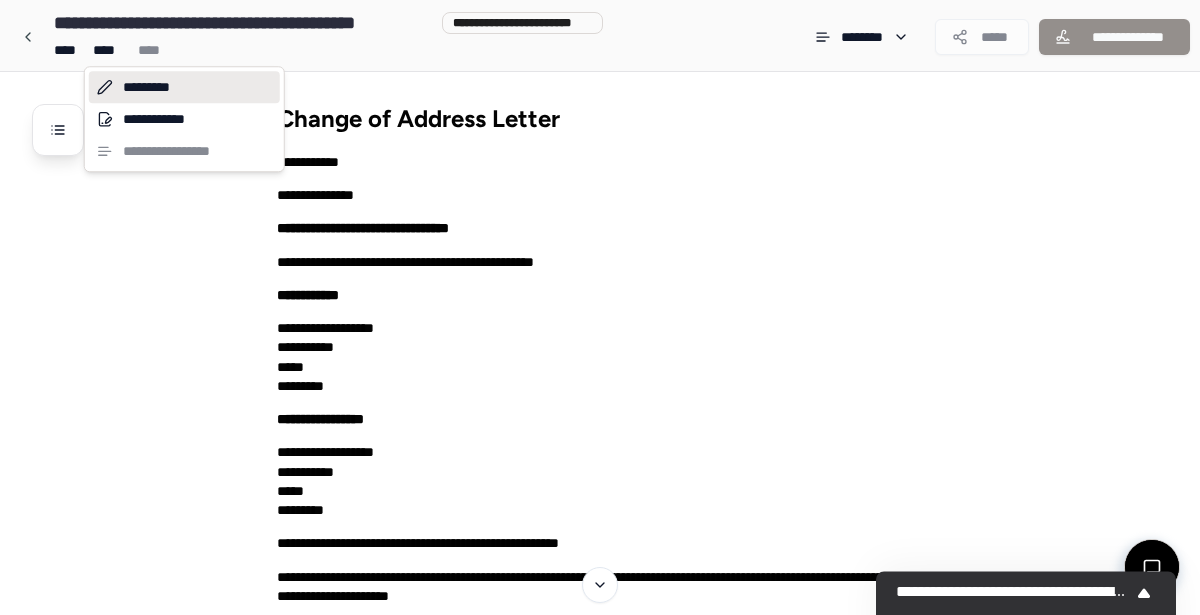 click on "*********" at bounding box center (184, 87) 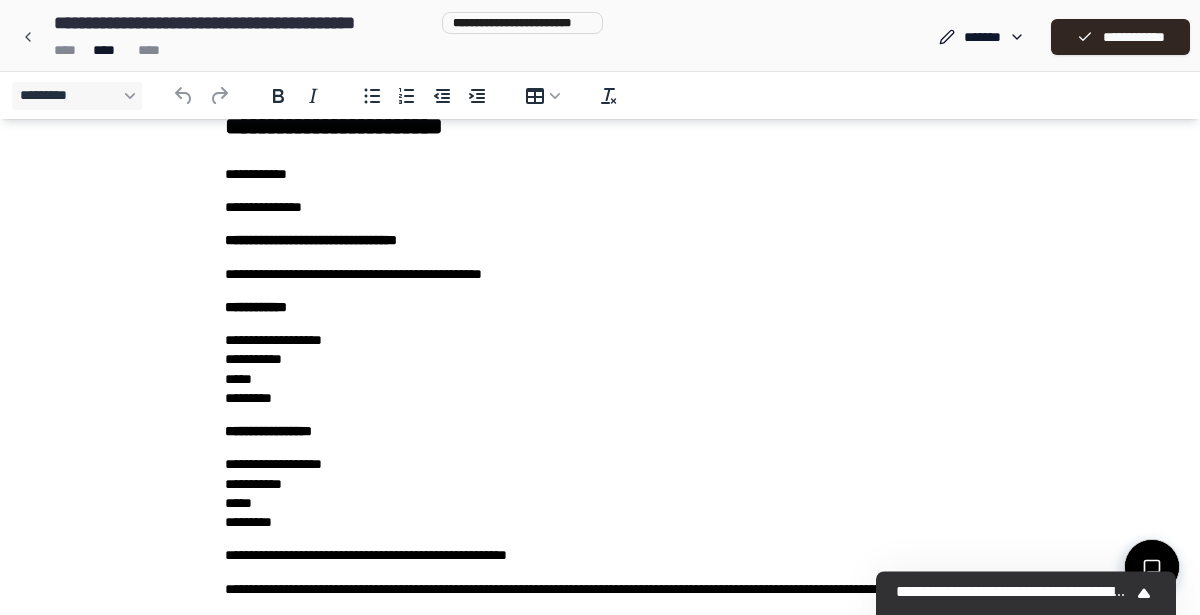 scroll, scrollTop: 0, scrollLeft: 0, axis: both 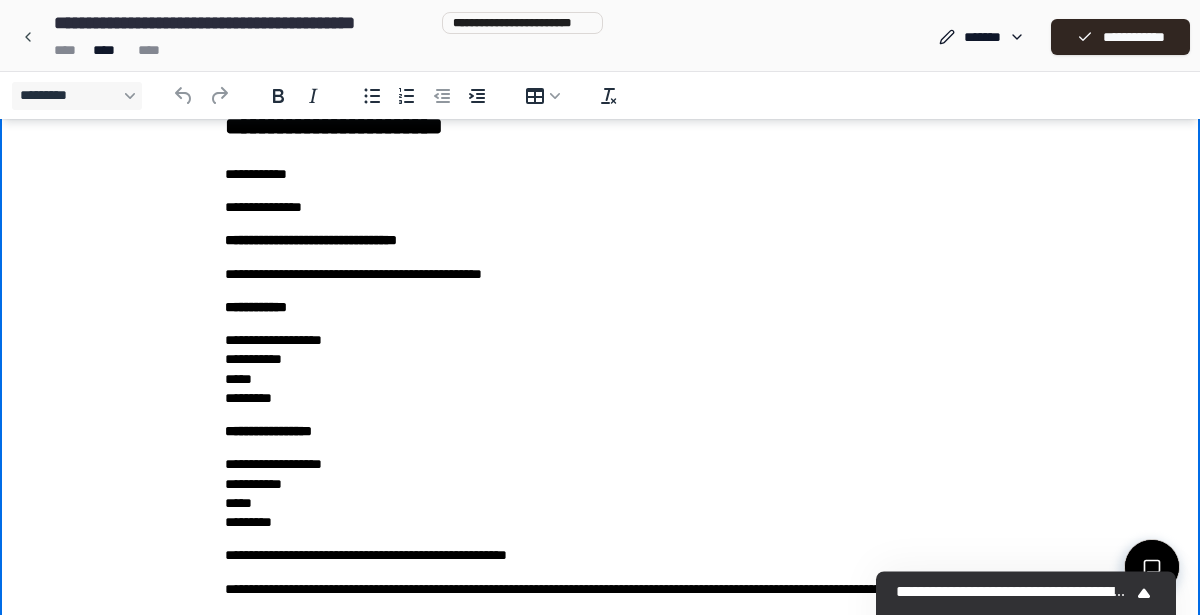 type 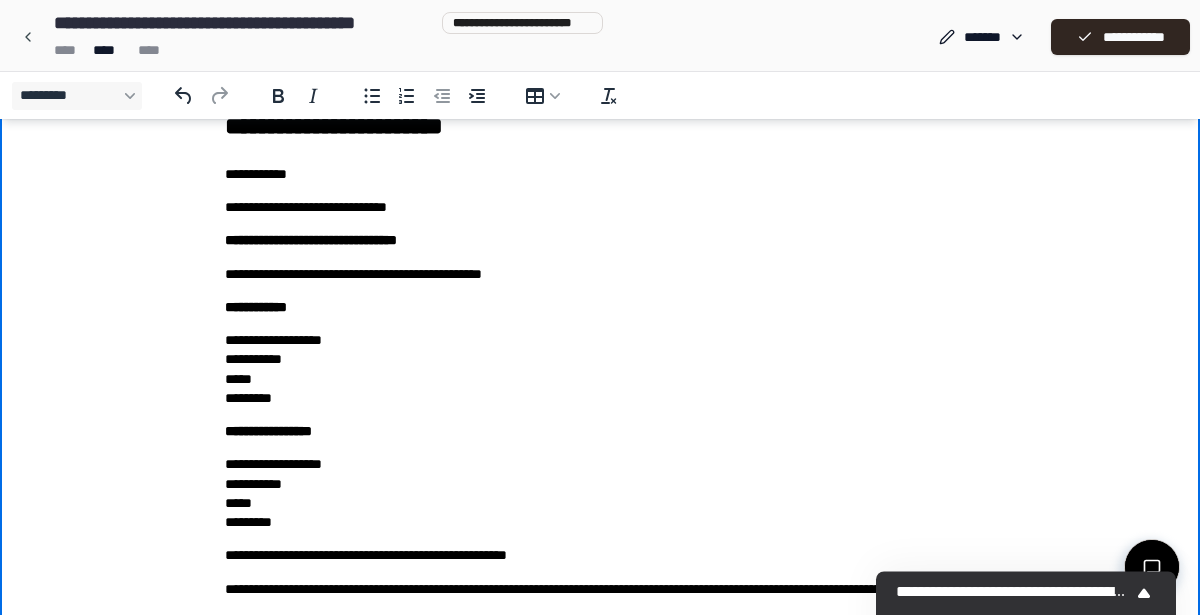 click on "**********" at bounding box center [600, 273] 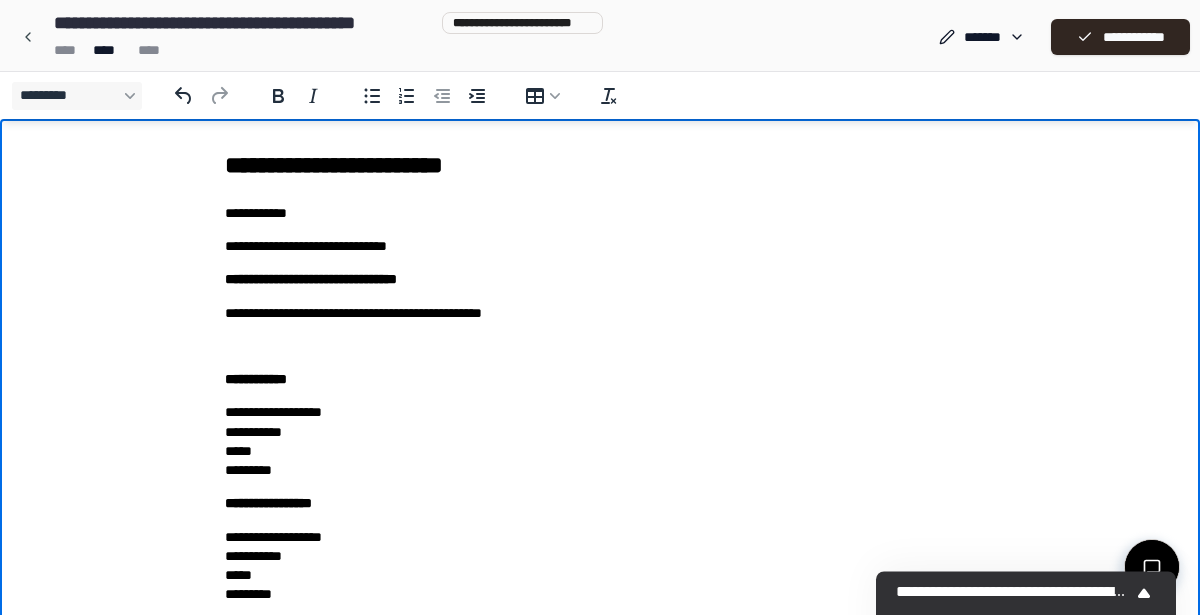 click on "**********" at bounding box center (600, 468) 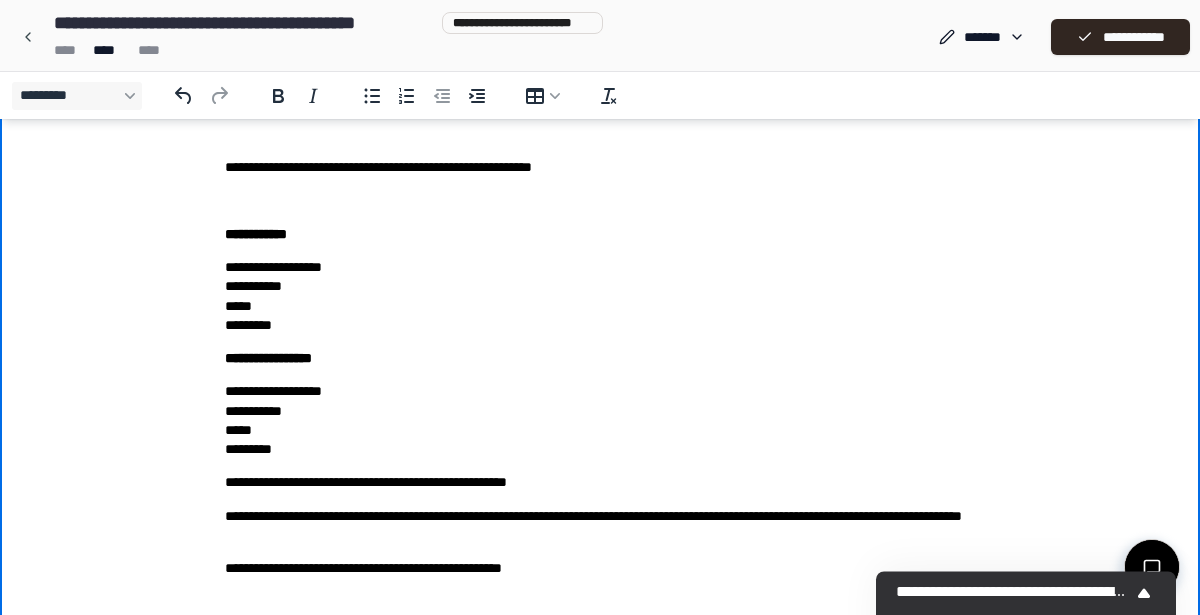 scroll, scrollTop: 232, scrollLeft: 0, axis: vertical 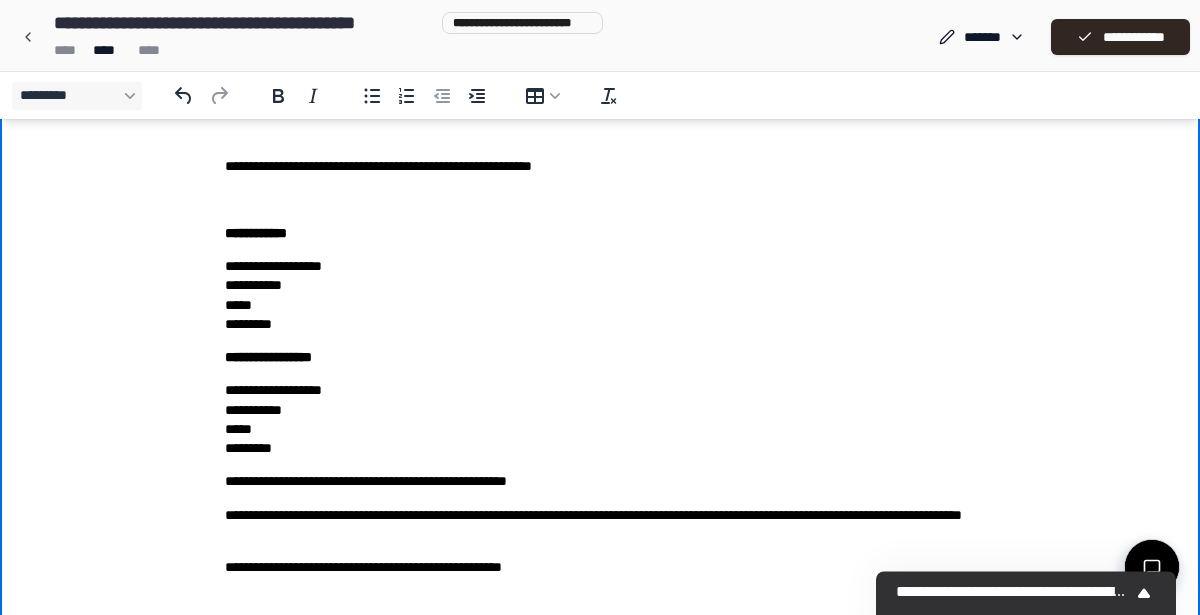 click on "**********" at bounding box center (600, 419) 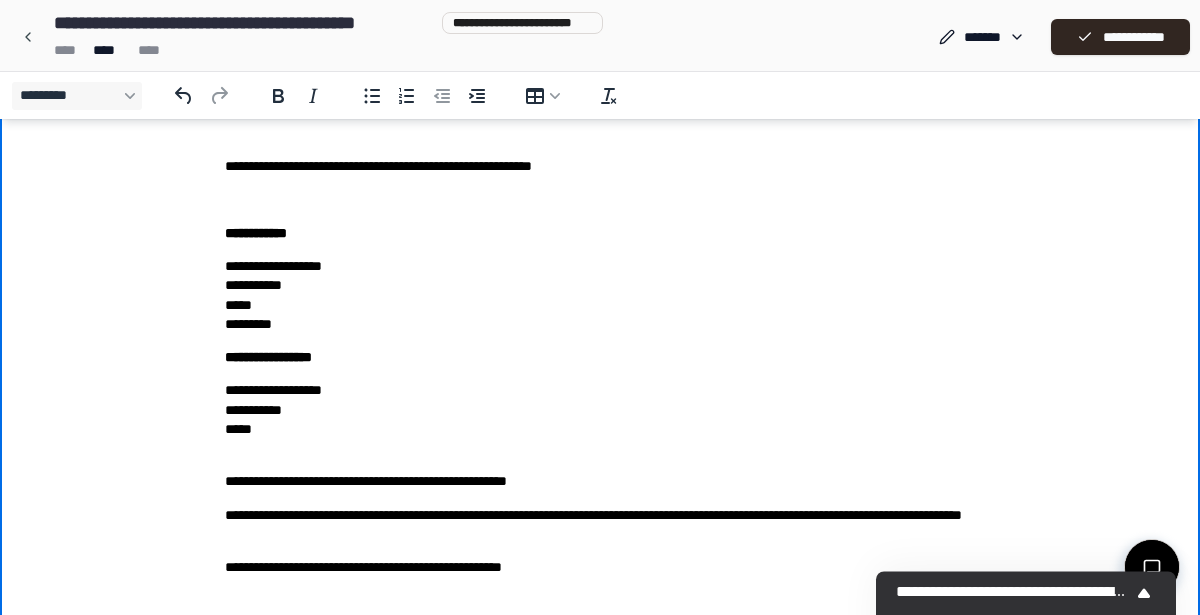 click on "**********" at bounding box center [600, 295] 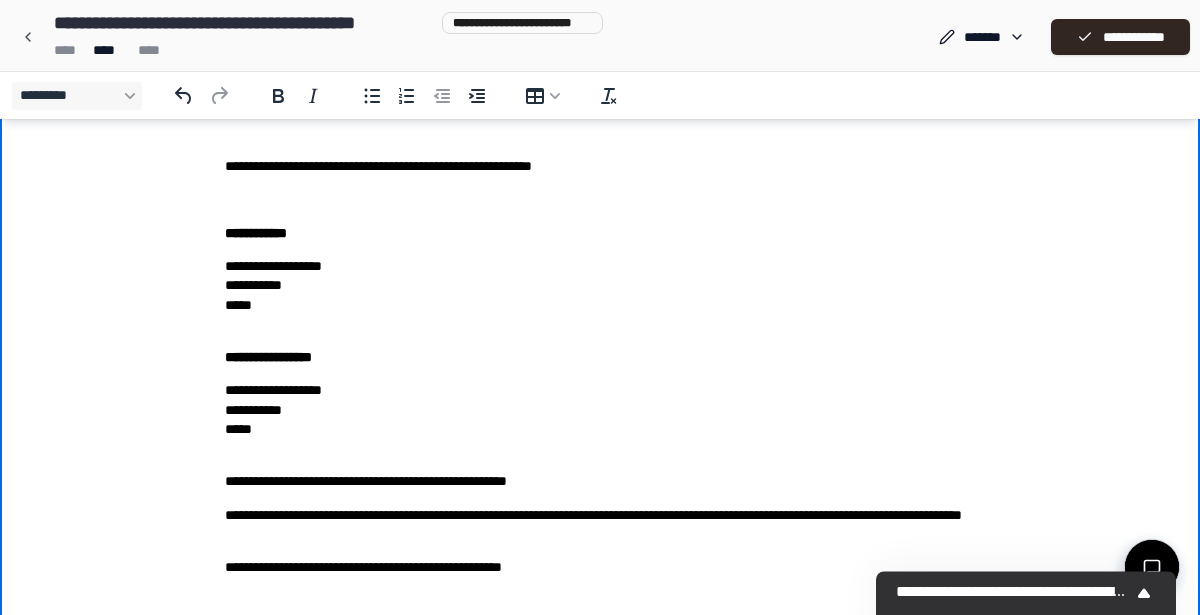 scroll, scrollTop: 0, scrollLeft: 0, axis: both 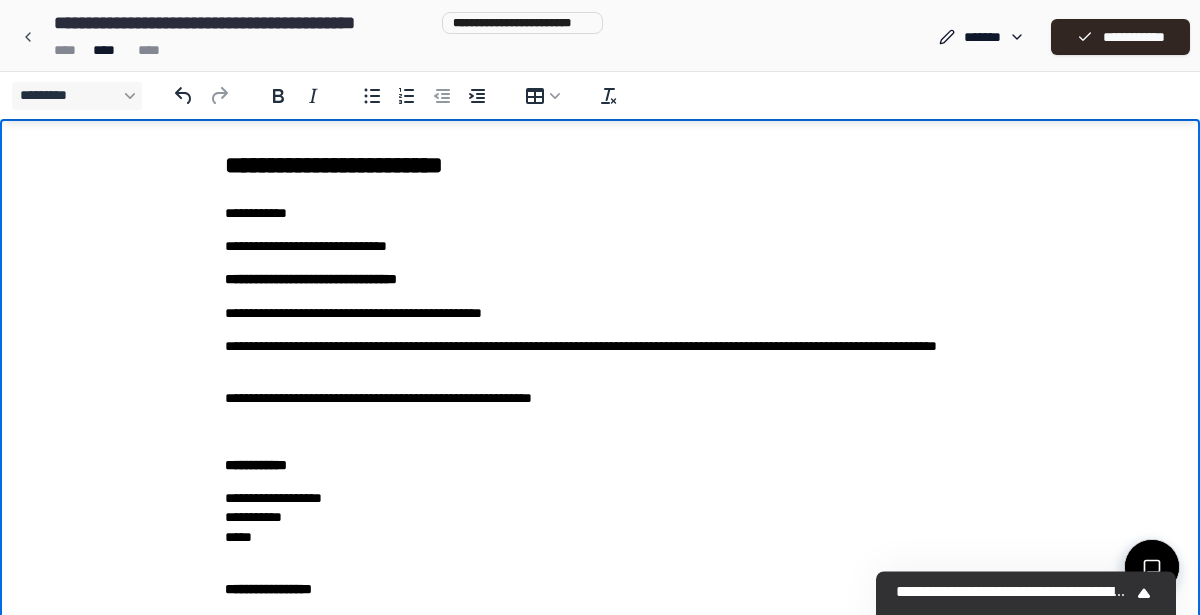 click on "**********" at bounding box center (600, 312) 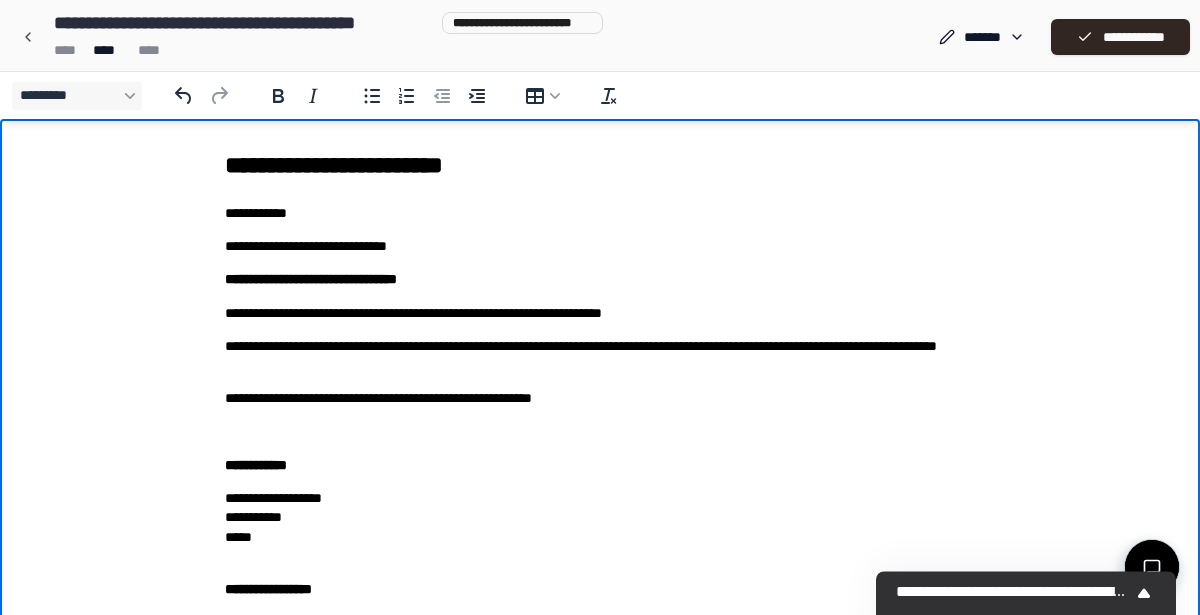 click on "**********" at bounding box center [600, 355] 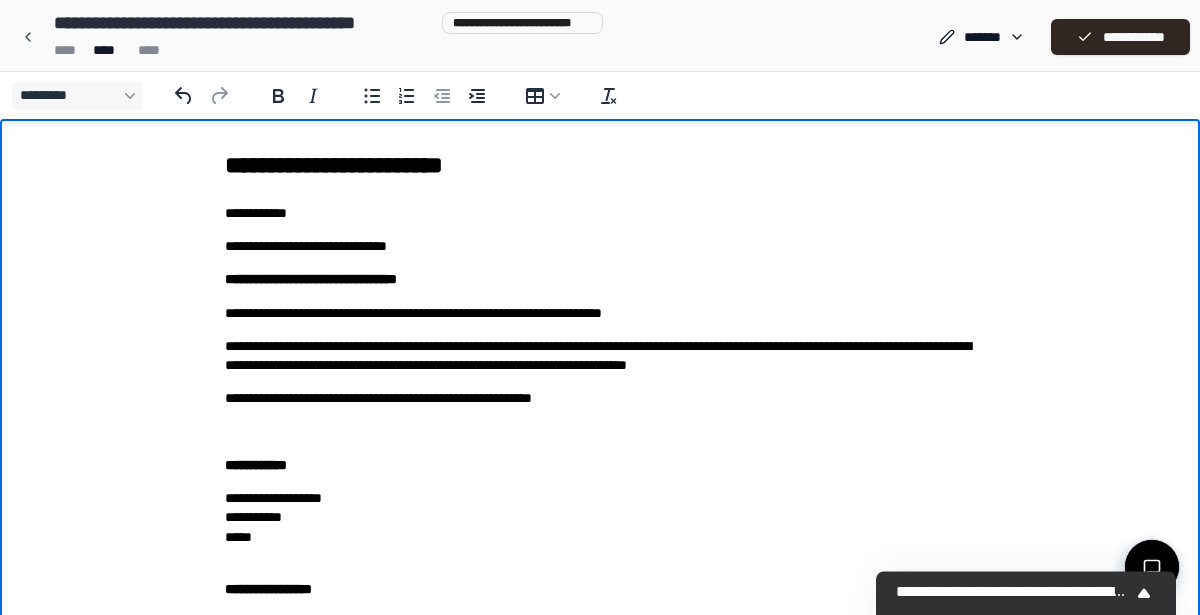 click on "**********" at bounding box center (600, 511) 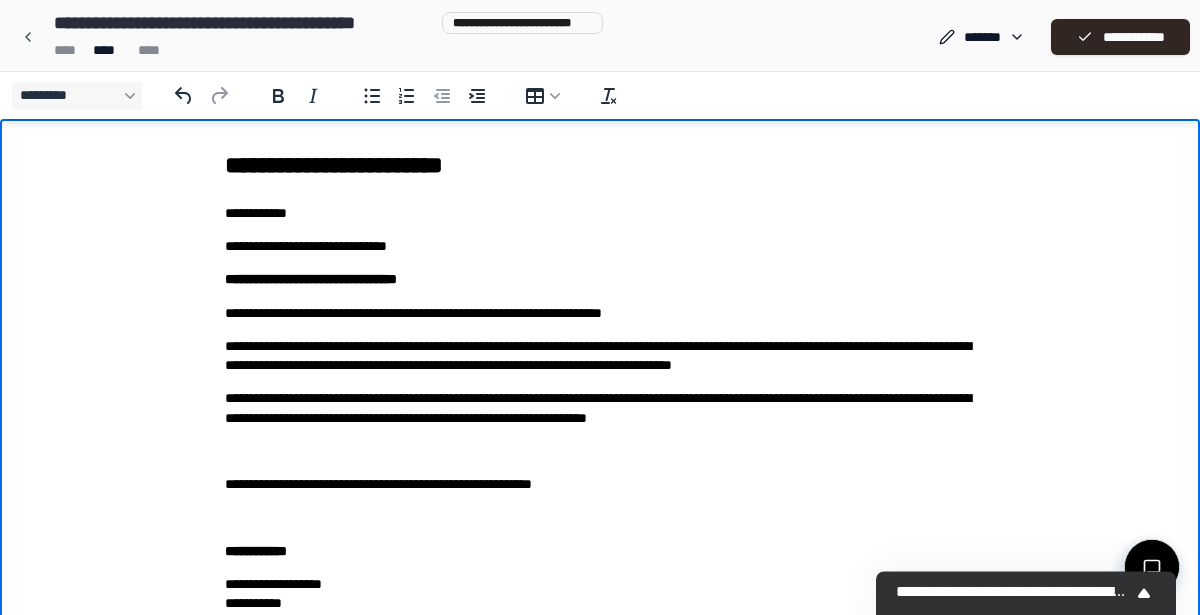 click on "**********" at bounding box center [600, 554] 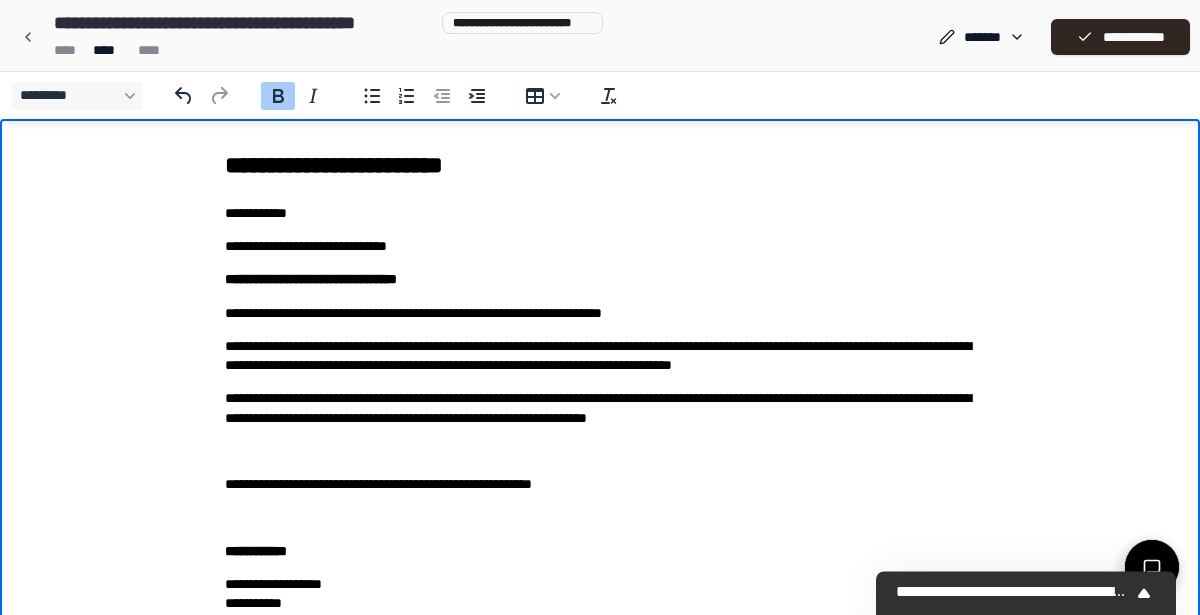 click on "**********" at bounding box center [600, 407] 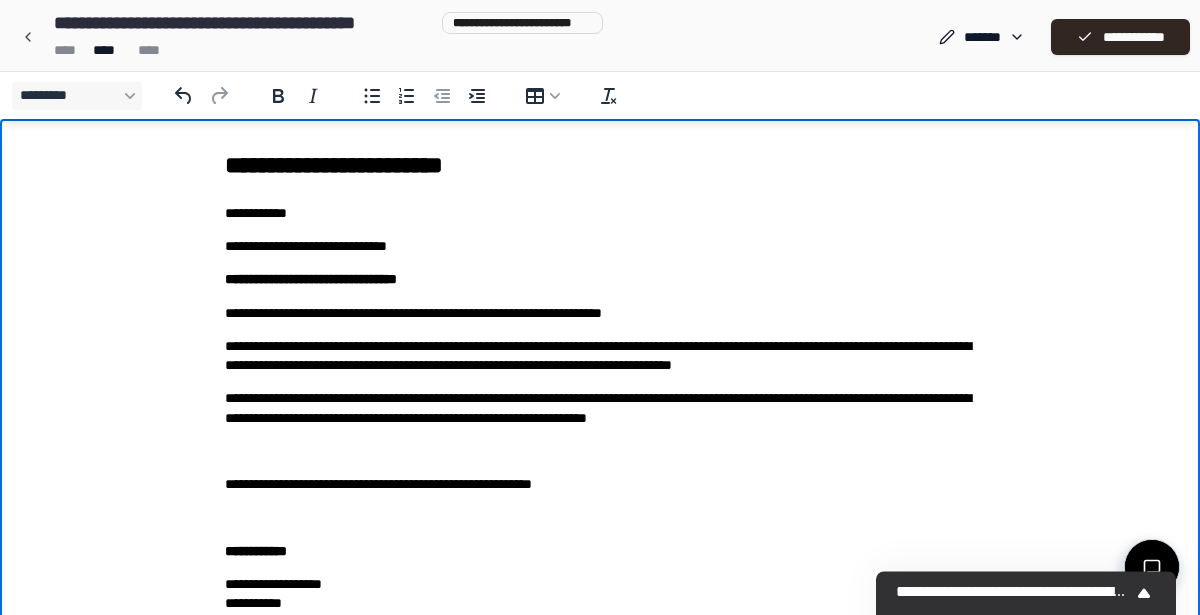 click on "**********" at bounding box center (600, 407) 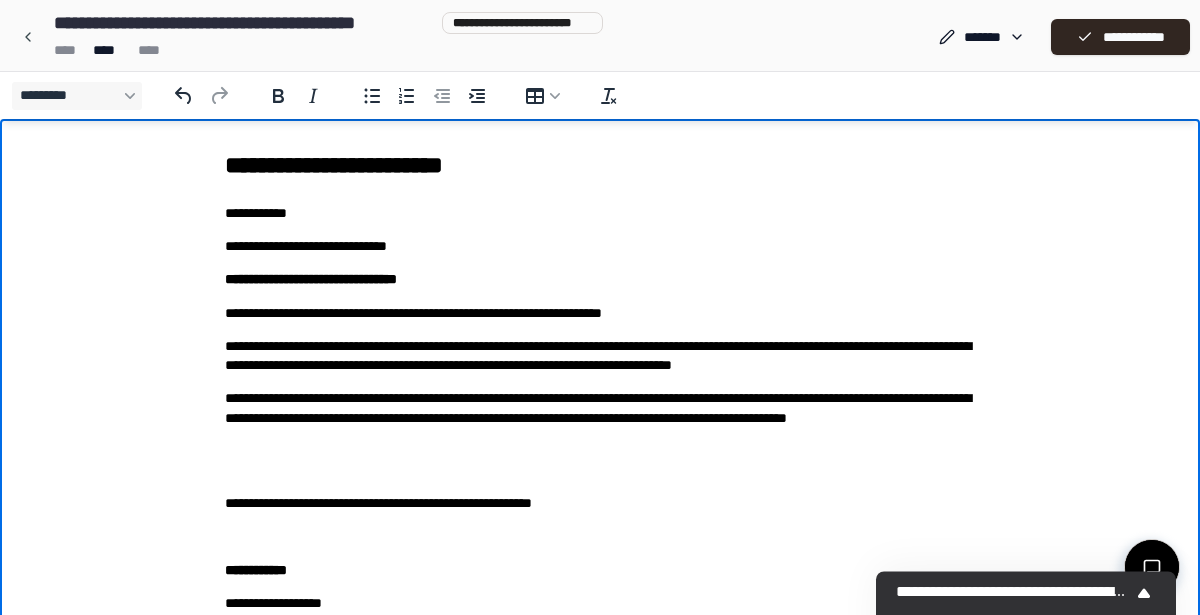 click on "**********" at bounding box center (600, 417) 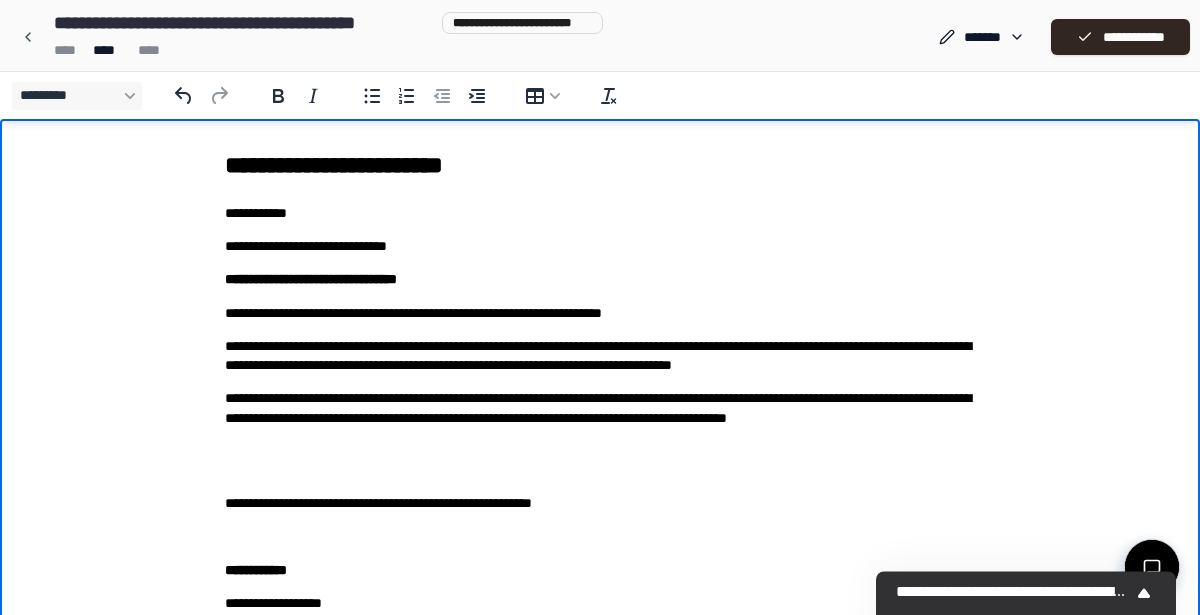 click on "**********" at bounding box center [600, 417] 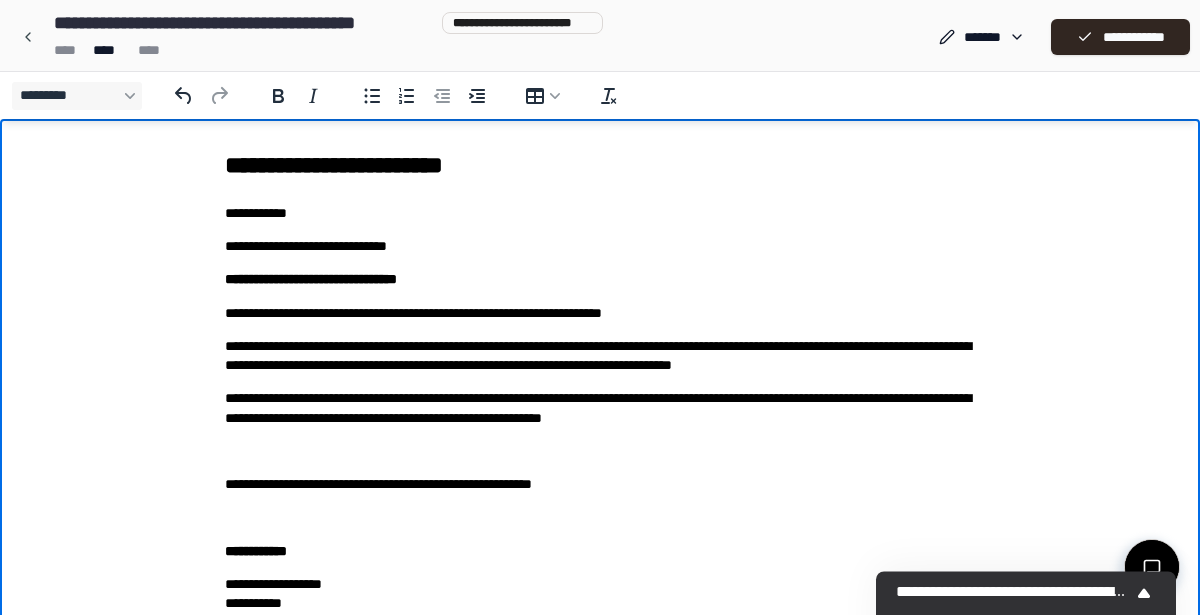 click on "**********" at bounding box center [600, 407] 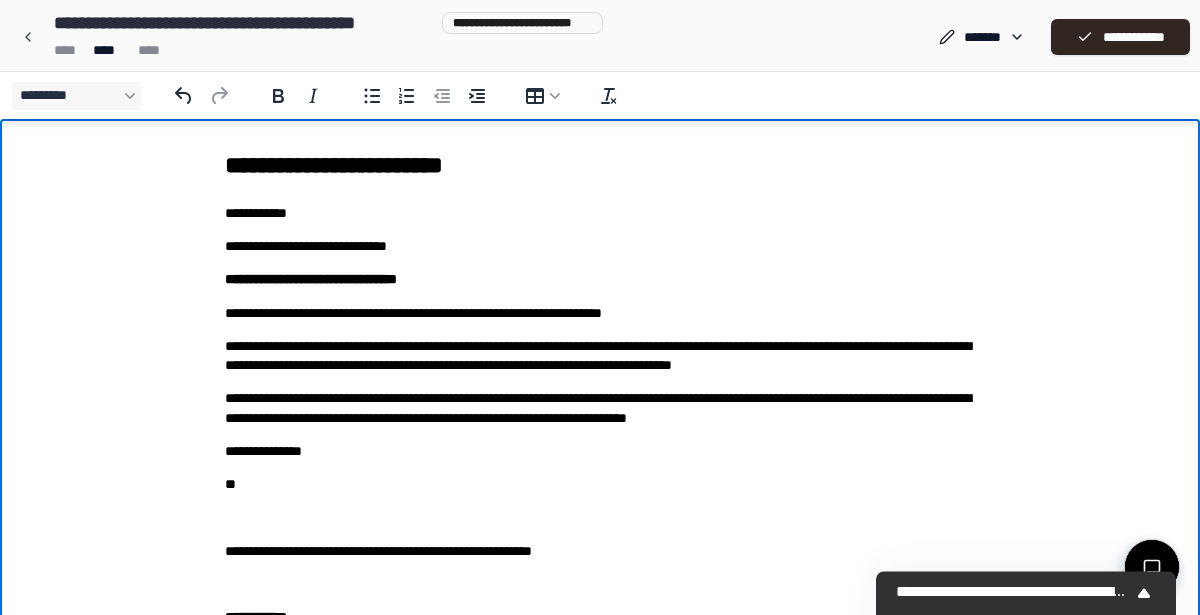 click on "**" at bounding box center [600, 483] 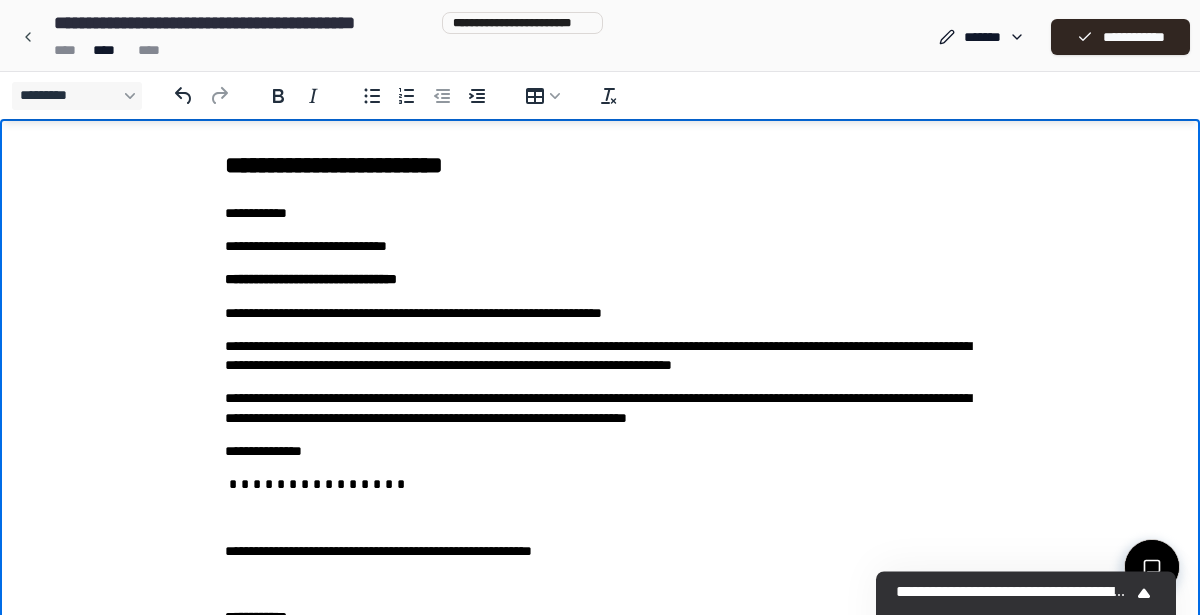 click on "**********" at bounding box center (600, 450) 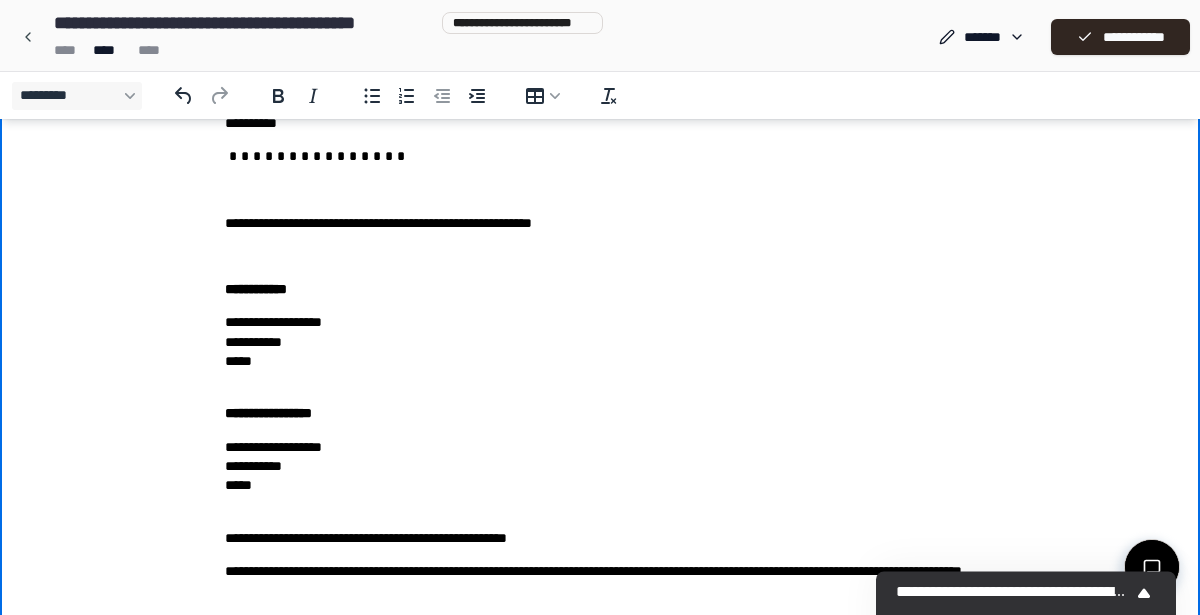 scroll, scrollTop: 446, scrollLeft: 0, axis: vertical 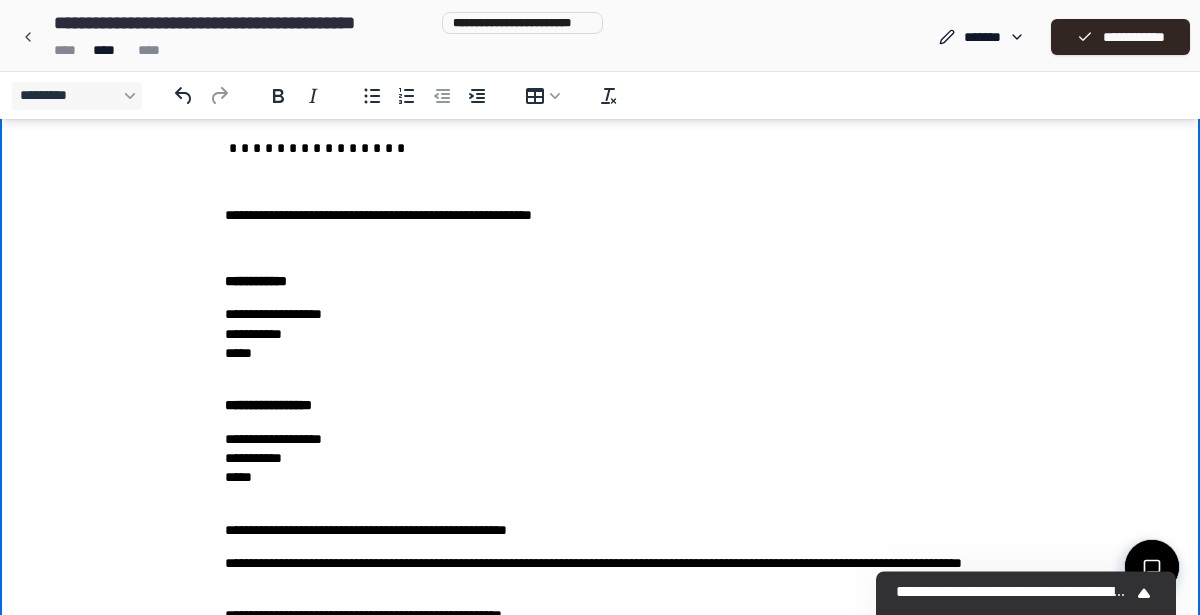 click on "**********" at bounding box center (600, 343) 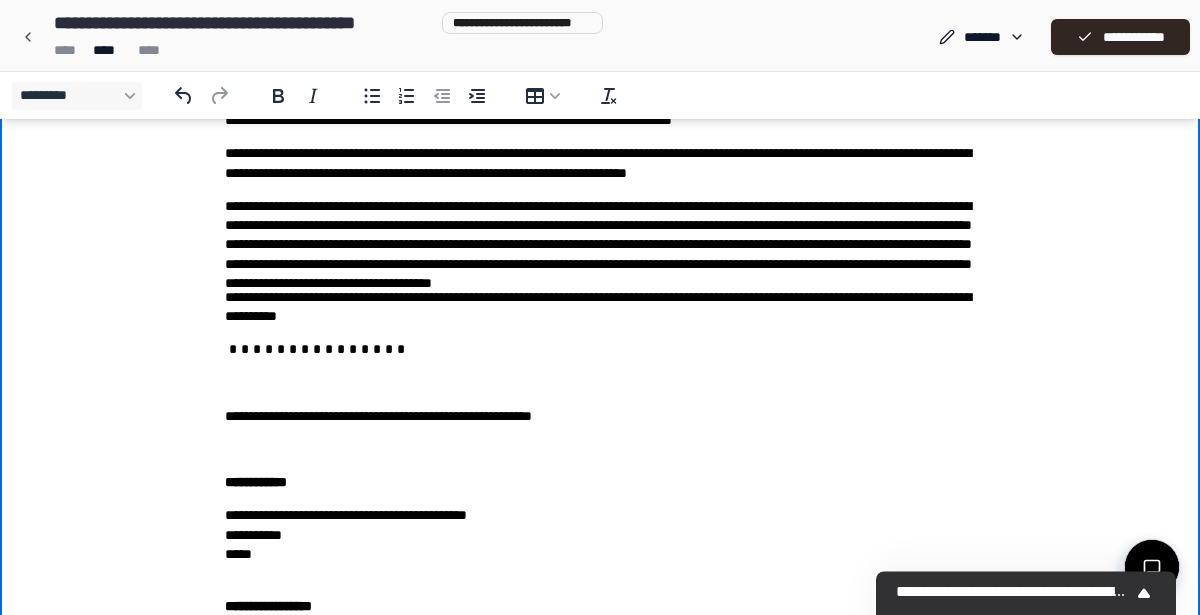 scroll, scrollTop: 232, scrollLeft: 0, axis: vertical 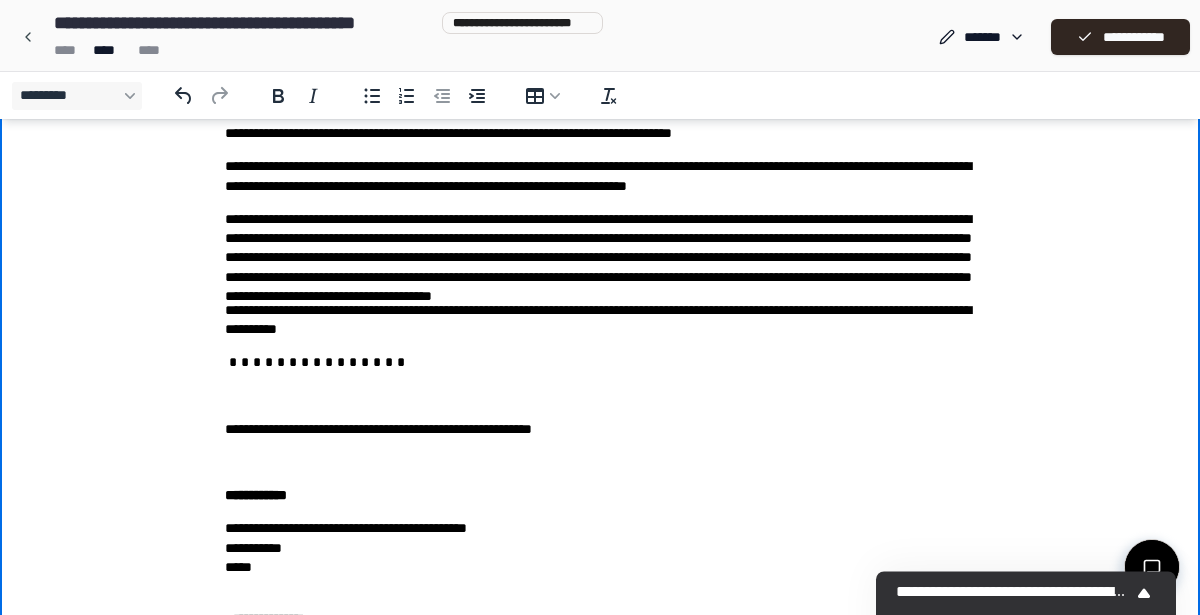 click on "**********" at bounding box center [600, 320] 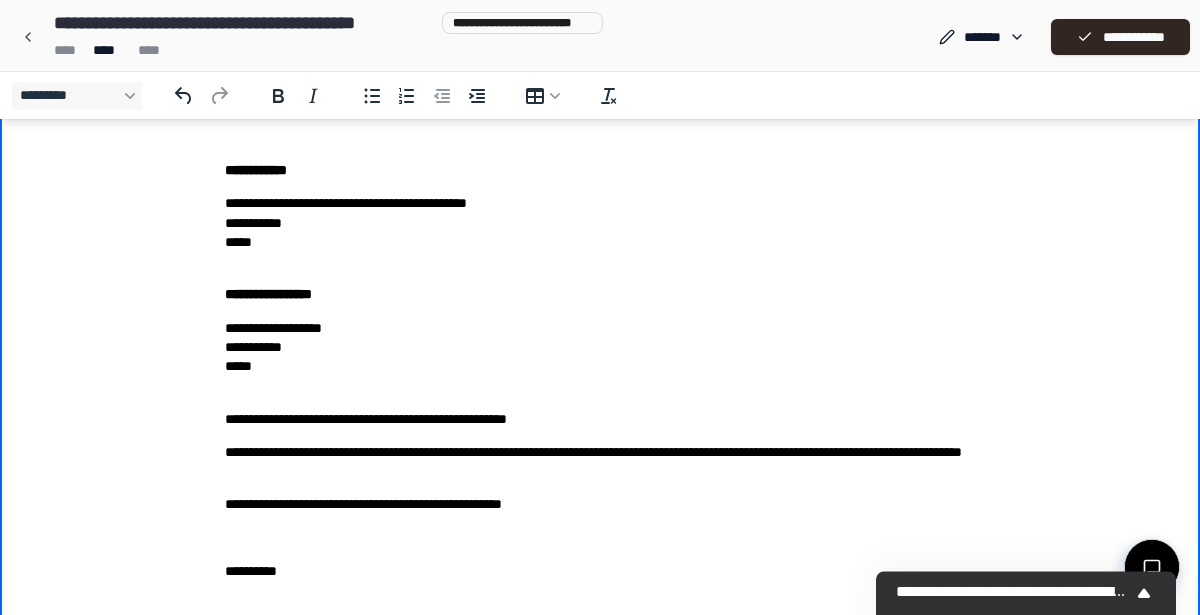 scroll, scrollTop: 743, scrollLeft: 0, axis: vertical 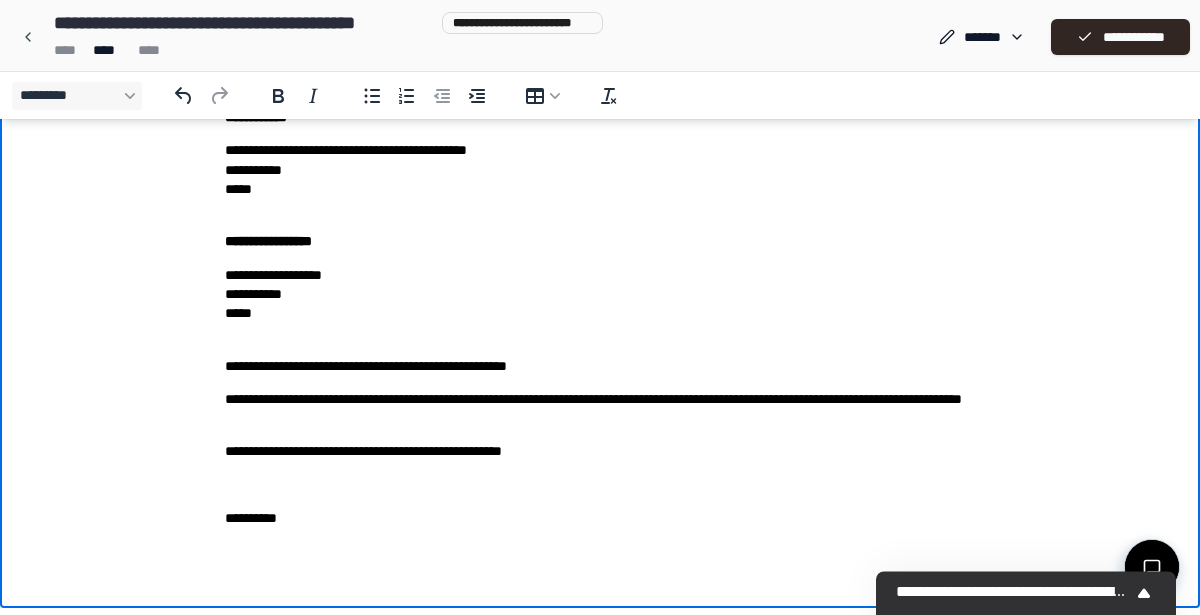 click on "**********" at bounding box center (600, 518) 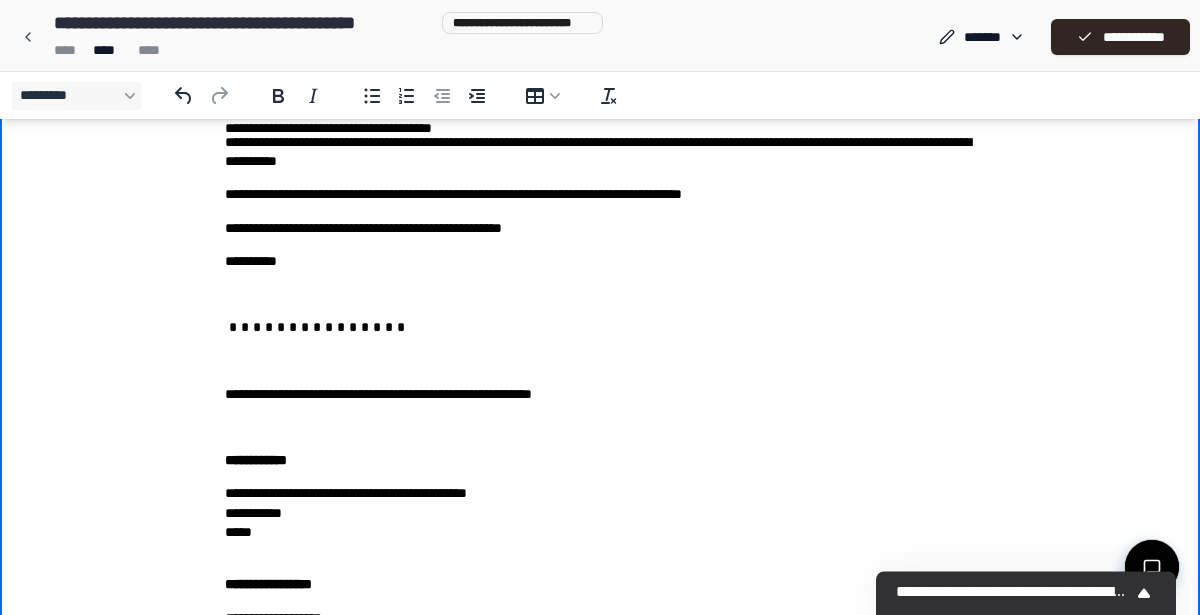 scroll, scrollTop: 398, scrollLeft: 0, axis: vertical 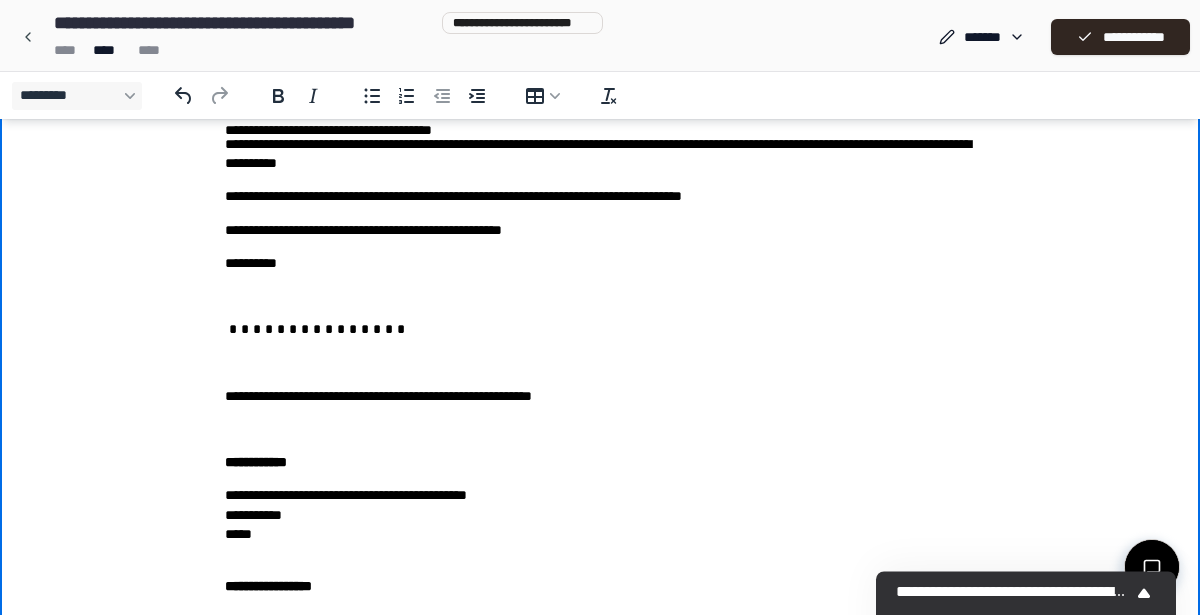 click on "**********" at bounding box center (600, 312) 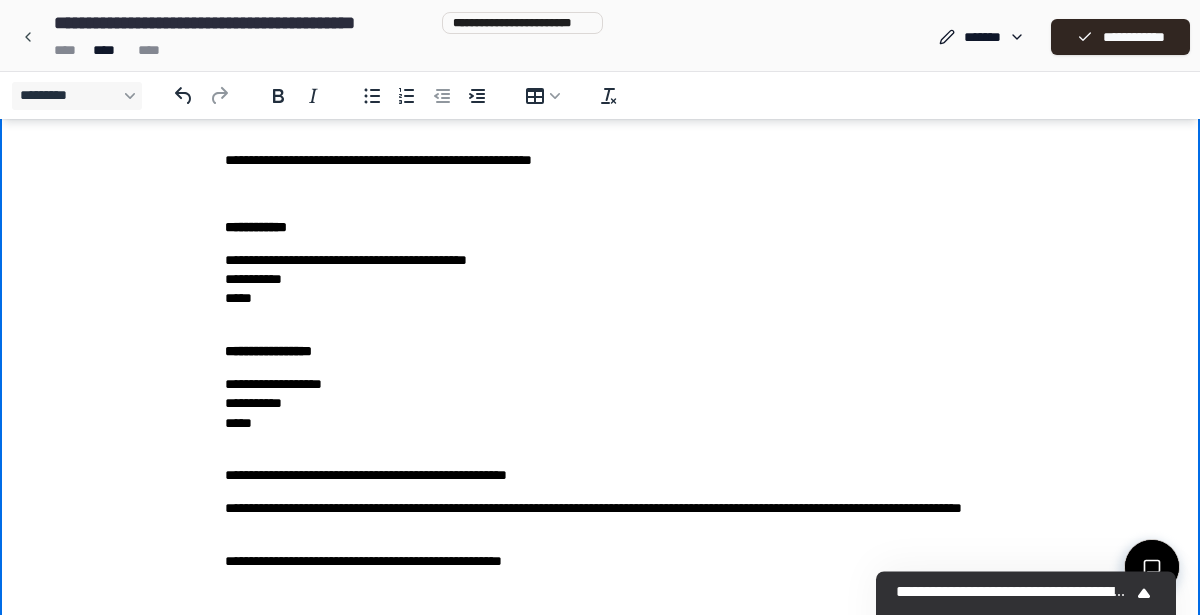 scroll, scrollTop: 693, scrollLeft: 0, axis: vertical 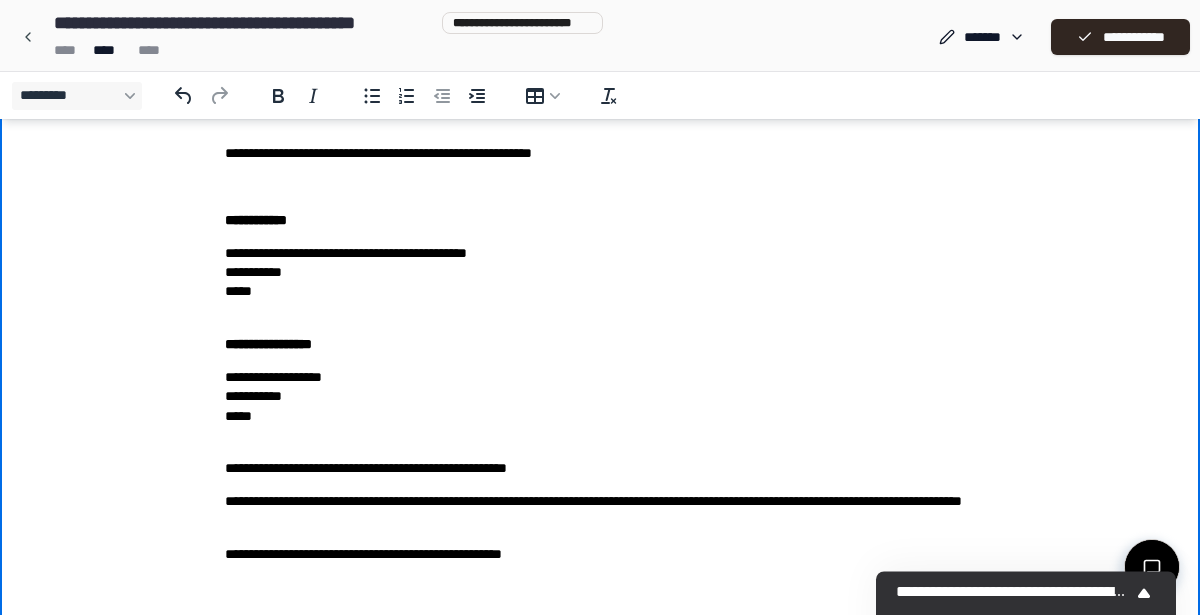 click on "**********" at bounding box center (600, 406) 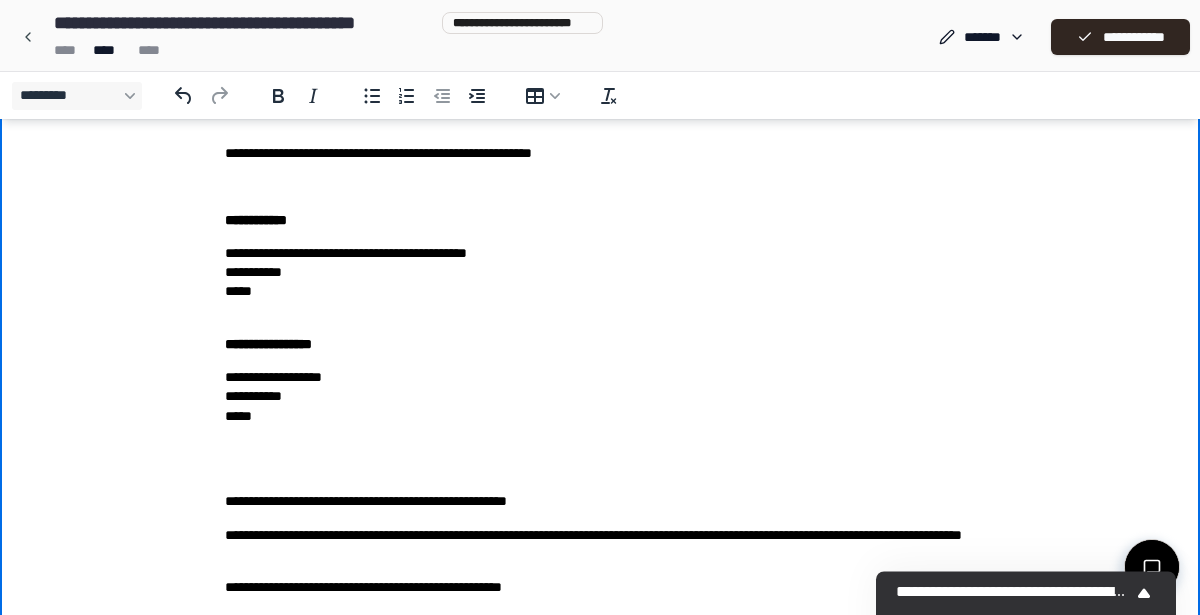 click on "**********" at bounding box center (600, 406) 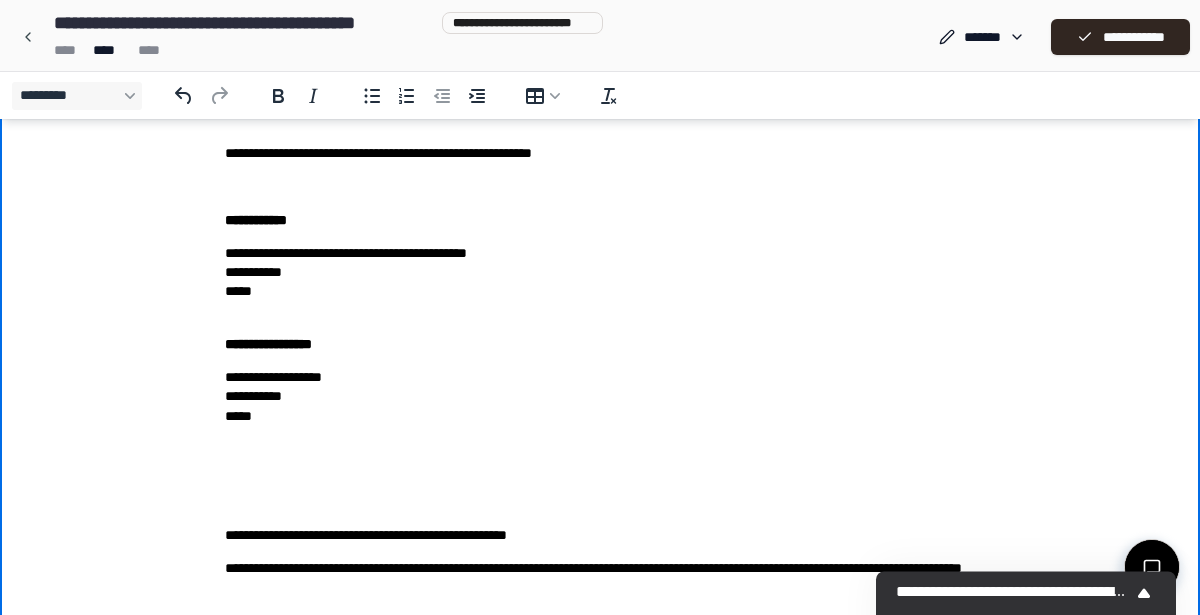 click on "**********" at bounding box center (600, 406) 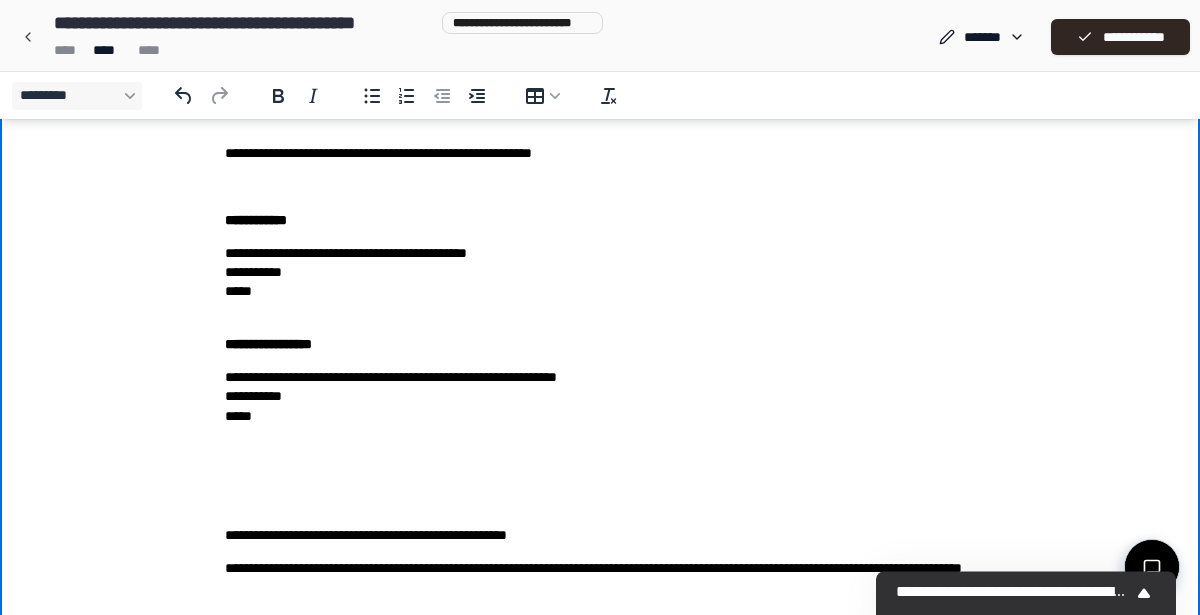 click on "**********" at bounding box center (600, 406) 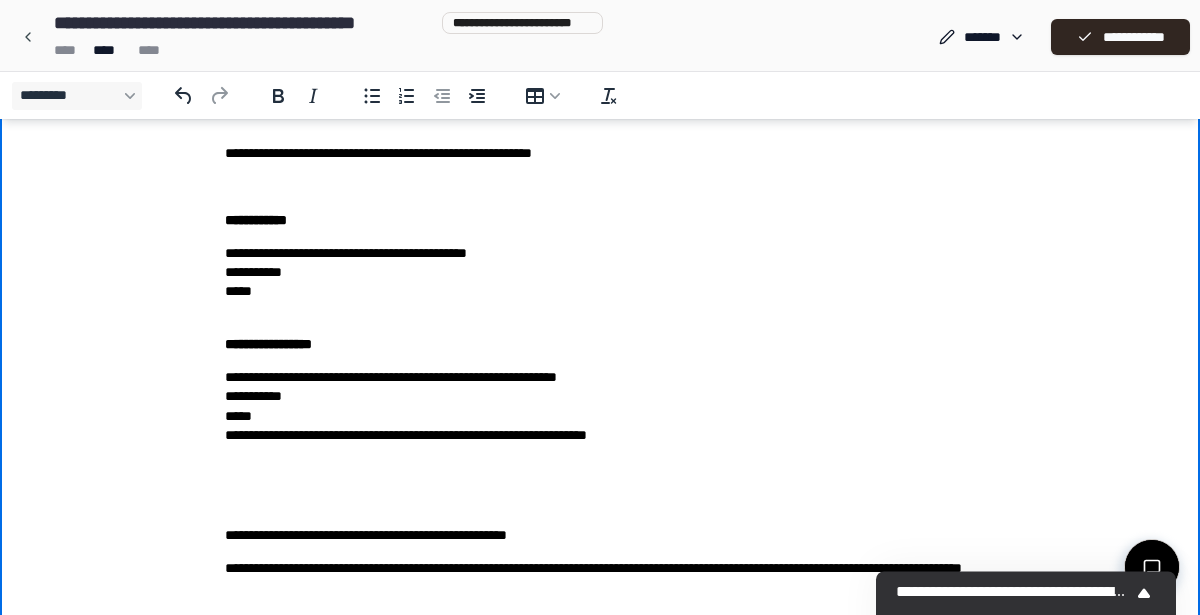 click on "**********" at bounding box center [600, 76] 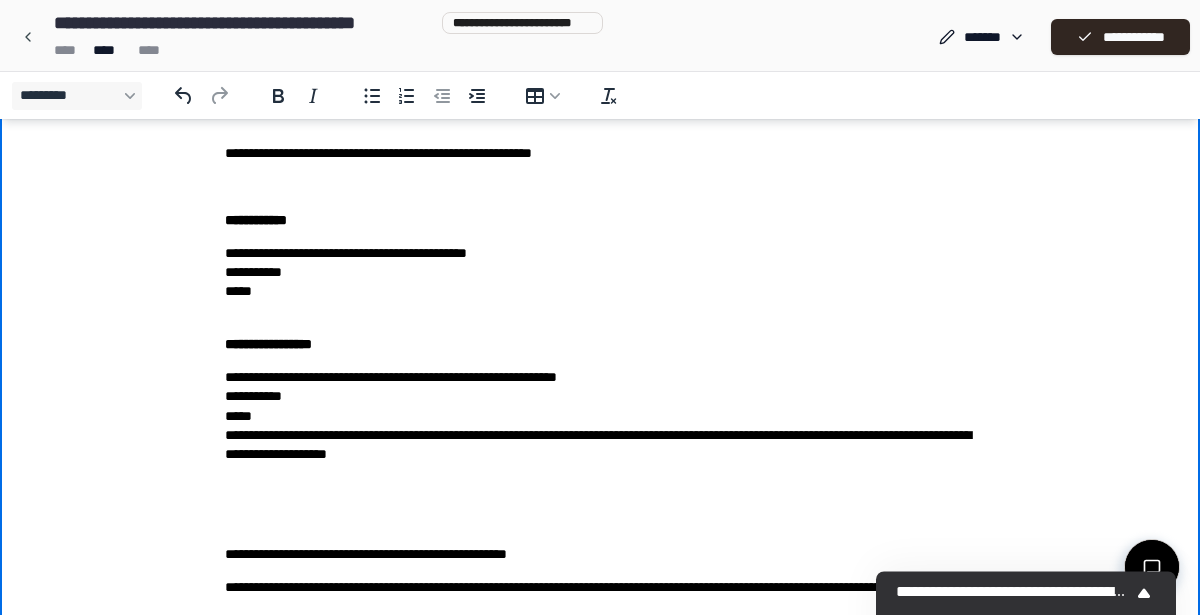 click on "**********" at bounding box center (600, 416) 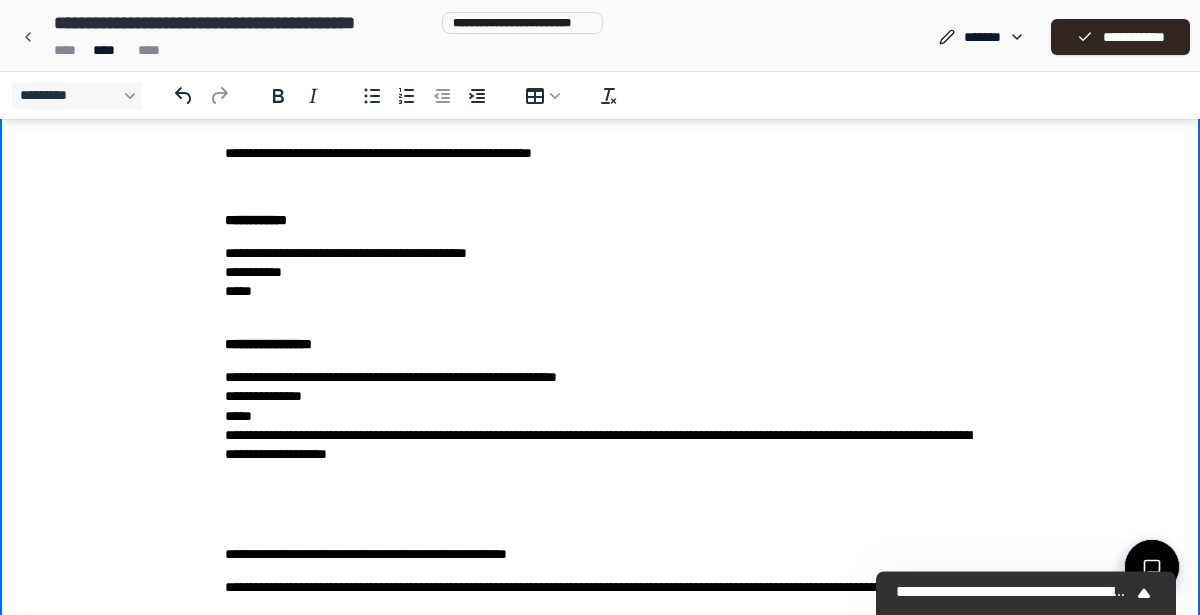 click on "**********" at bounding box center (600, 416) 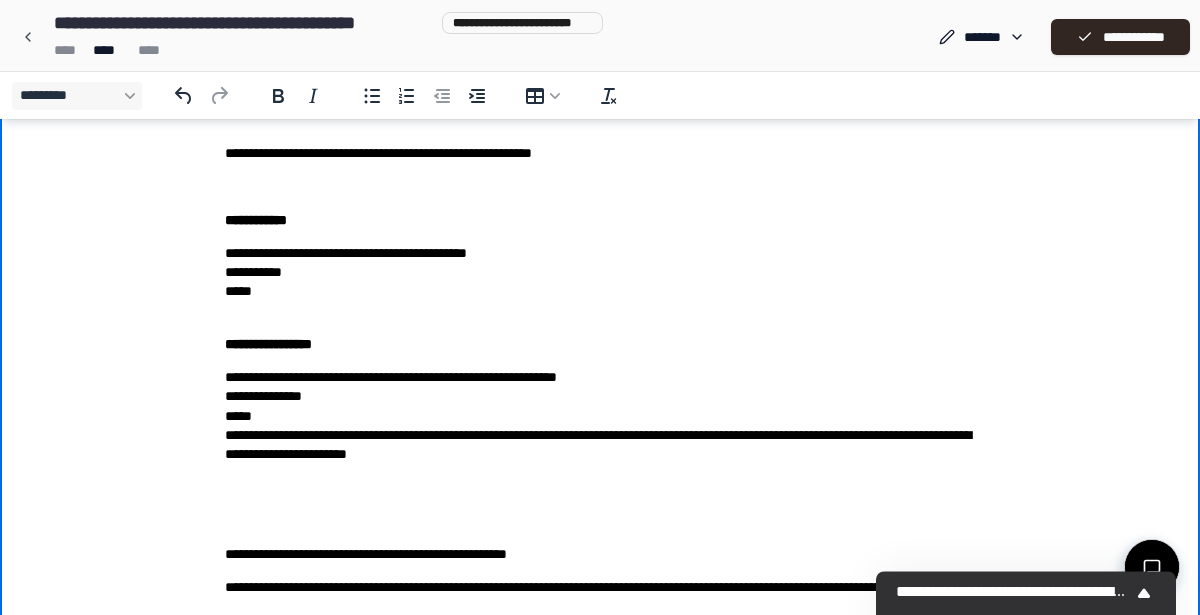 click on "**********" at bounding box center (600, 416) 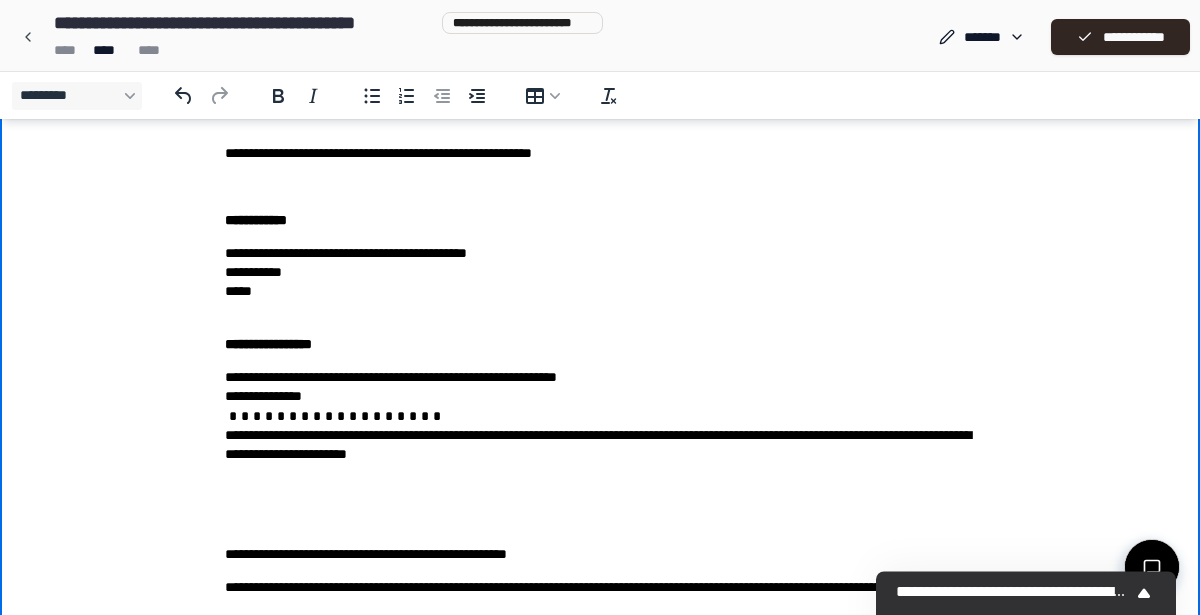 click on "**********" at bounding box center [600, 416] 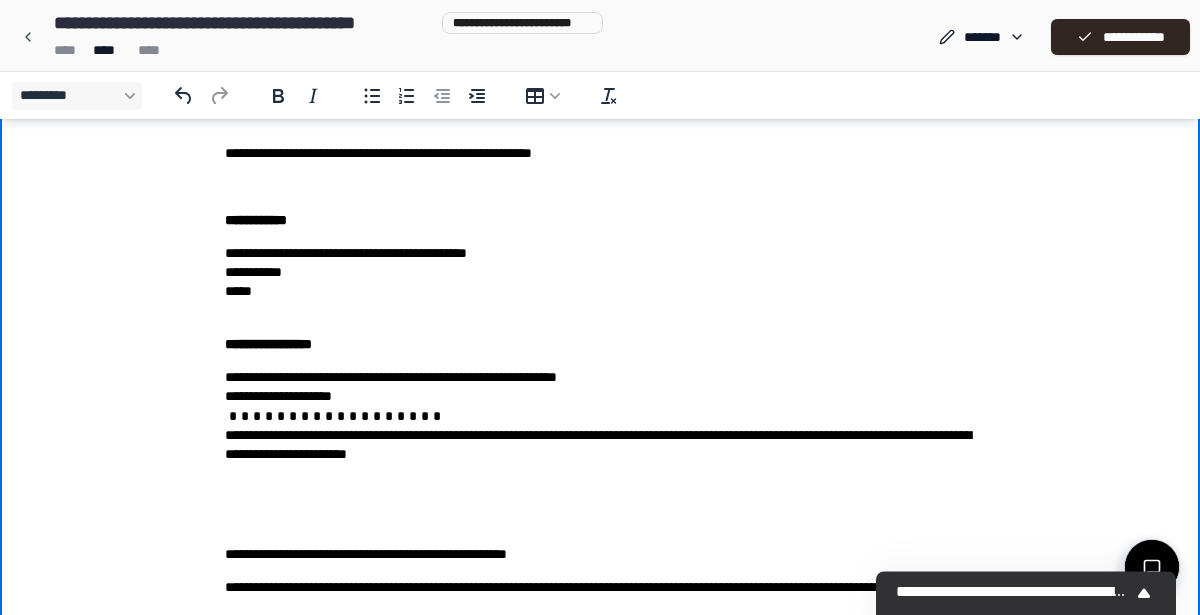 click on "**********" at bounding box center [600, 416] 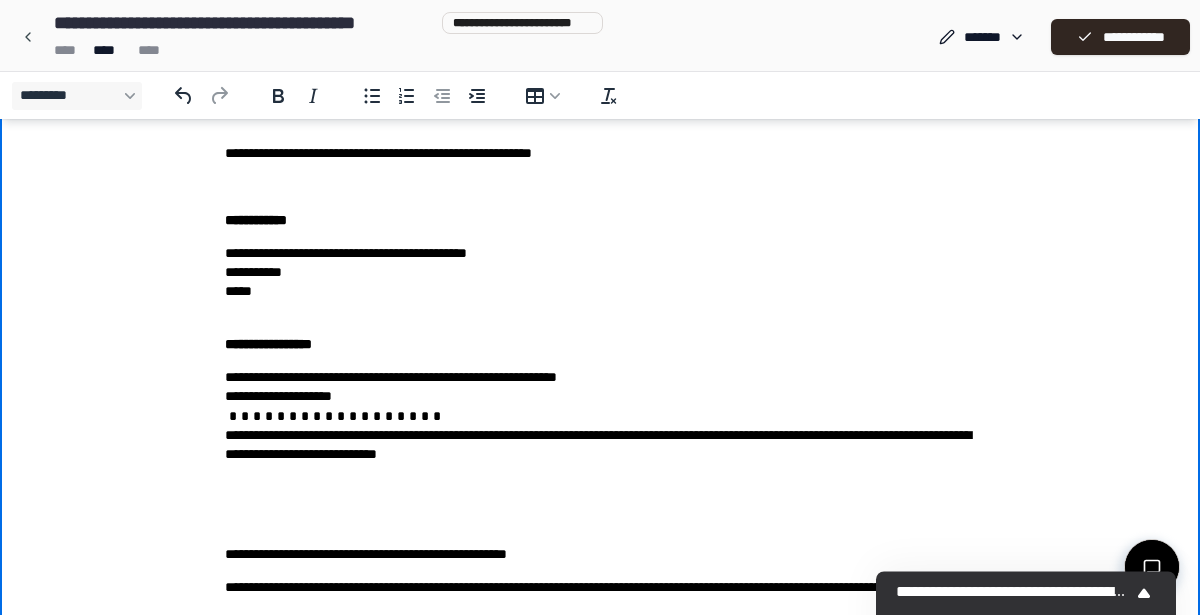 click on "**********" at bounding box center (600, 416) 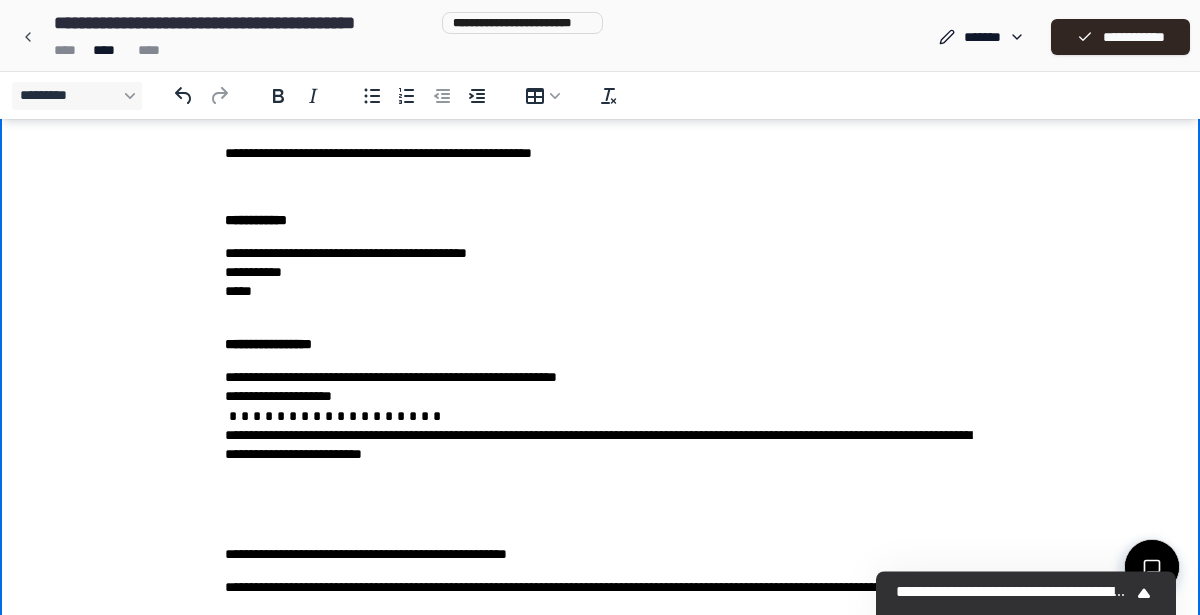 click on "**********" at bounding box center (600, 416) 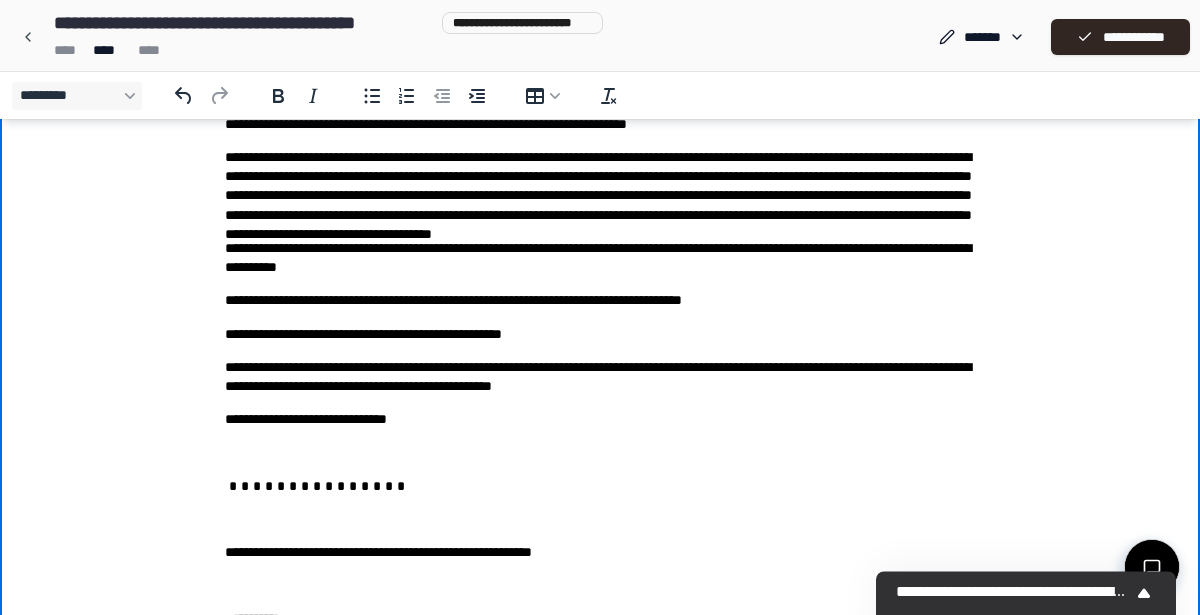 scroll, scrollTop: 281, scrollLeft: 0, axis: vertical 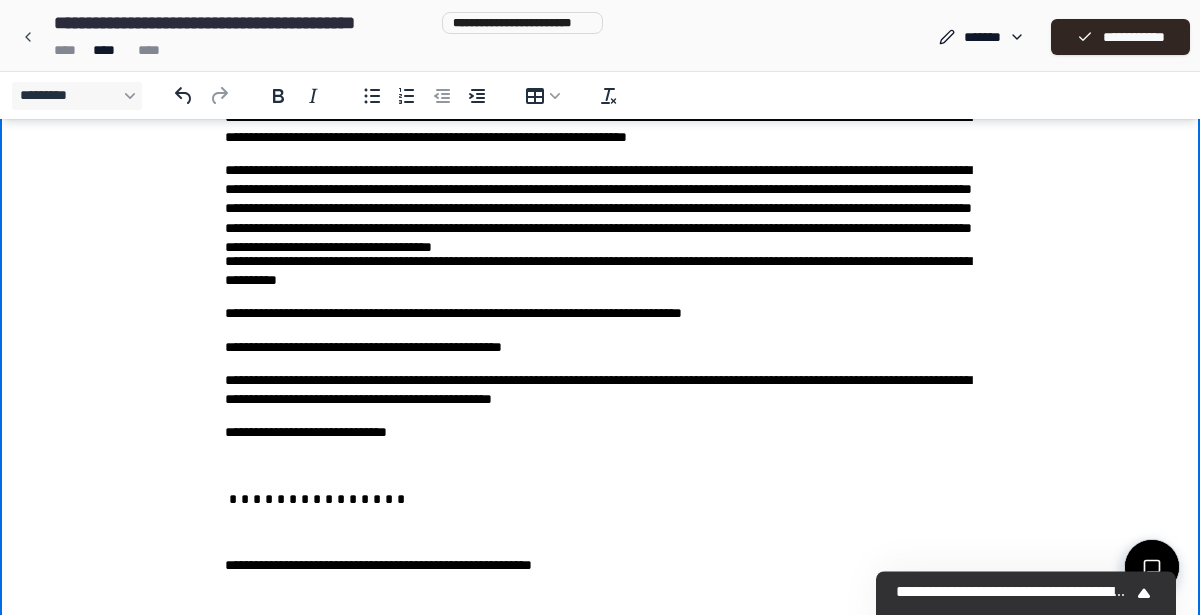 click on "**********" at bounding box center (600, 271) 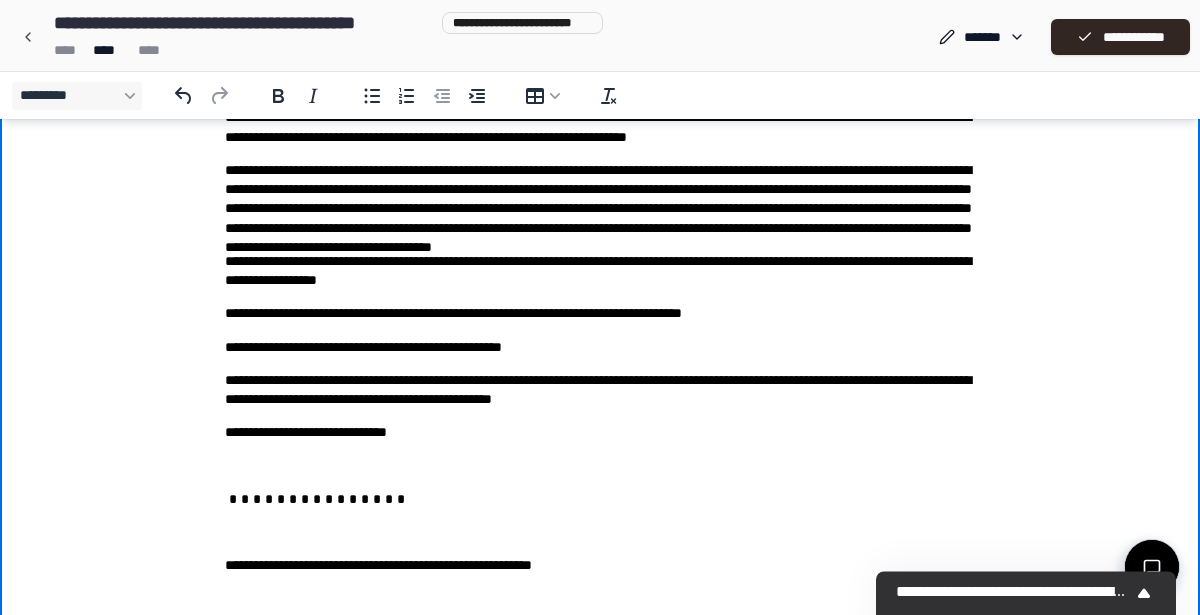 click on "**********" at bounding box center (600, 271) 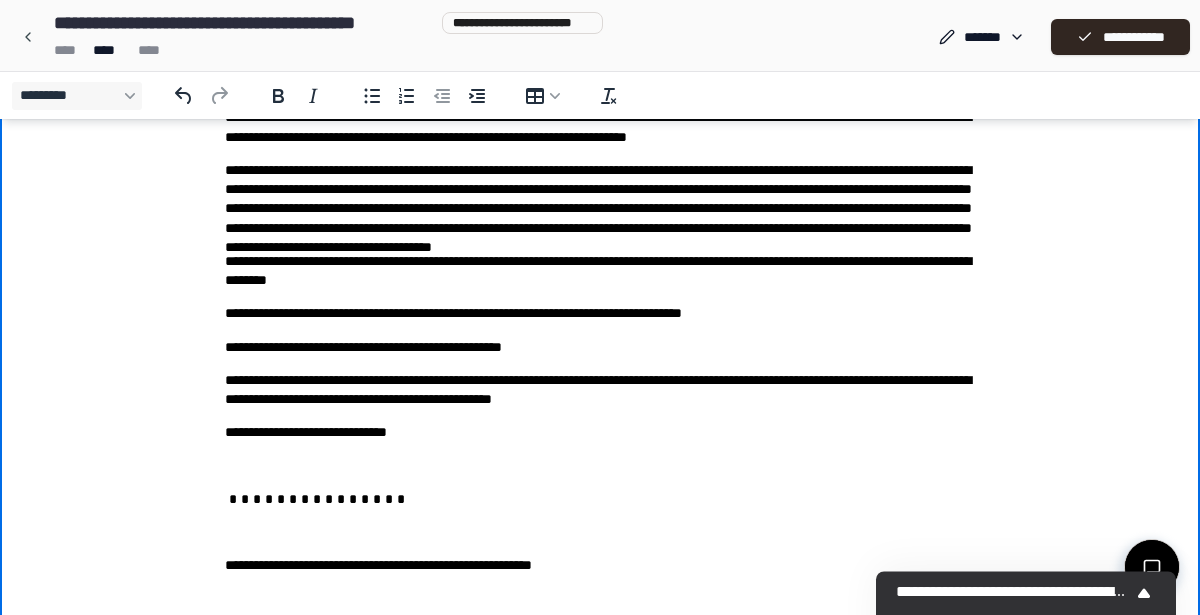 click on "**********" at bounding box center [600, 271] 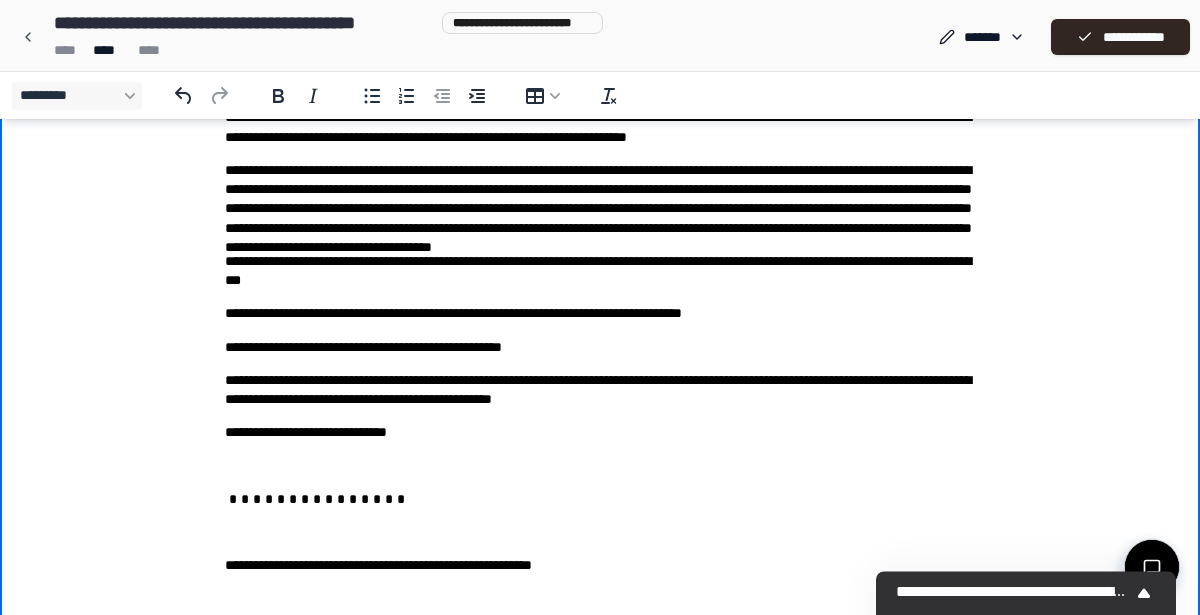 click on "**********" at bounding box center [600, 271] 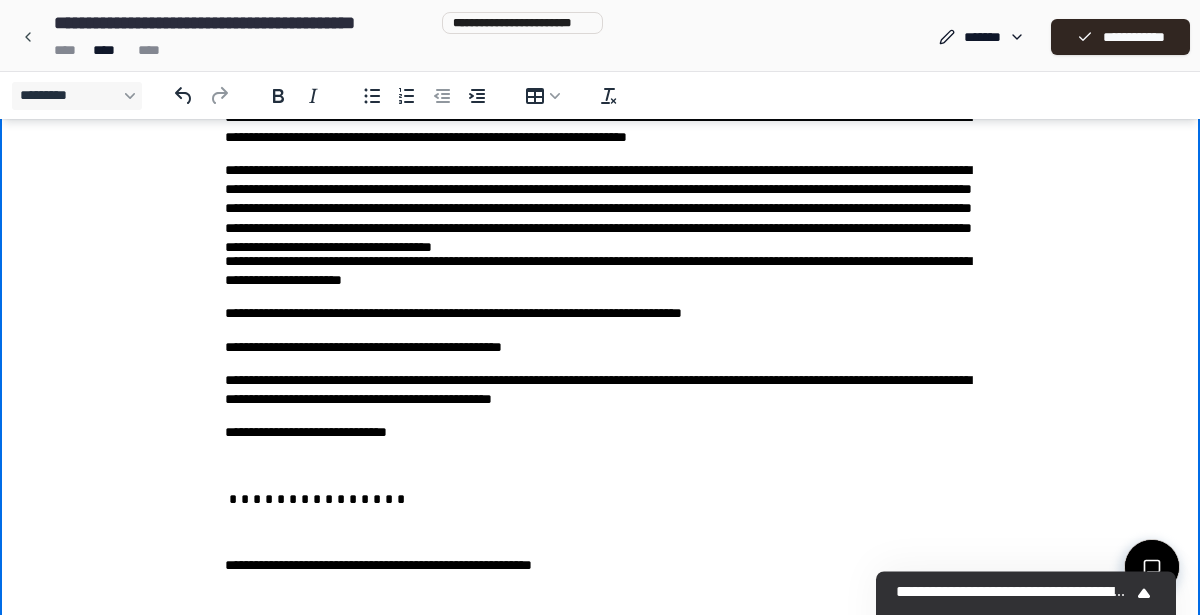 click on "**********" at bounding box center [600, 271] 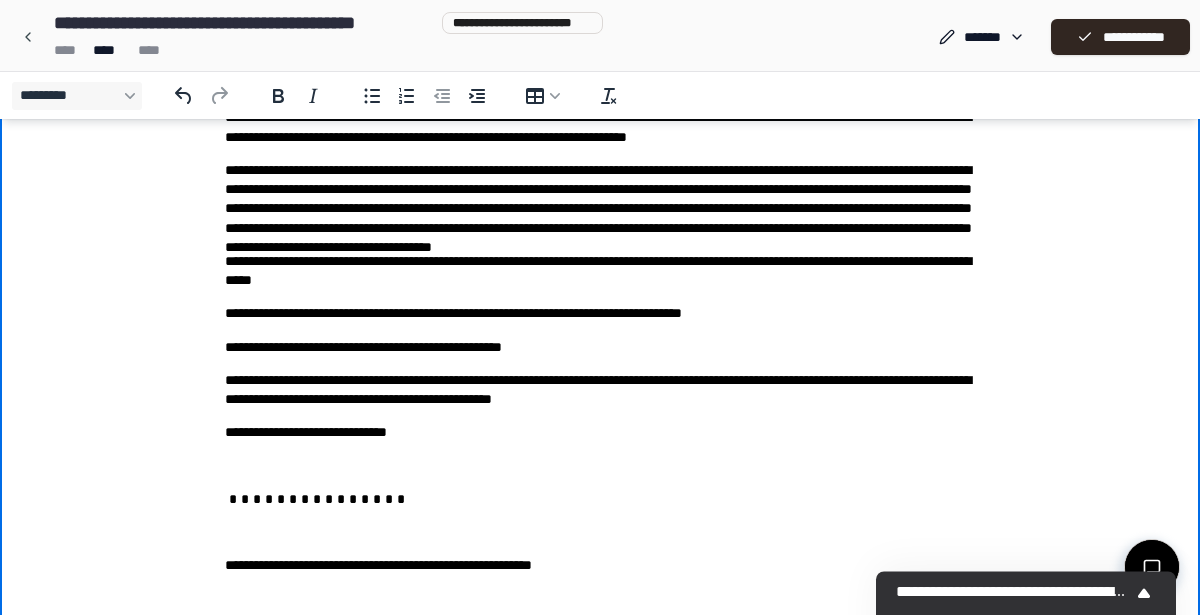 click on "**********" at bounding box center [600, 498] 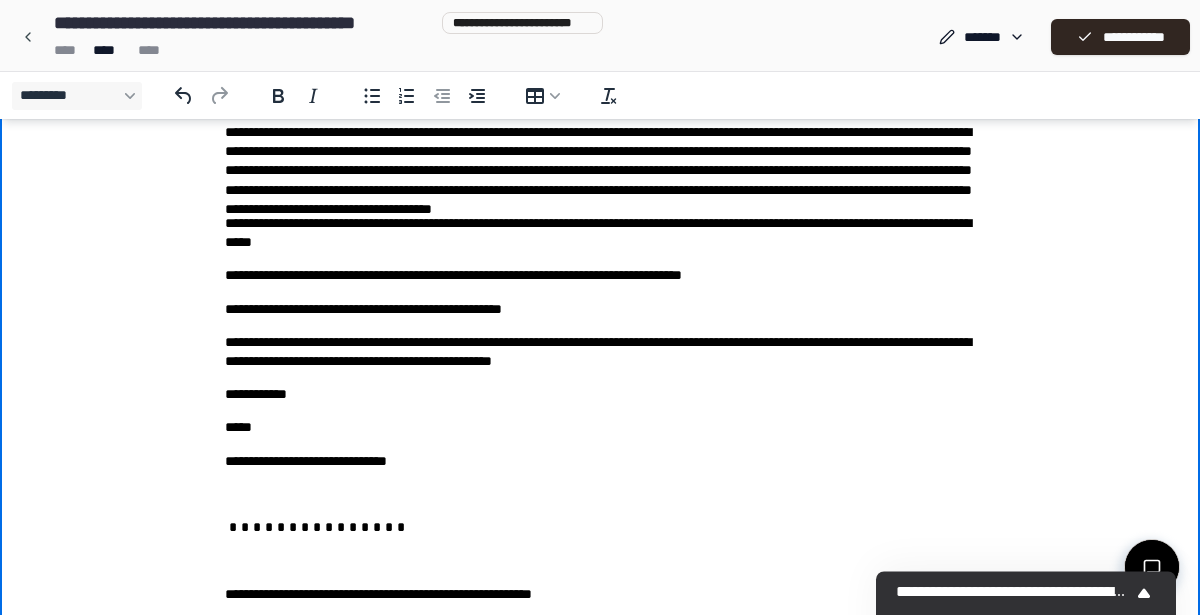 scroll, scrollTop: 315, scrollLeft: 0, axis: vertical 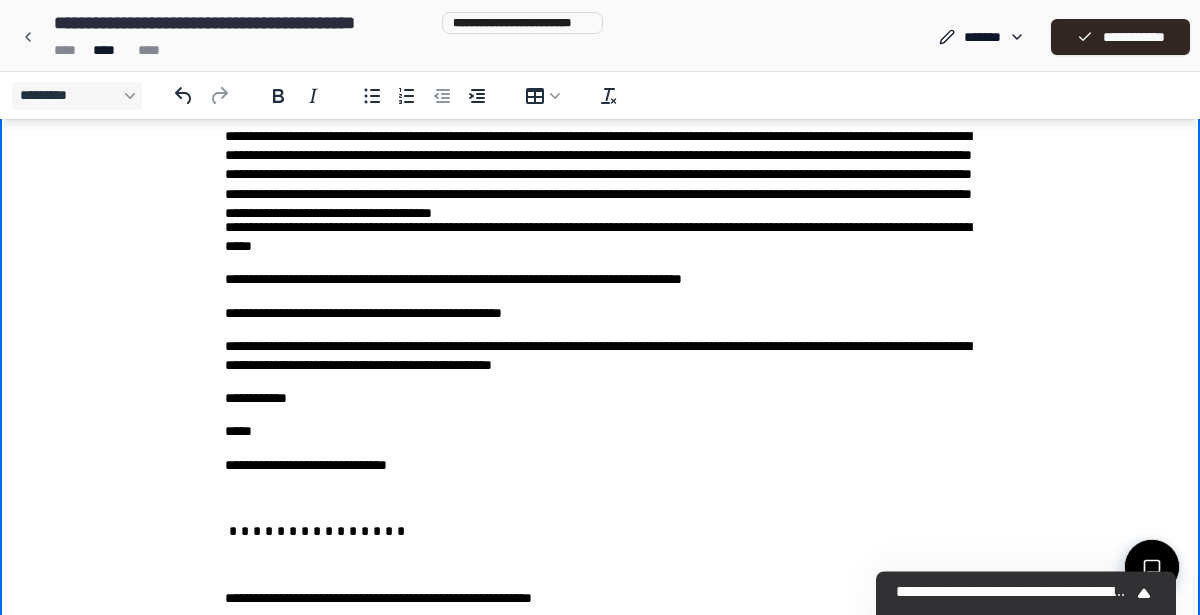click on "**********" at bounding box center [600, 237] 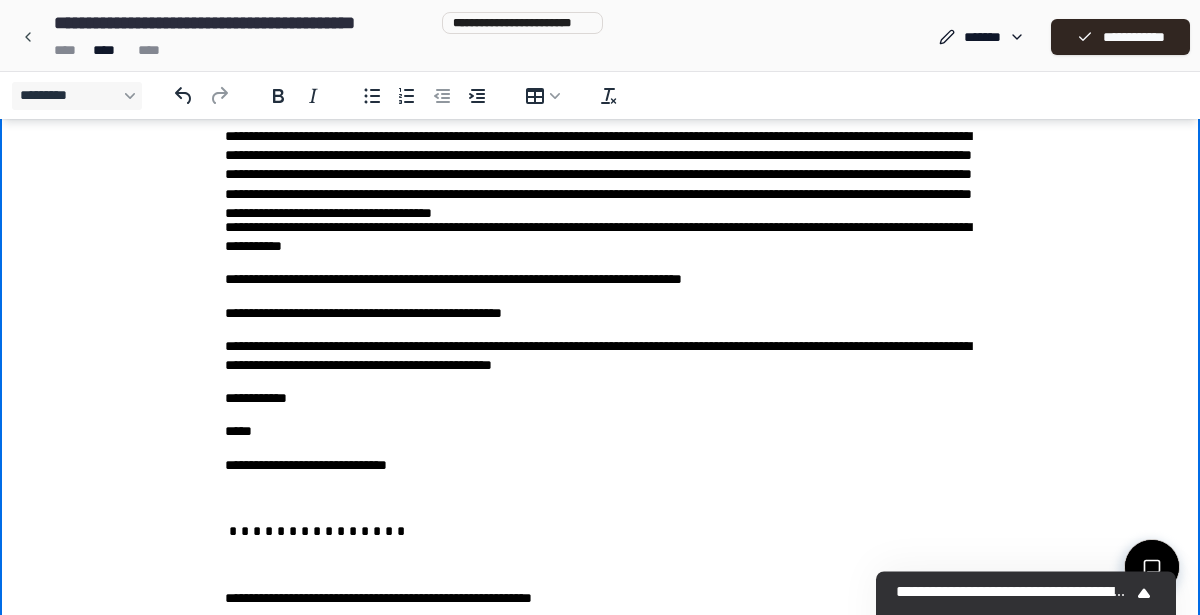 click on "**********" at bounding box center [600, 237] 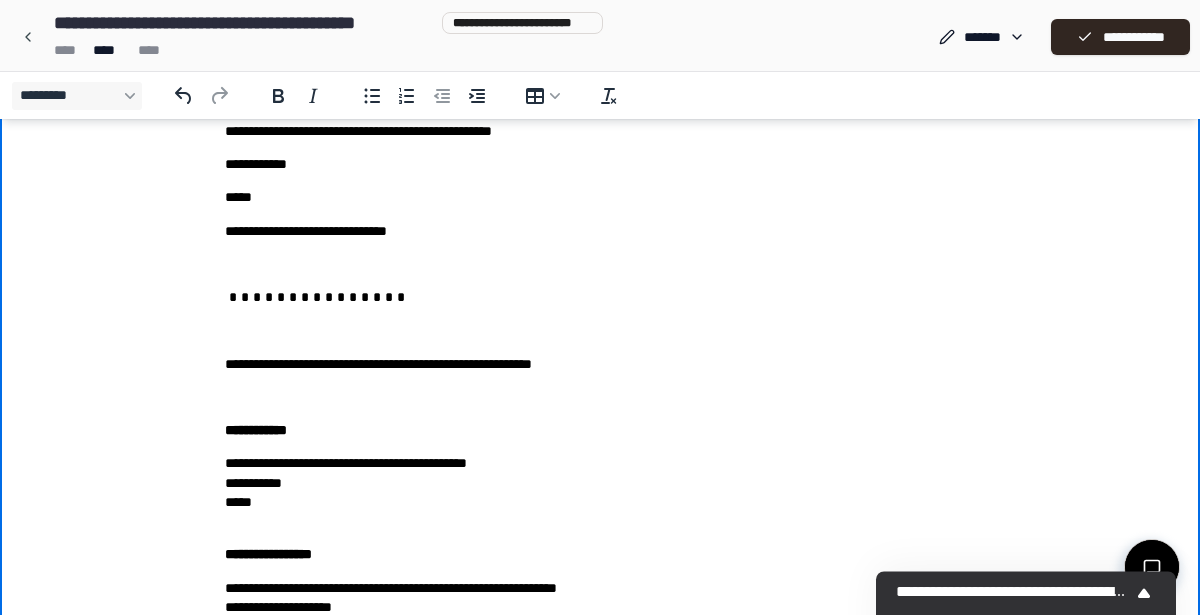 scroll, scrollTop: 516, scrollLeft: 0, axis: vertical 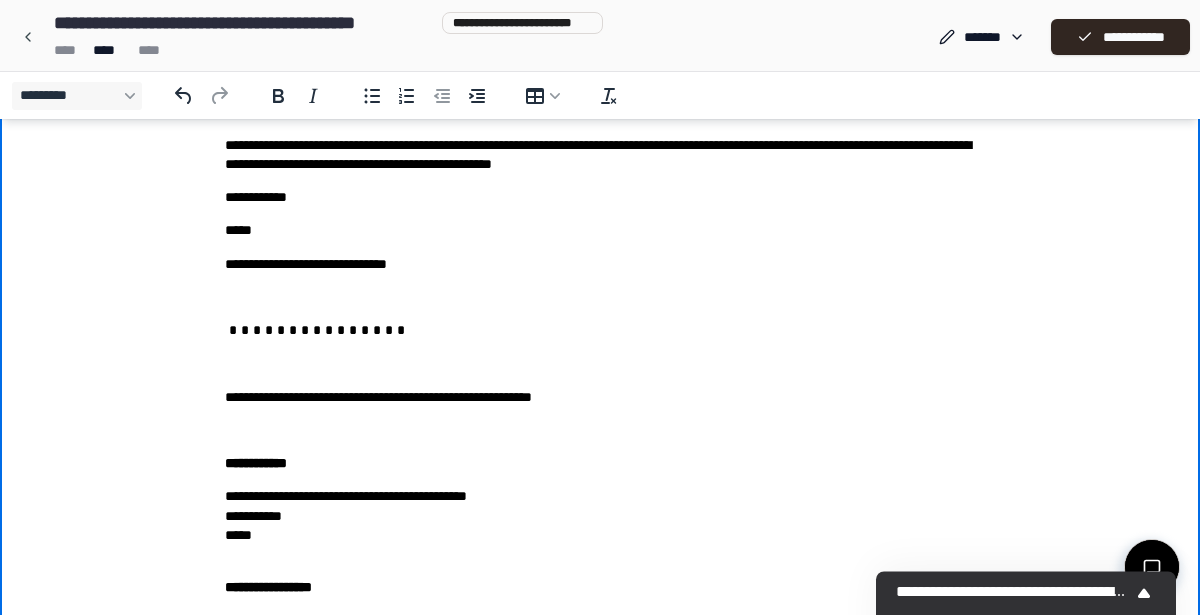 click on "*****" at bounding box center [600, 230] 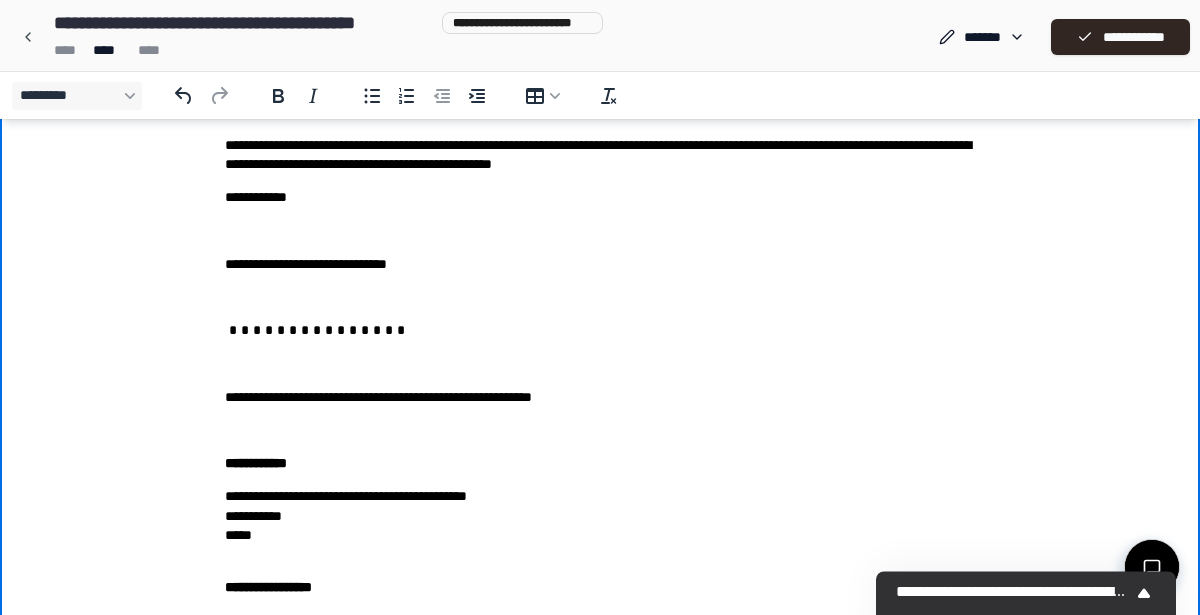 click on "**********" at bounding box center (600, 296) 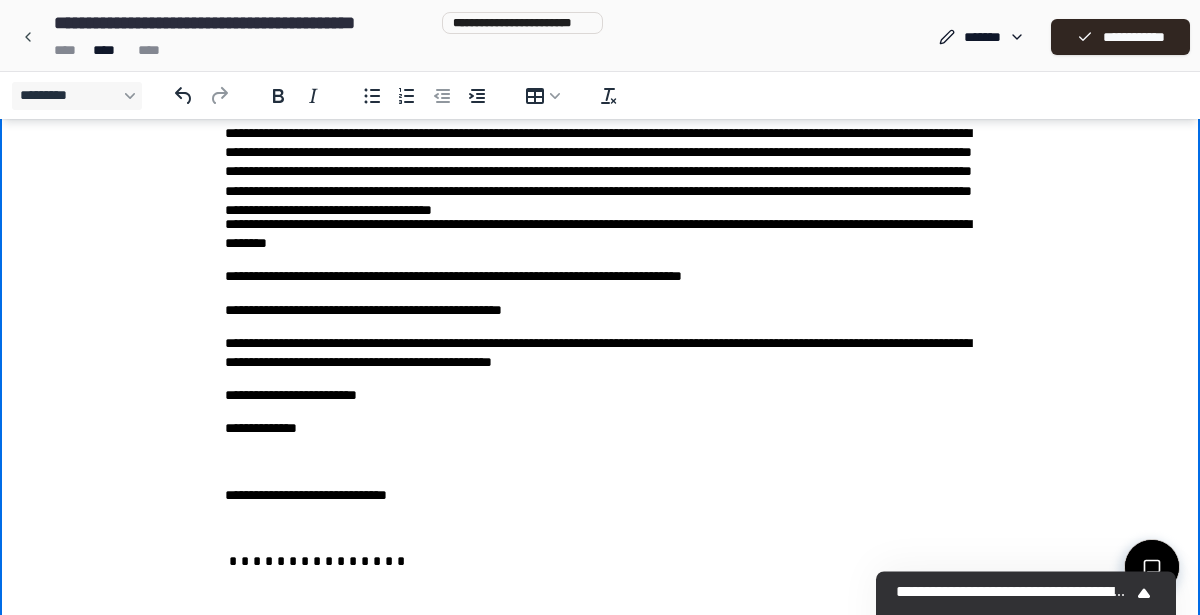 scroll, scrollTop: 317, scrollLeft: 0, axis: vertical 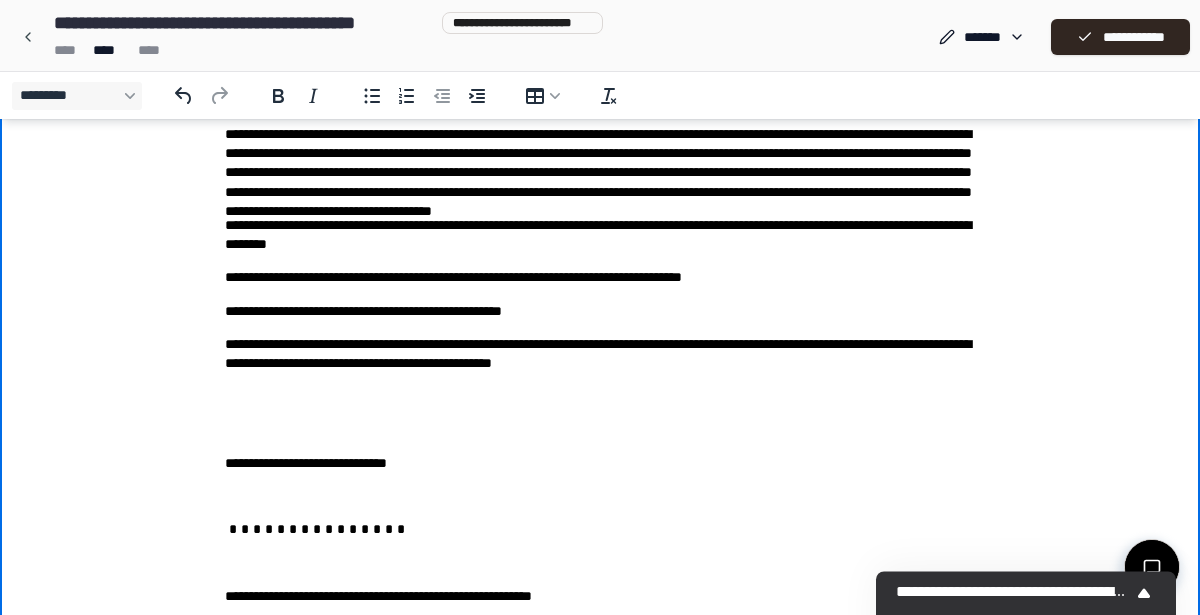 click on "**********" at bounding box center (600, 463) 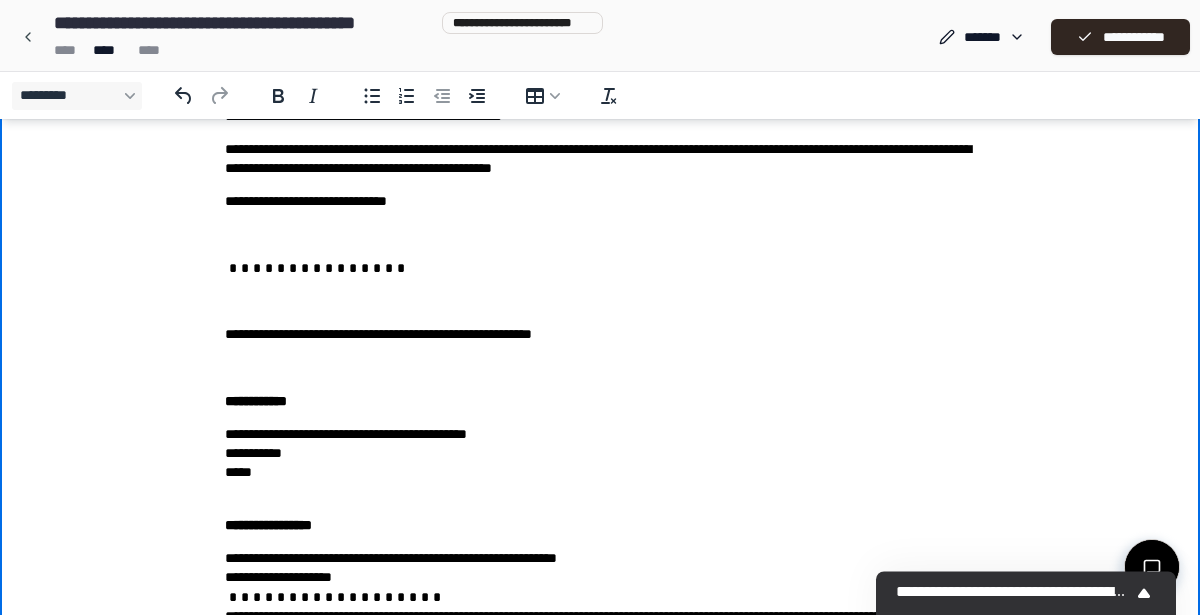 scroll, scrollTop: 513, scrollLeft: 0, axis: vertical 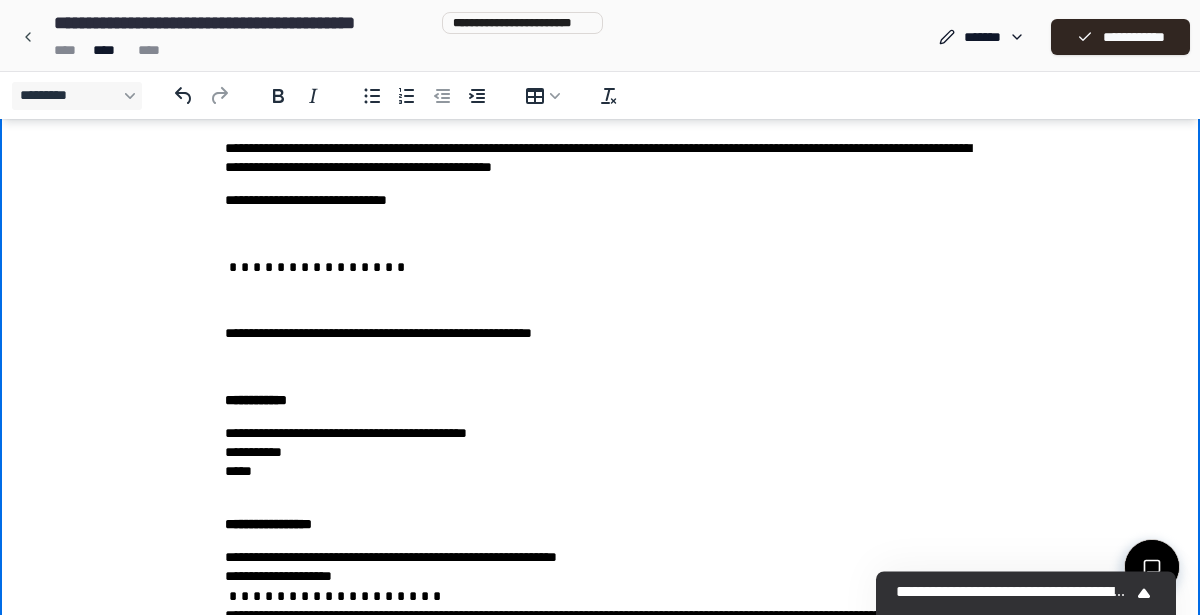 click on "**********" at bounding box center (600, 266) 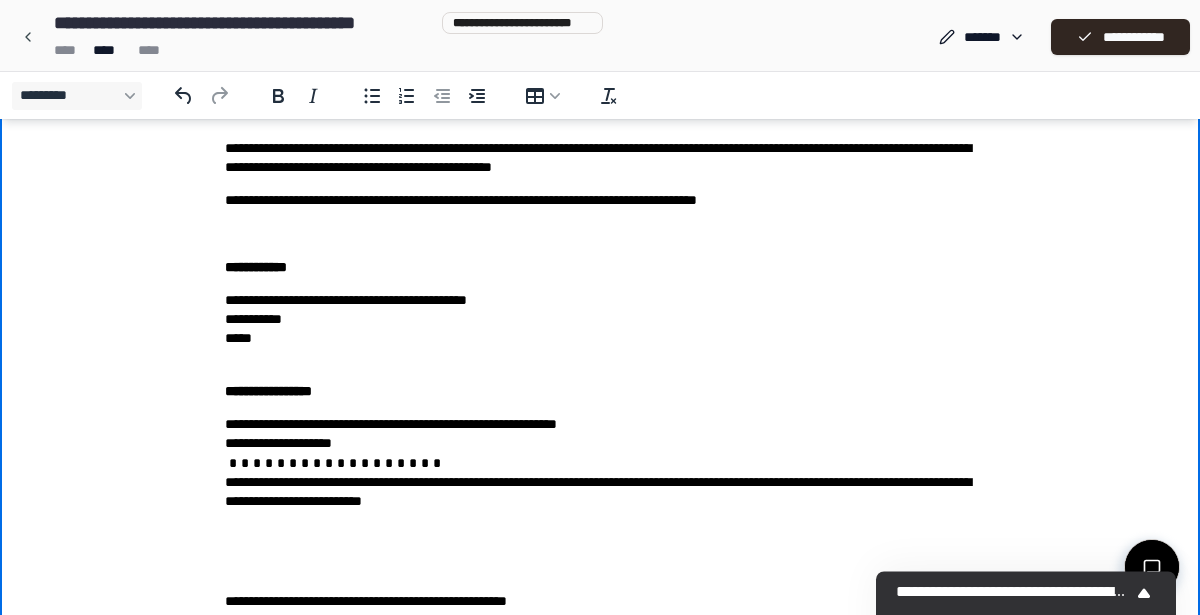click on "**********" at bounding box center (600, 200) 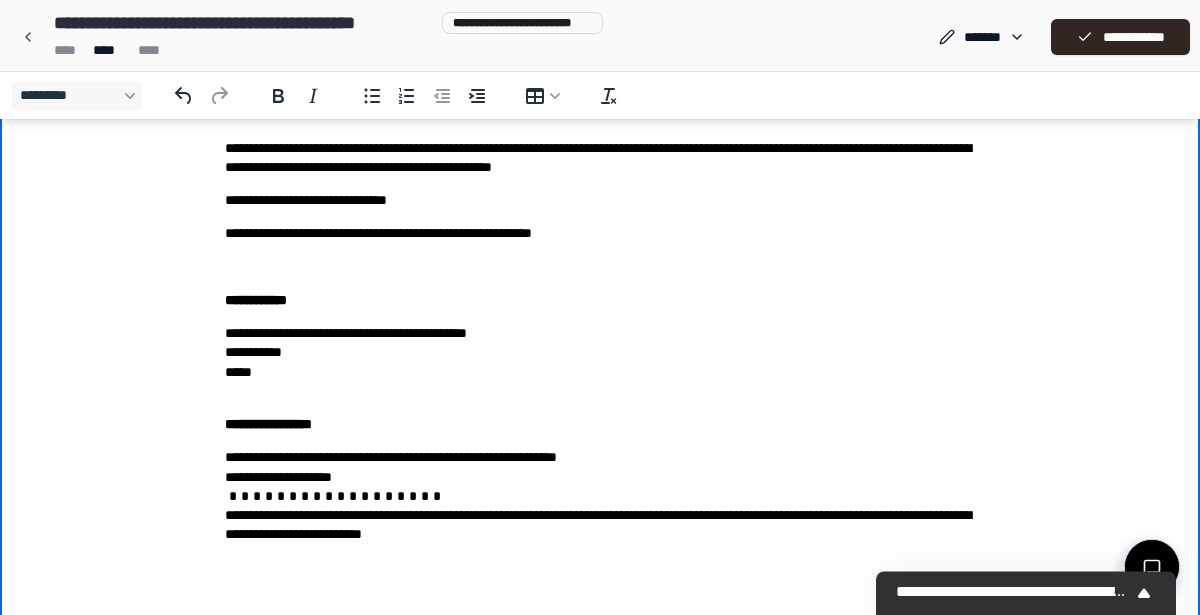 click on "**********" at bounding box center [600, 362] 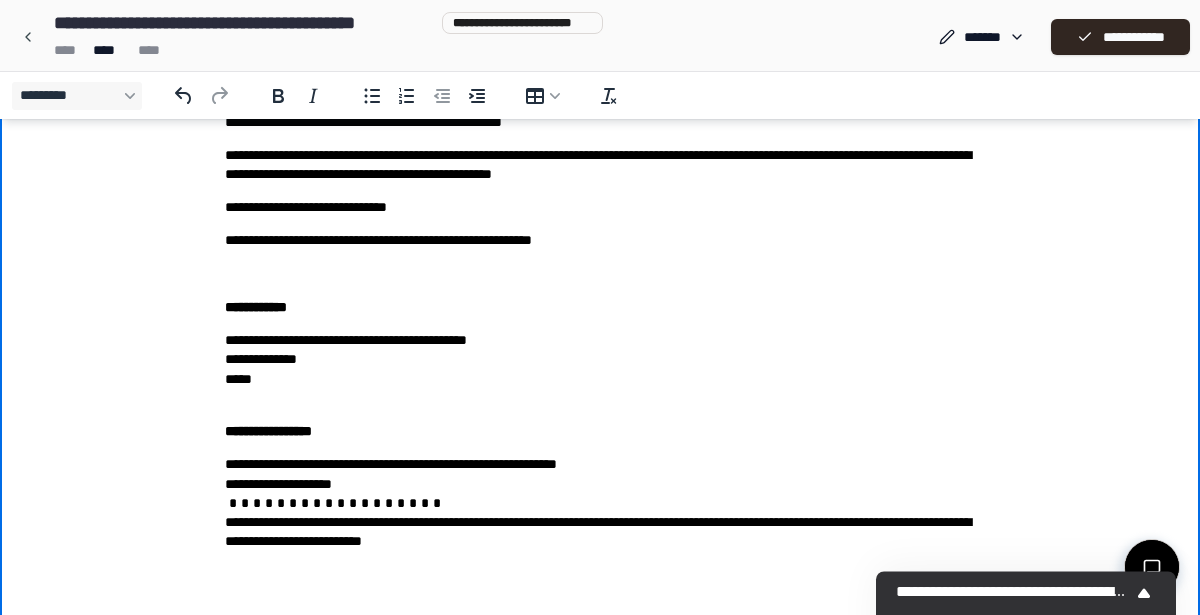 scroll, scrollTop: 492, scrollLeft: 0, axis: vertical 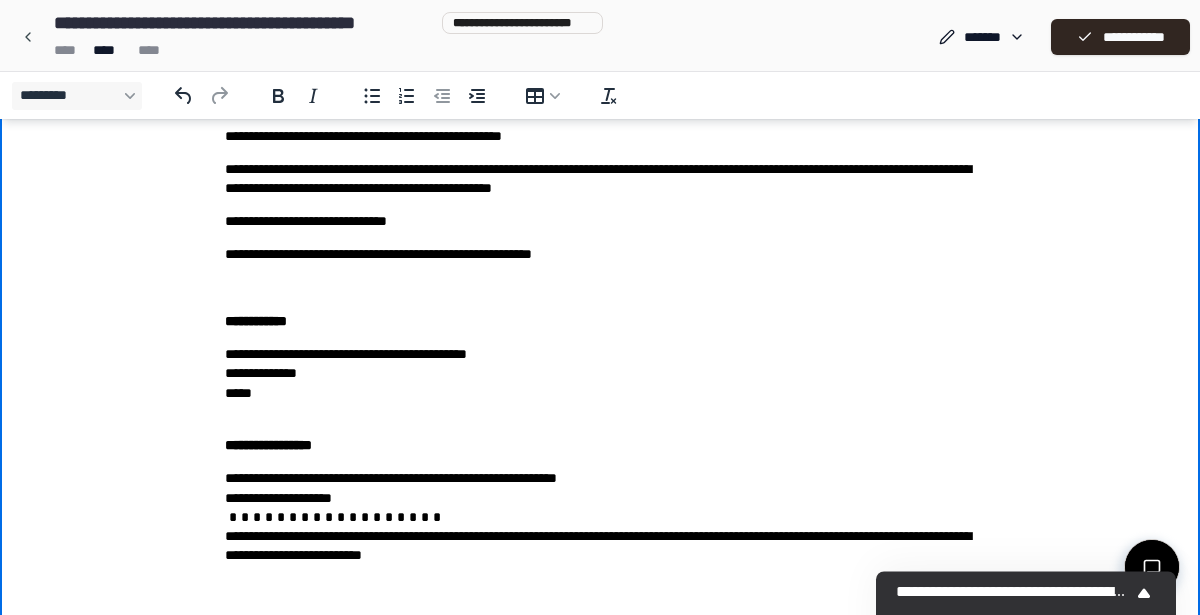 click on "**********" at bounding box center (600, 179) 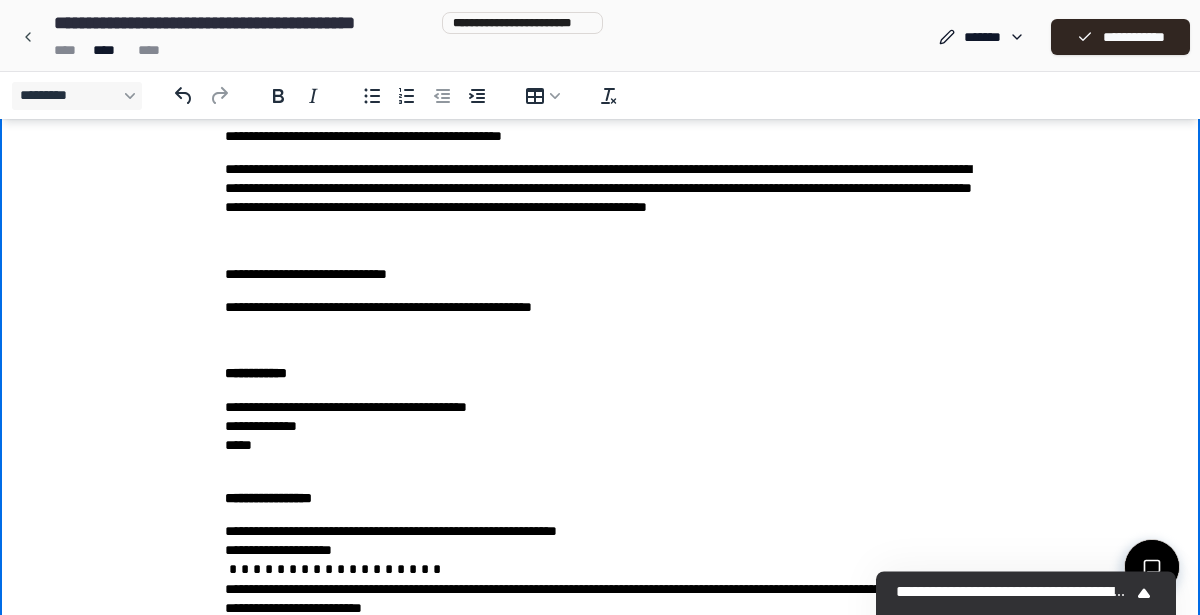 click on "**********" at bounding box center (600, 189) 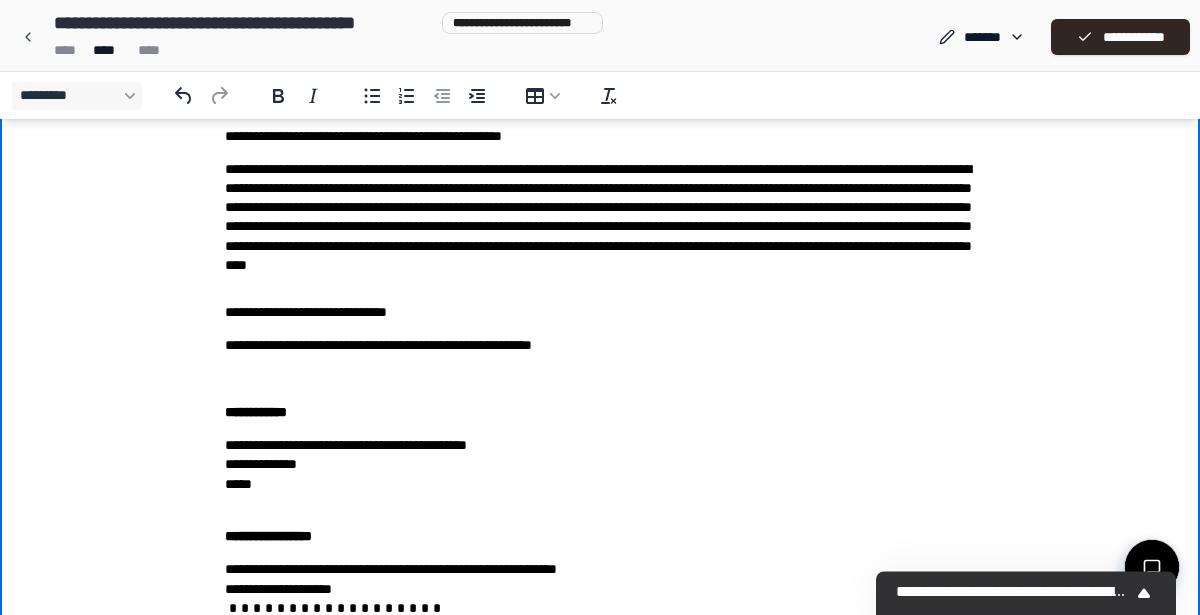 click on "**********" at bounding box center [600, 283] 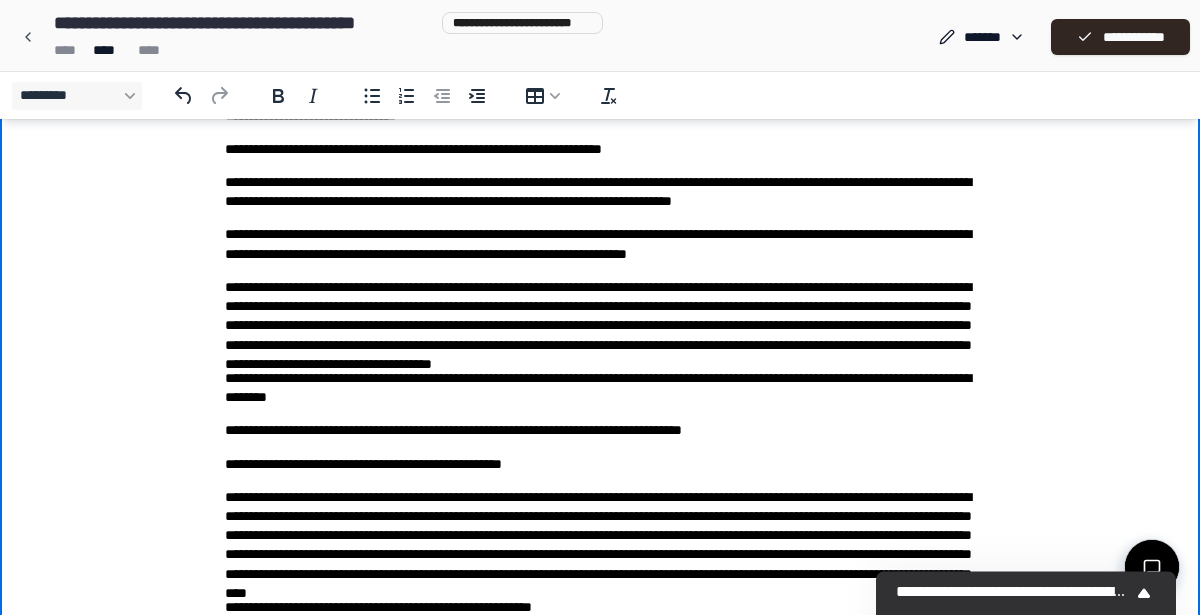 scroll, scrollTop: 162, scrollLeft: 0, axis: vertical 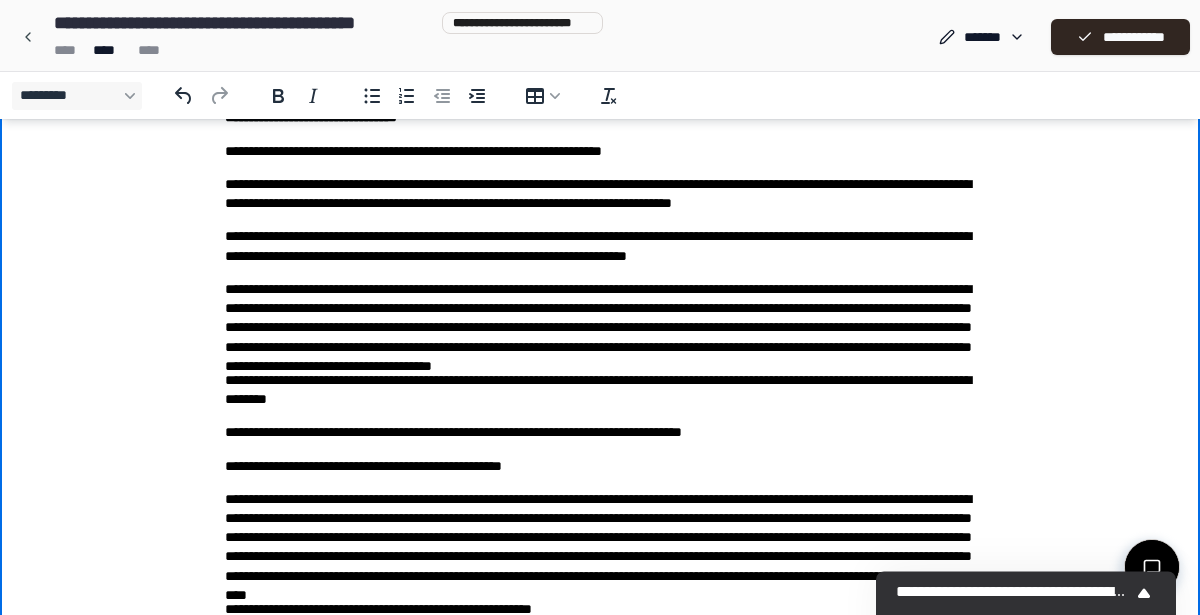 click on "**********" at bounding box center [600, 318] 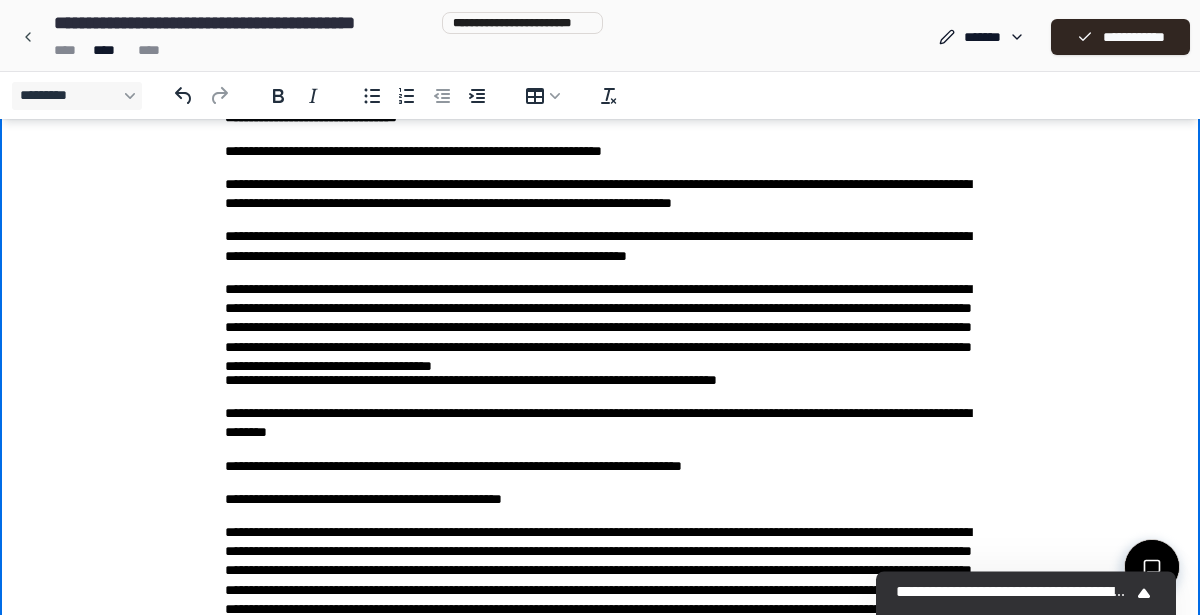 click on "**********" at bounding box center (600, 380) 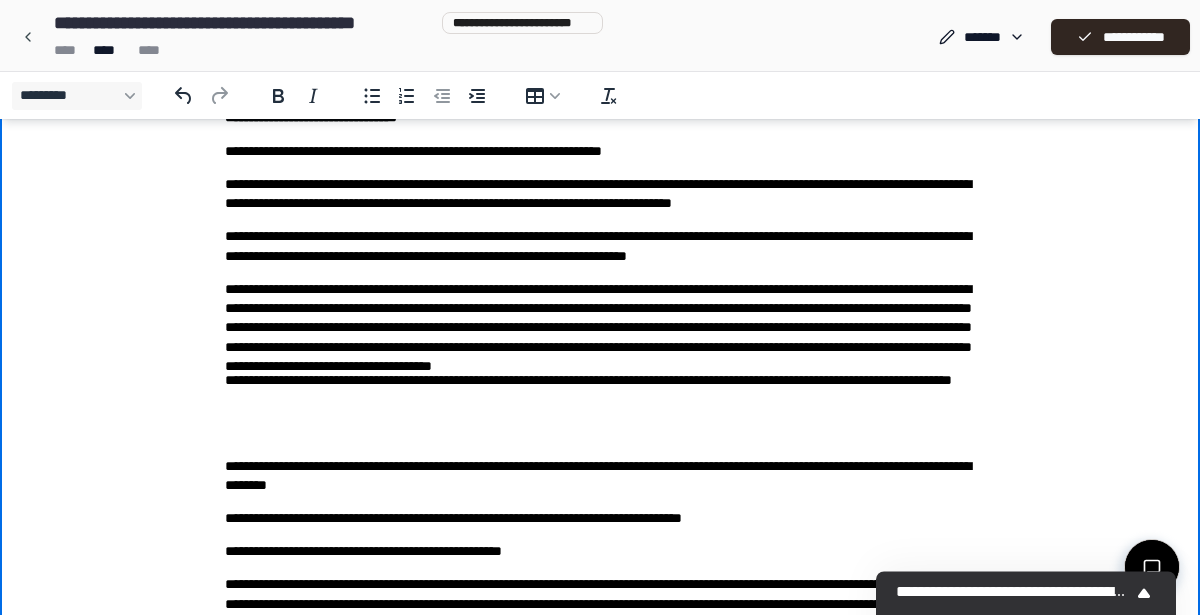 click on "**********" at bounding box center [600, 390] 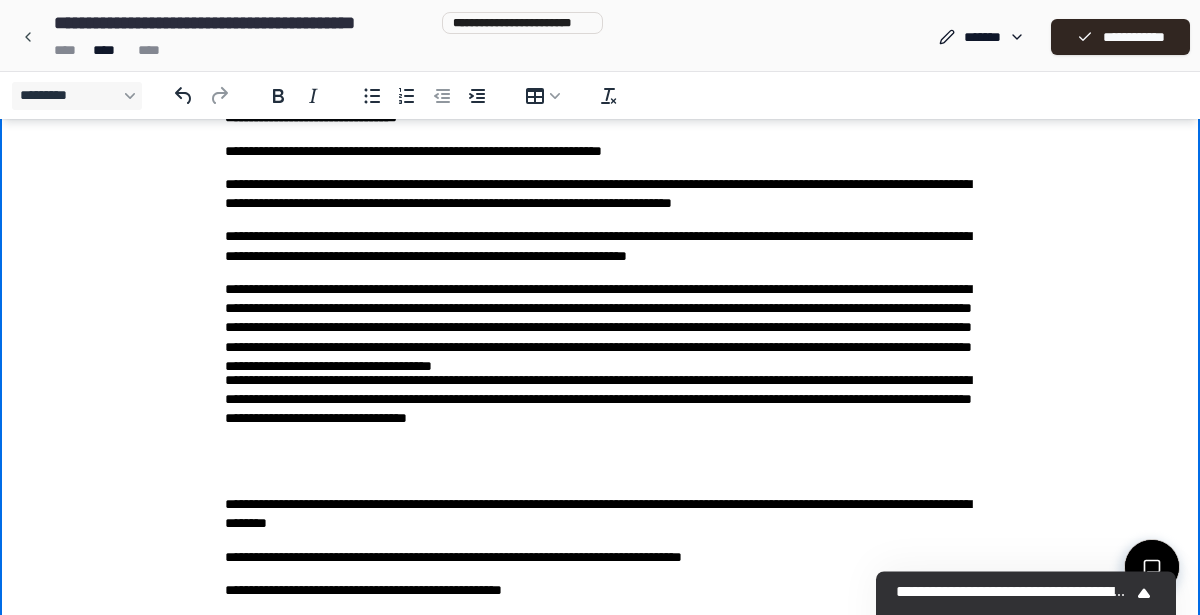 click on "**********" at bounding box center (600, 409) 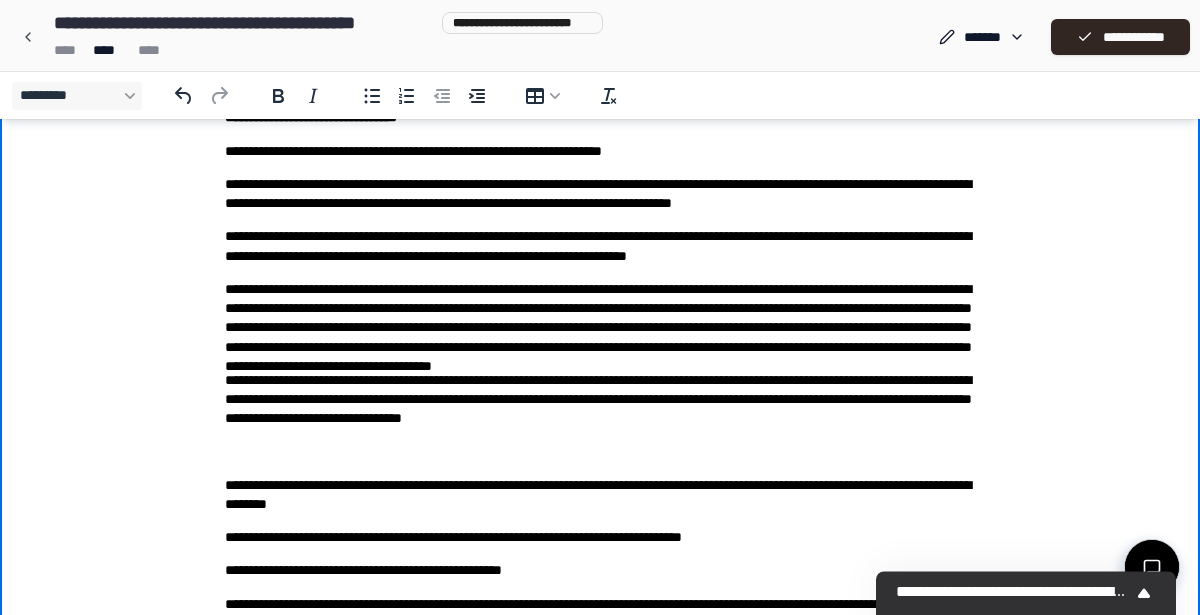 click on "**********" at bounding box center (600, 632) 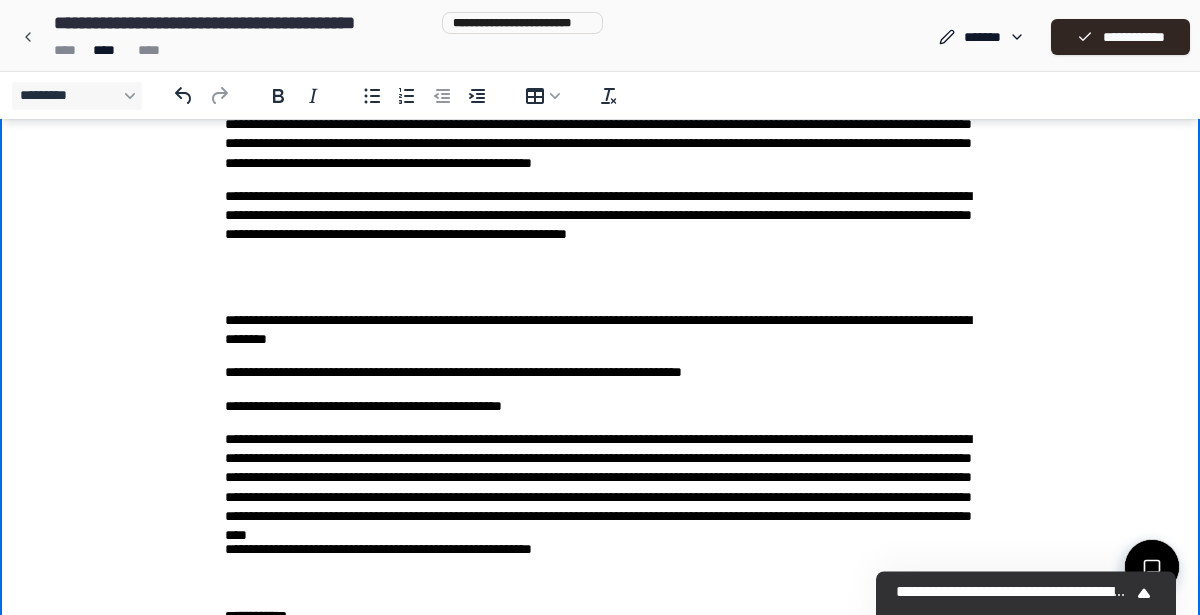 scroll, scrollTop: 442, scrollLeft: 0, axis: vertical 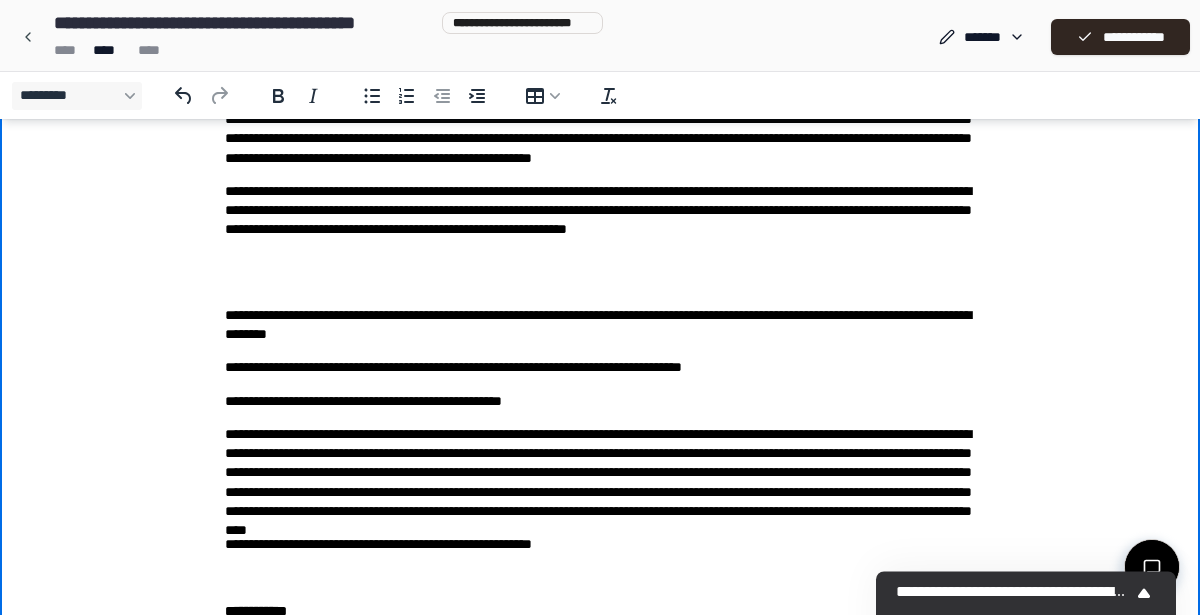 click on "**********" at bounding box center (600, 407) 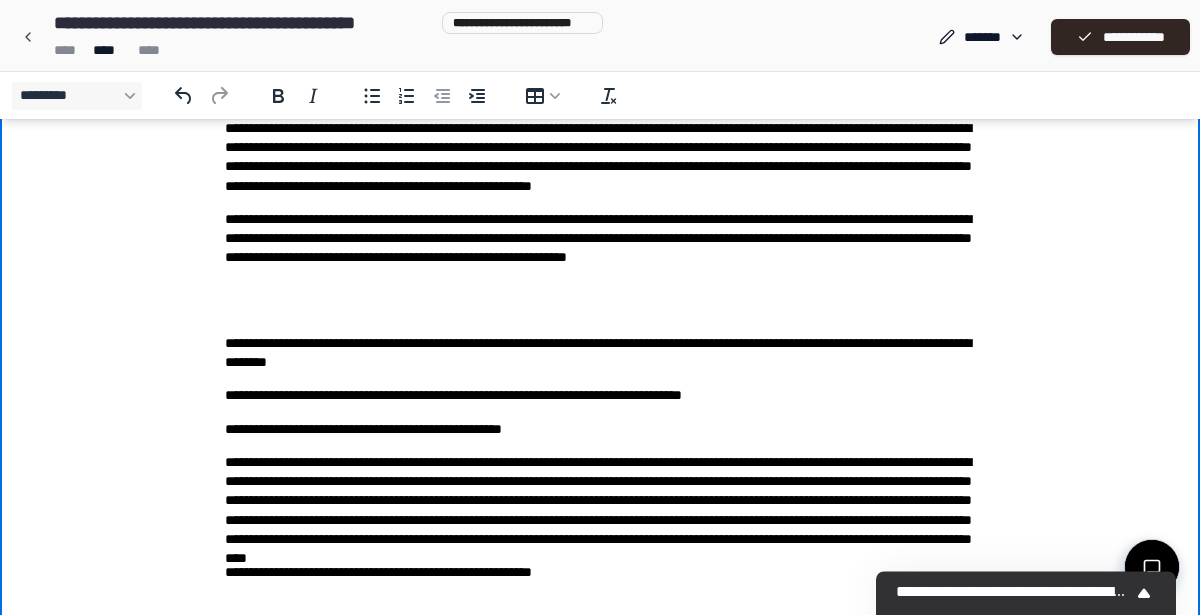 scroll, scrollTop: 409, scrollLeft: 0, axis: vertical 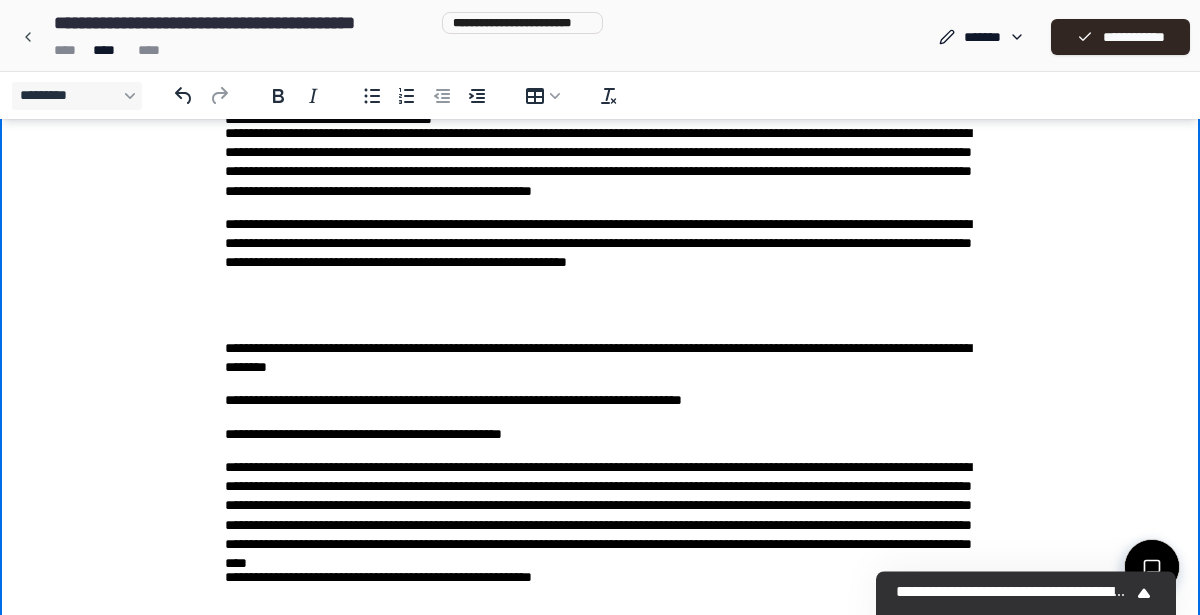 click at bounding box center (600, 315) 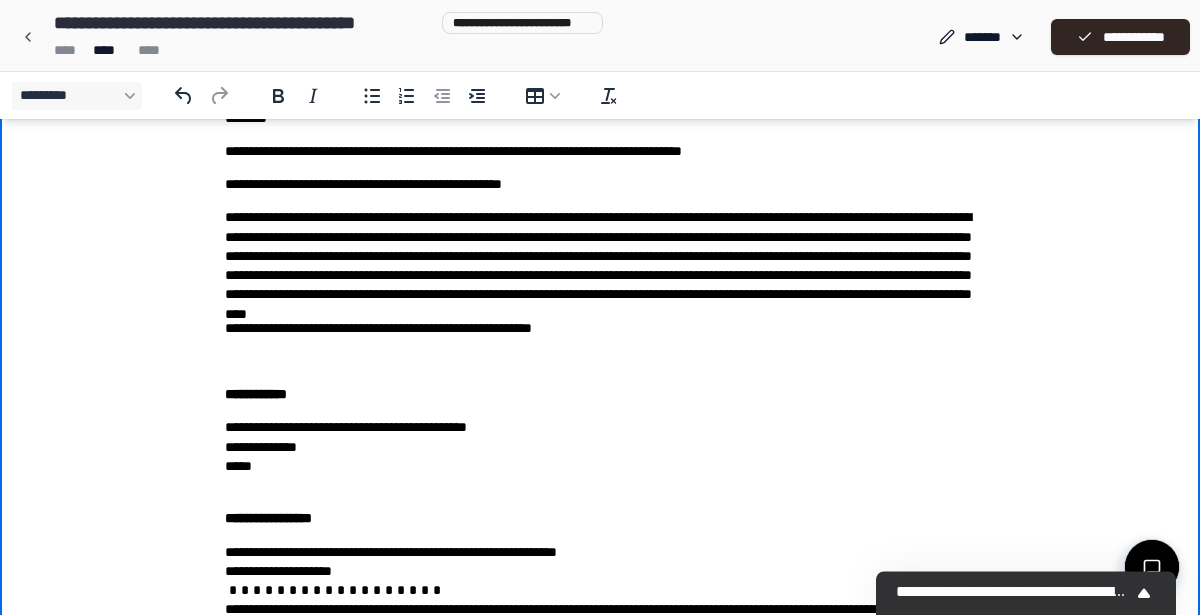 scroll, scrollTop: 607, scrollLeft: 0, axis: vertical 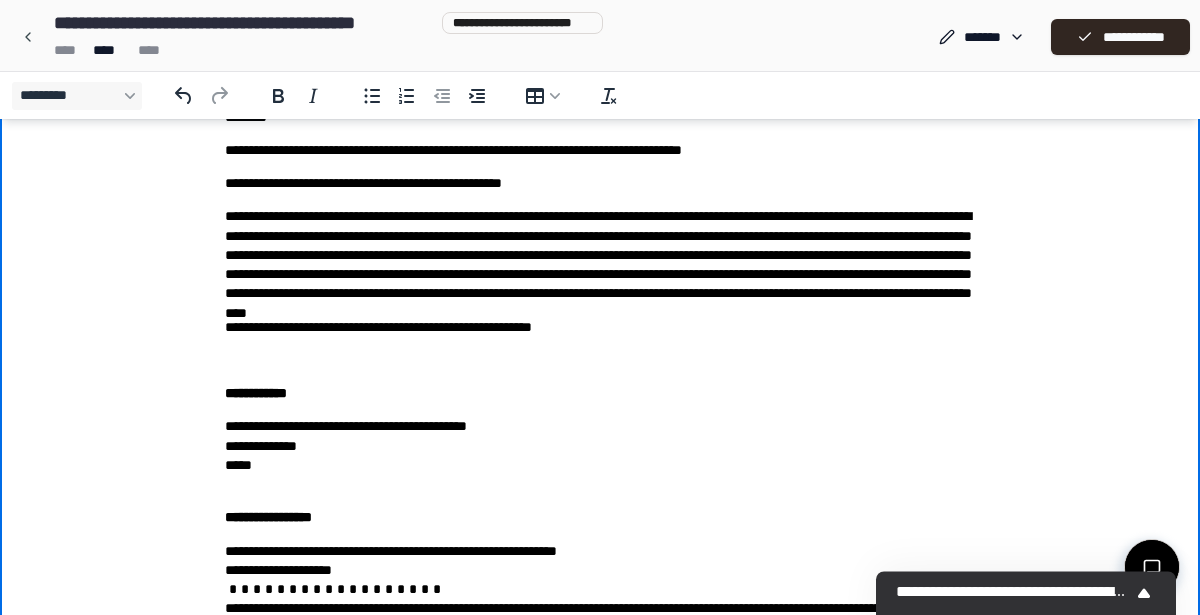 click at bounding box center (600, 360) 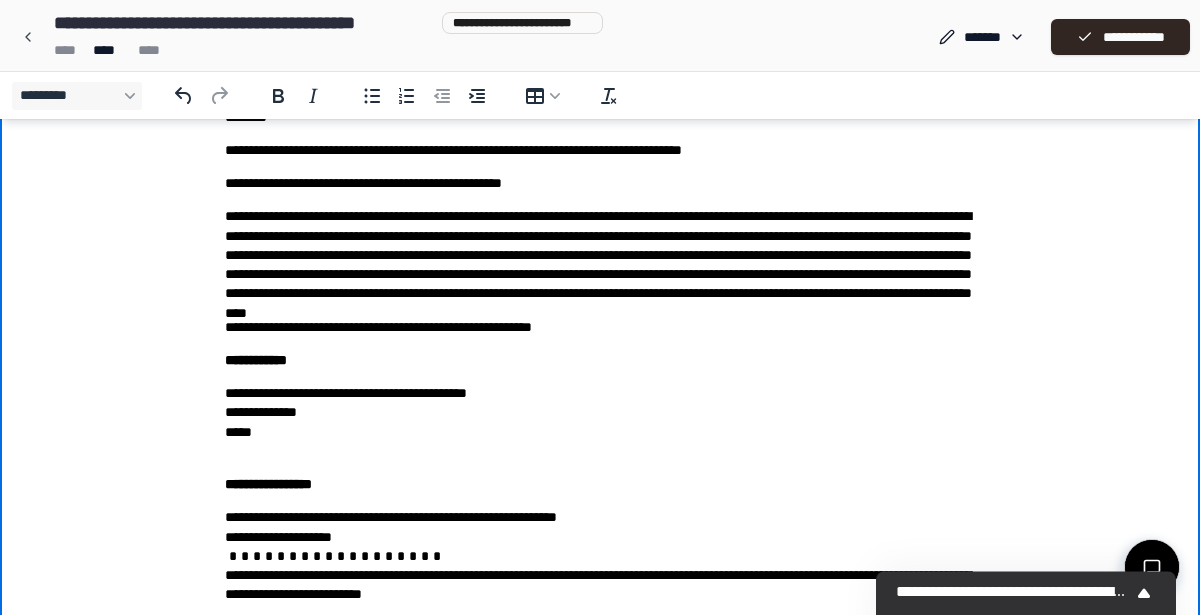 click on "**********" at bounding box center (600, 422) 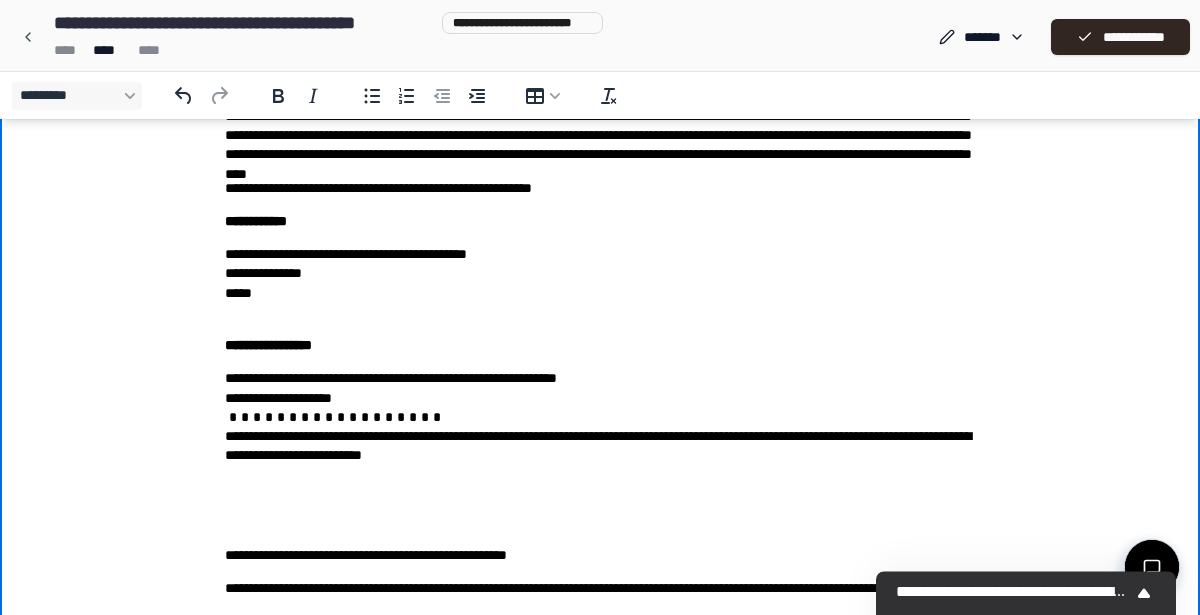 scroll, scrollTop: 743, scrollLeft: 0, axis: vertical 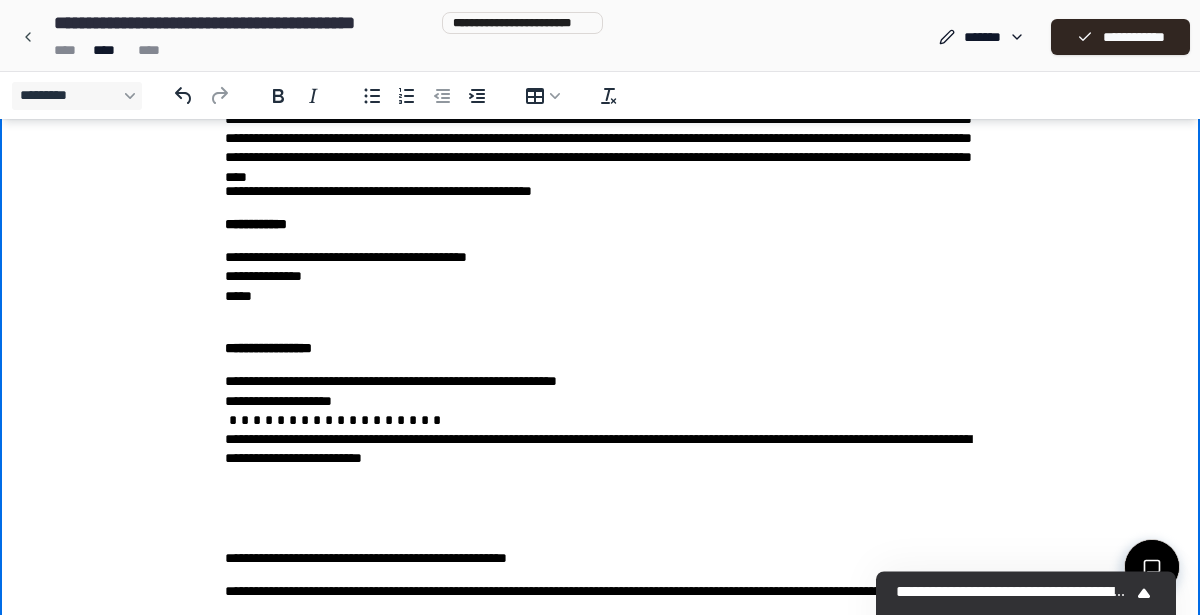 click on "**********" at bounding box center (600, 63) 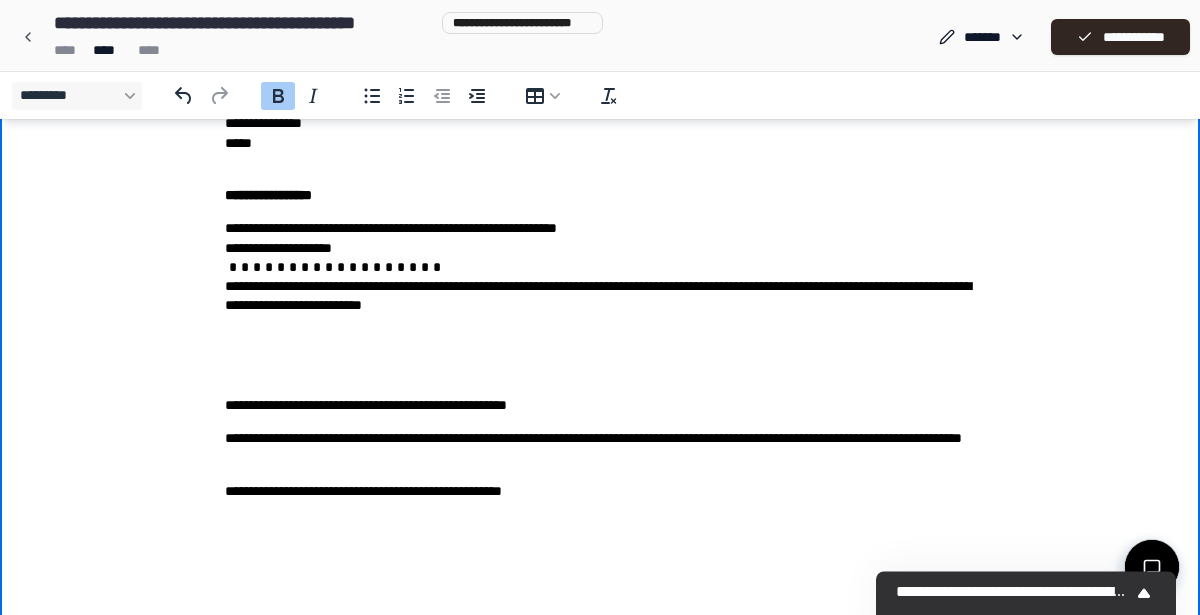 scroll, scrollTop: 909, scrollLeft: 0, axis: vertical 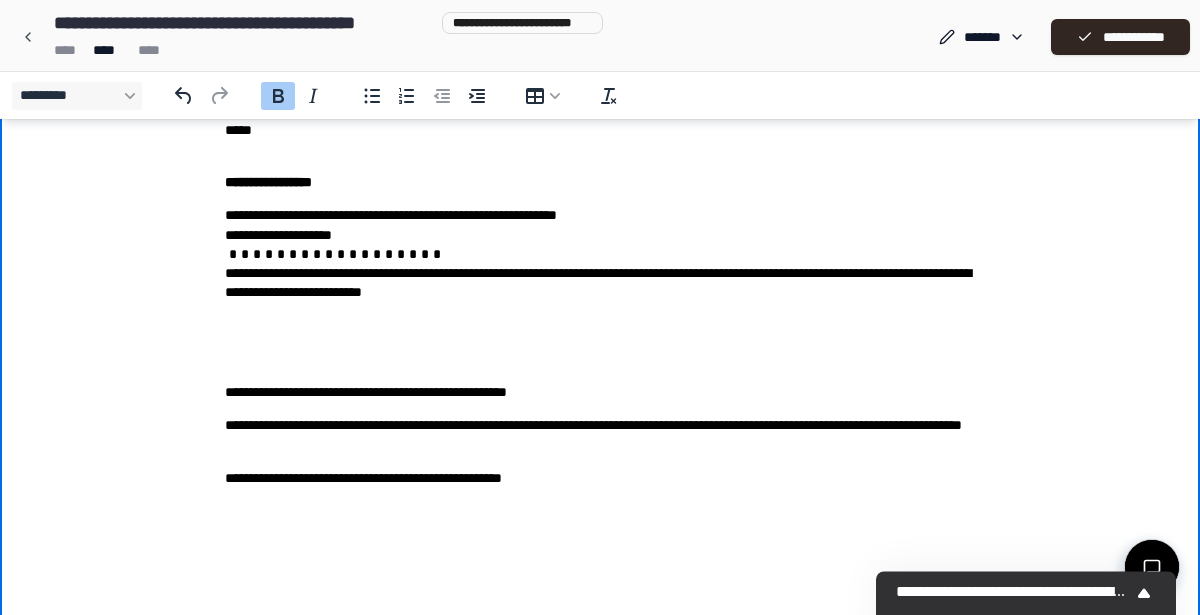 click on "**********" at bounding box center (600, -103) 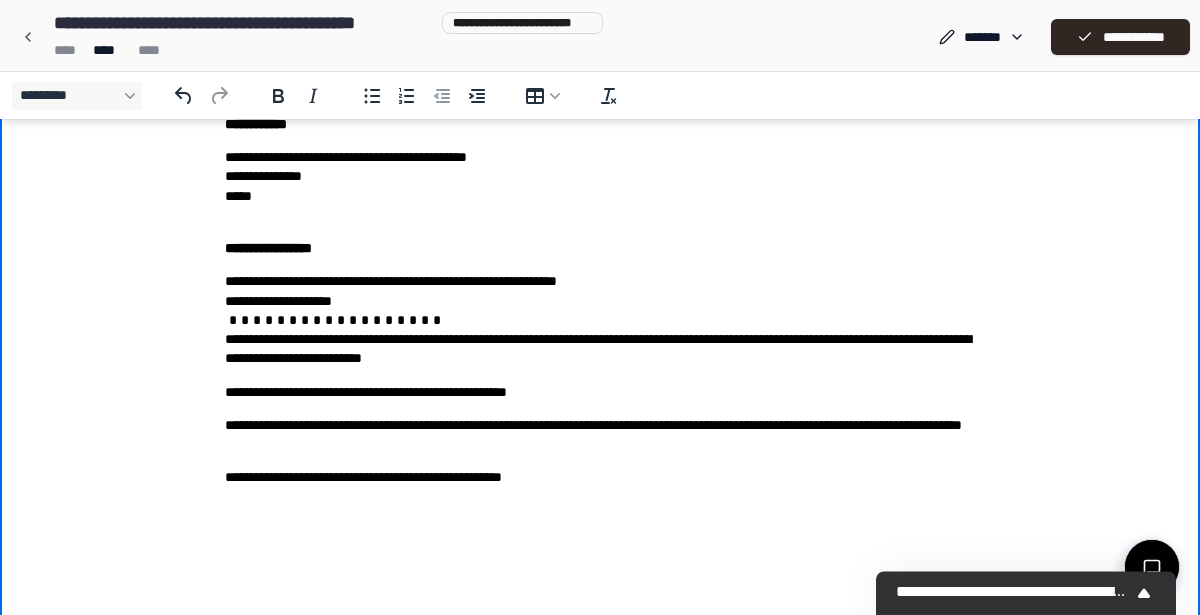 scroll, scrollTop: 870, scrollLeft: 0, axis: vertical 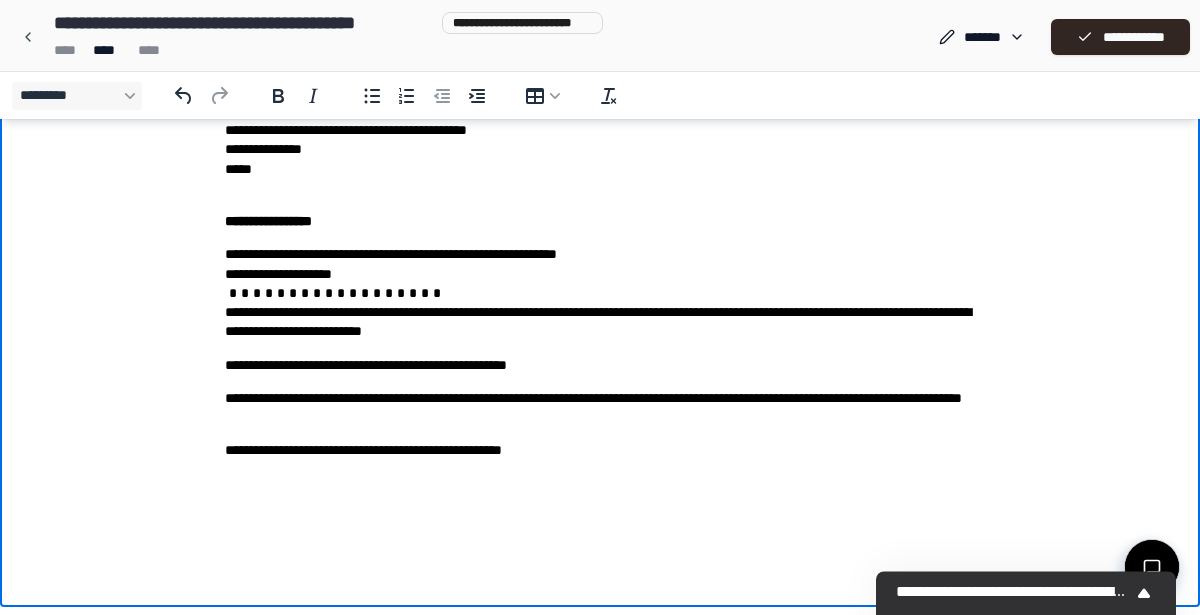 click on "**********" at bounding box center [600, 408] 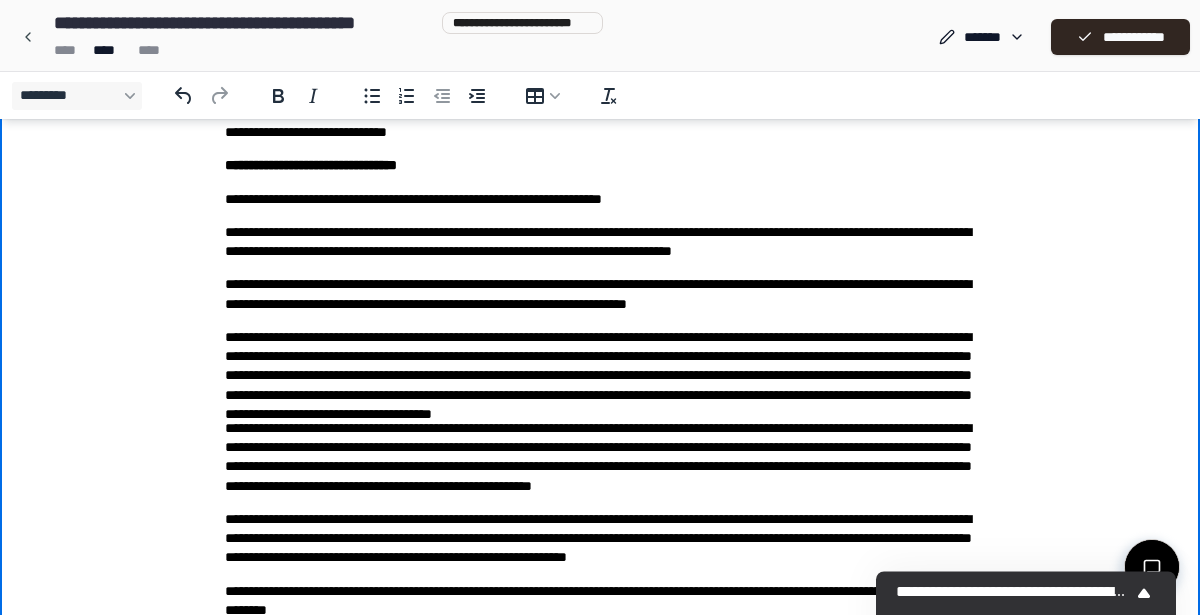 scroll, scrollTop: 0, scrollLeft: 0, axis: both 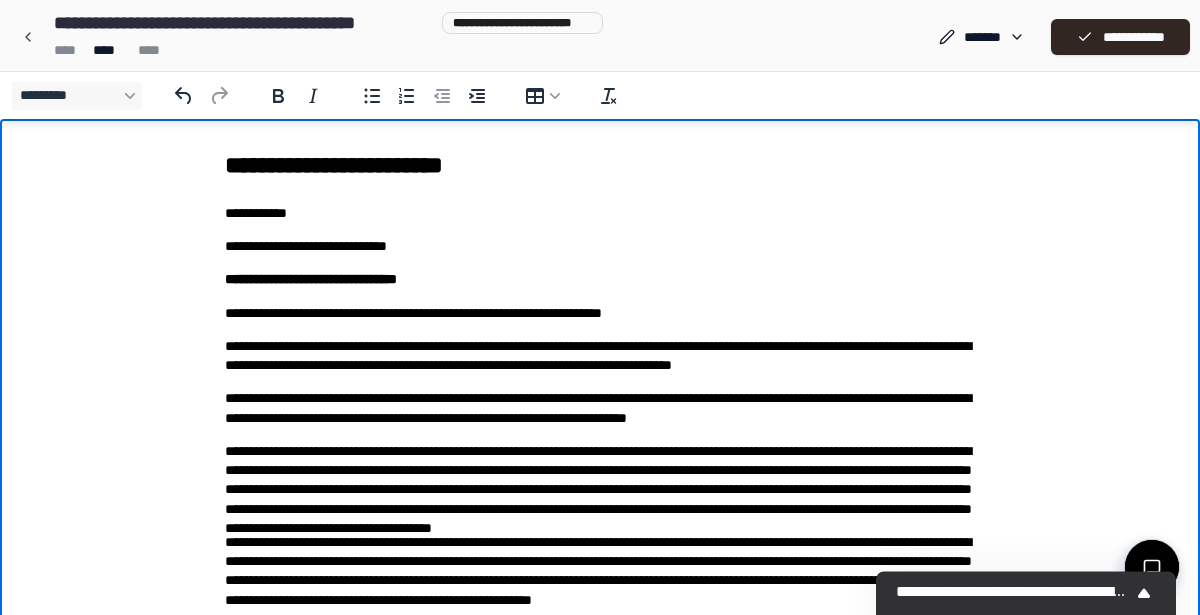 click on "**********" at bounding box center [600, 245] 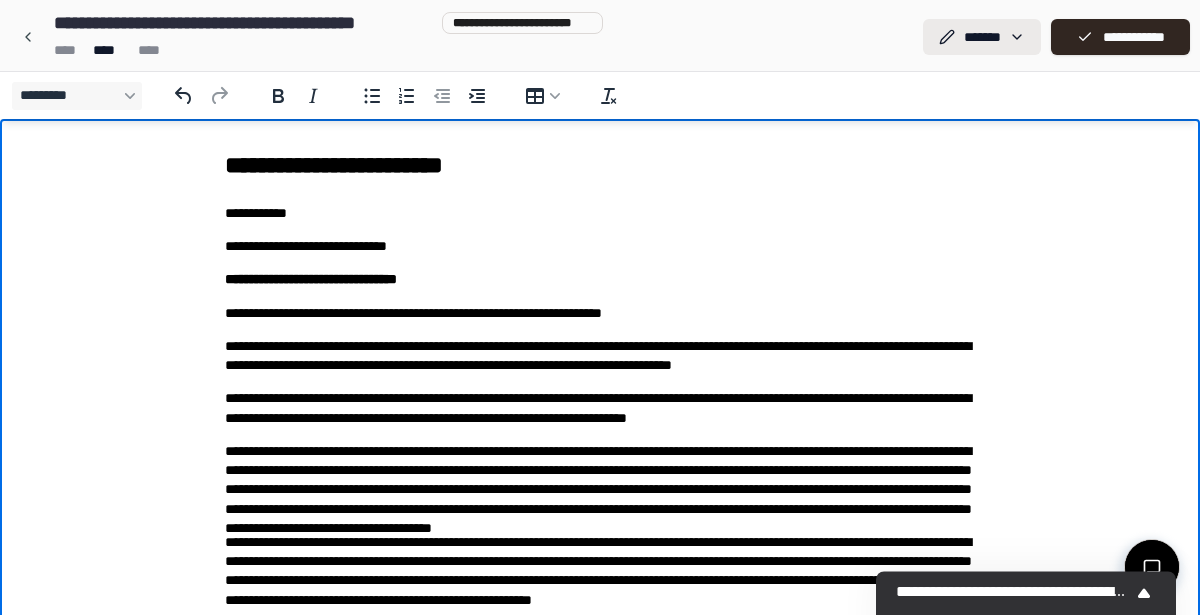 click on "**********" at bounding box center (600, 716) 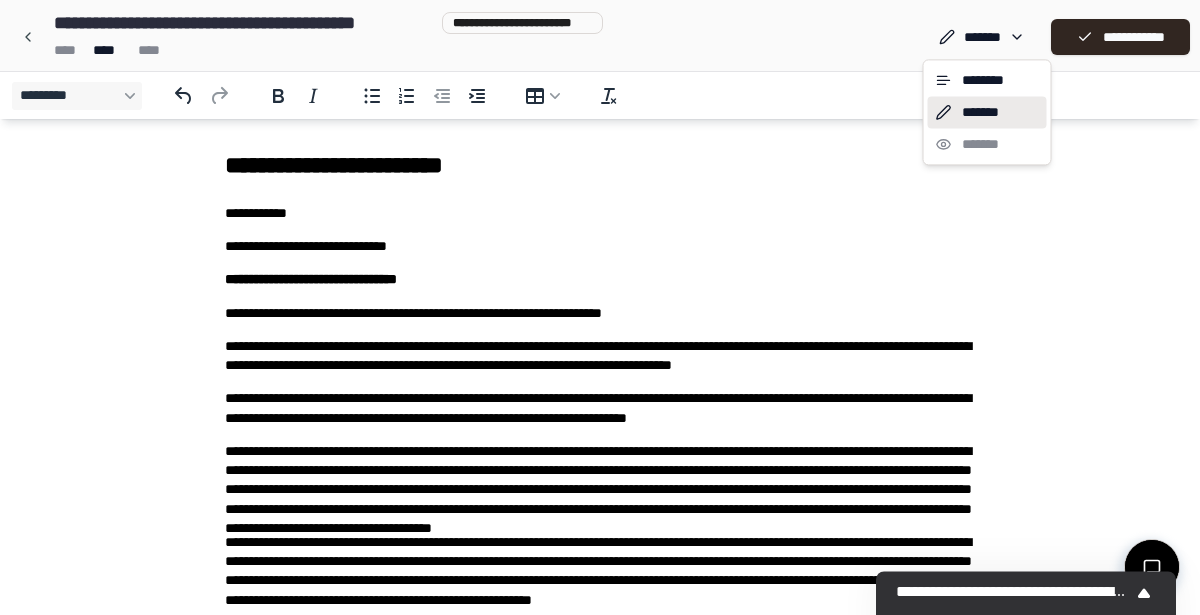 click on "*******" at bounding box center (987, 112) 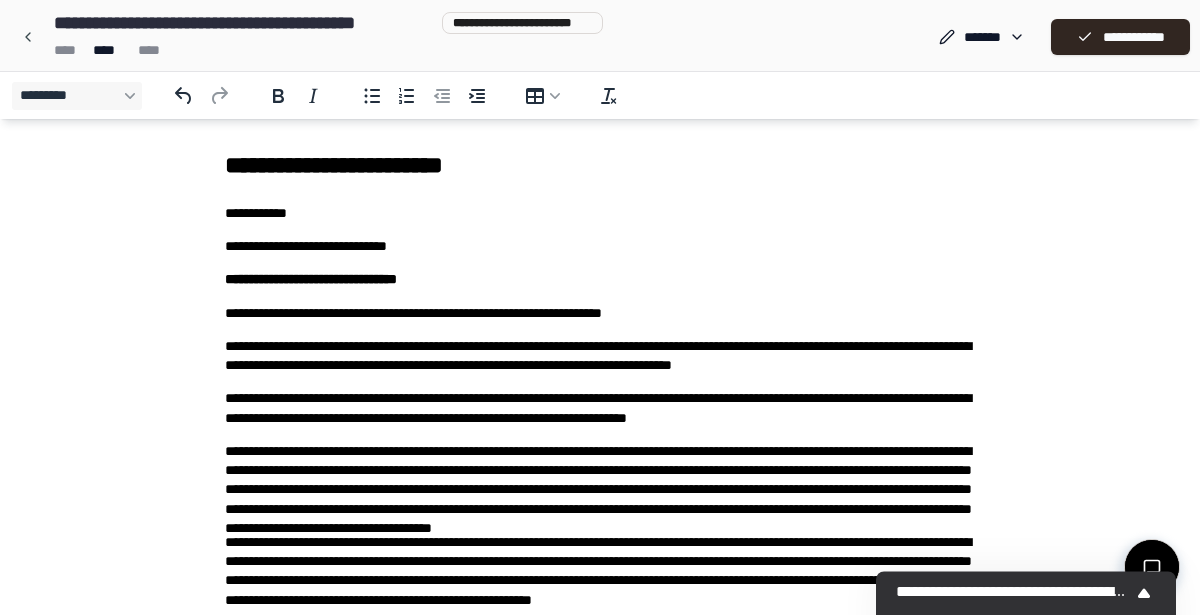 click on "**********" at bounding box center (600, 746) 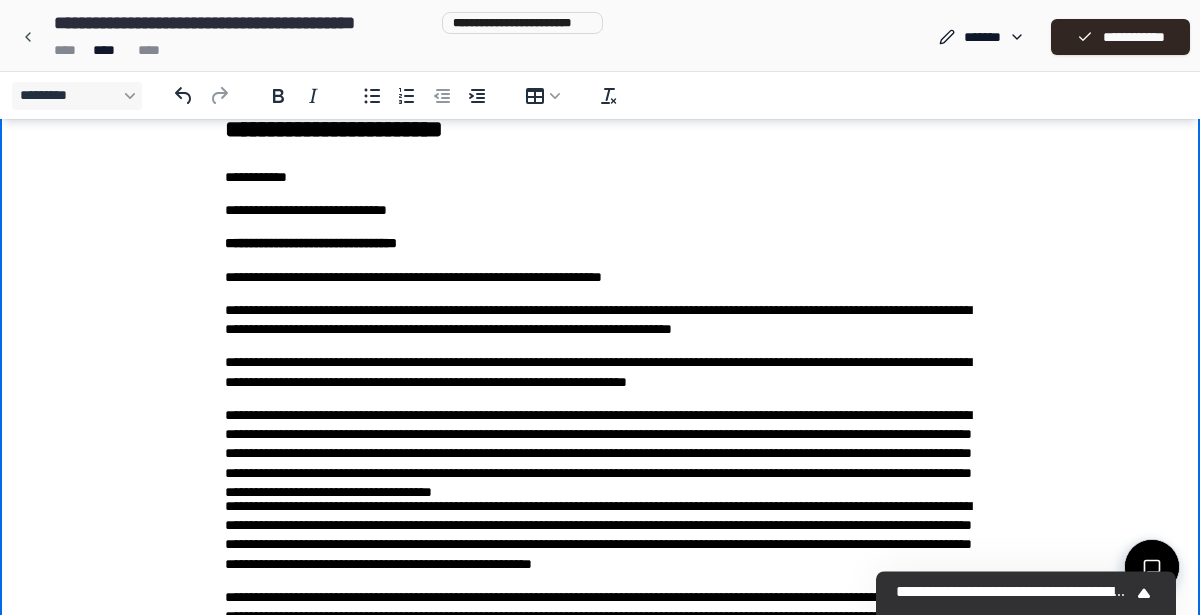 scroll, scrollTop: 0, scrollLeft: 0, axis: both 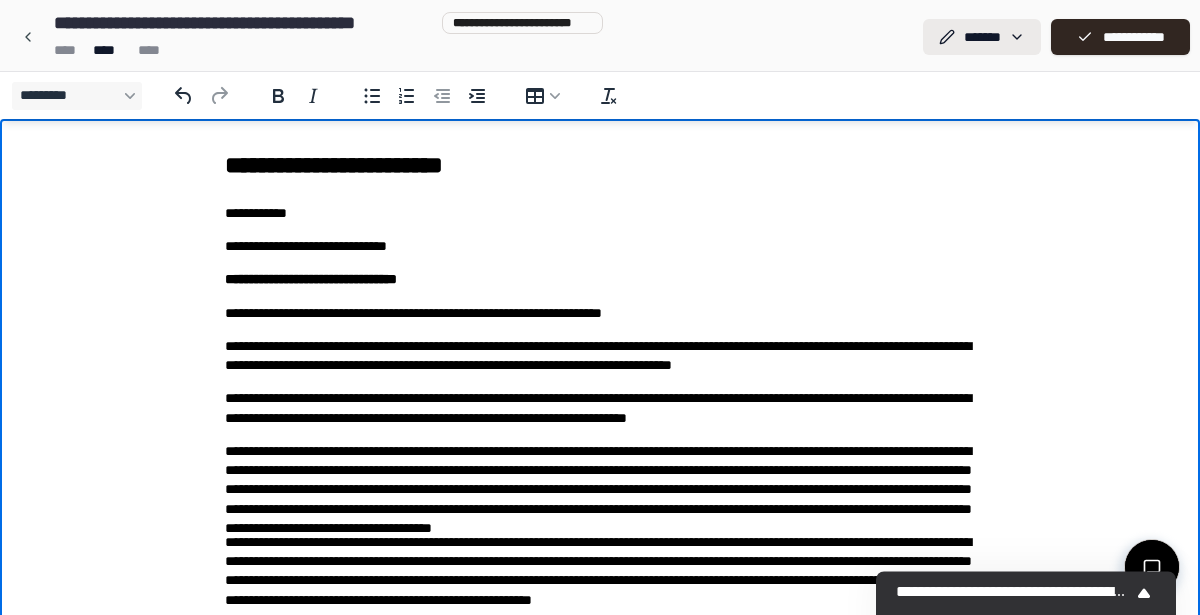 click on "**********" at bounding box center [600, 716] 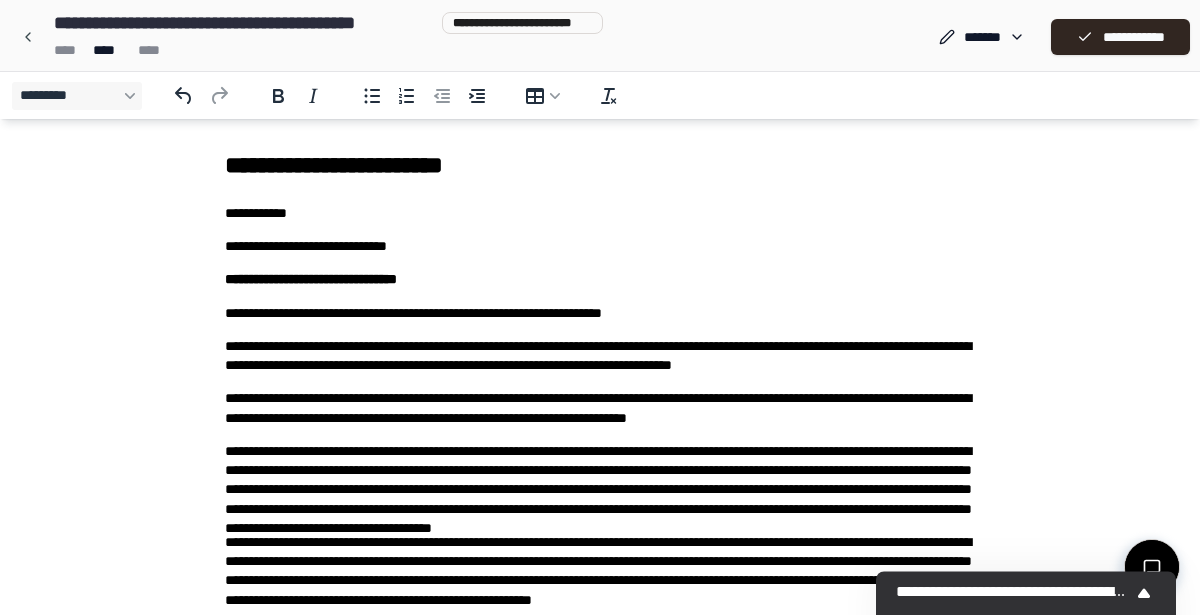 type 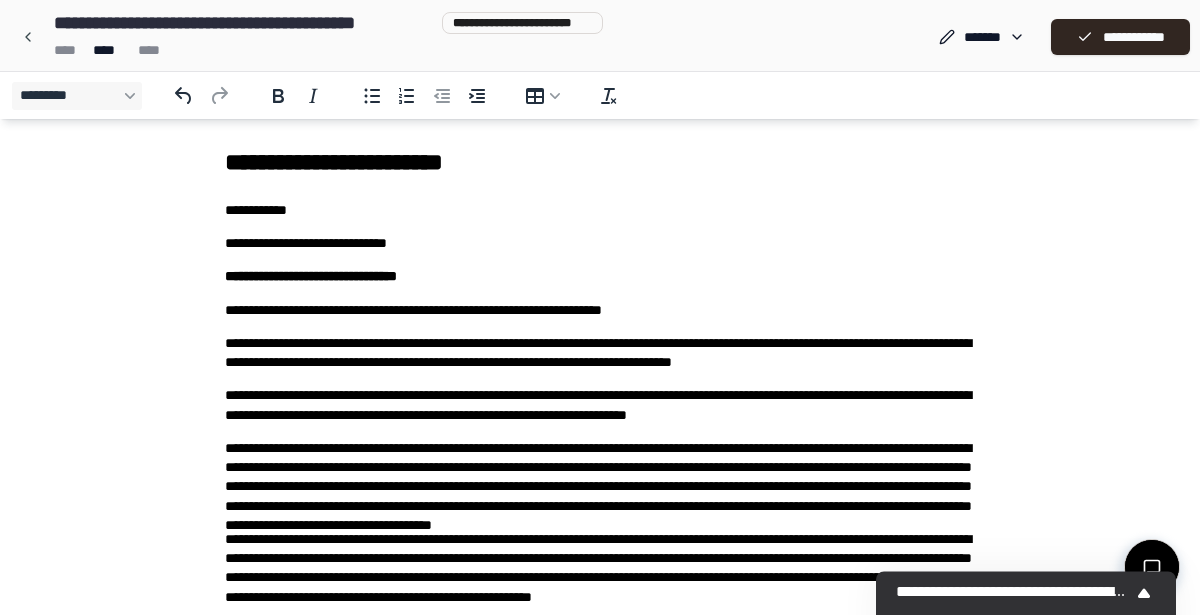 scroll, scrollTop: 6, scrollLeft: 0, axis: vertical 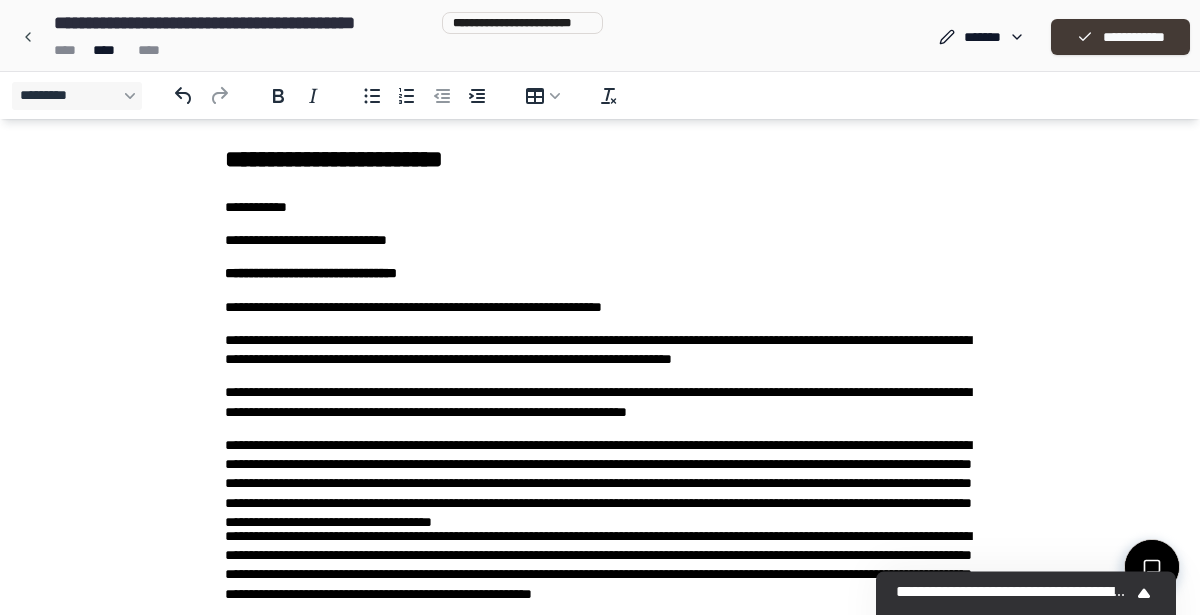 click on "**********" at bounding box center [1120, 37] 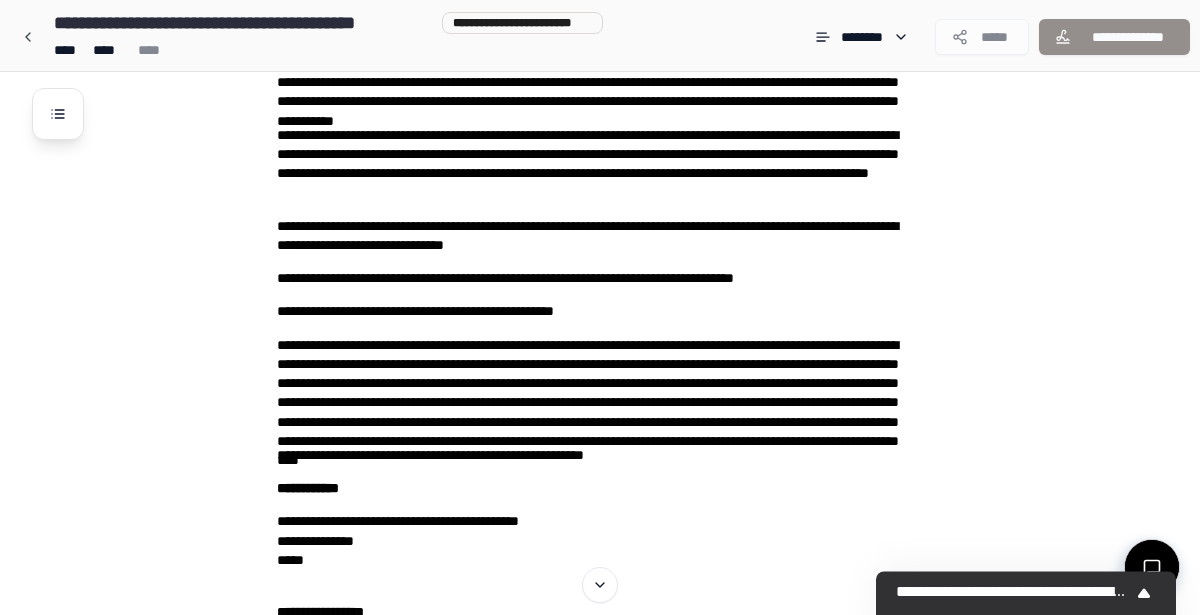 scroll, scrollTop: 505, scrollLeft: 0, axis: vertical 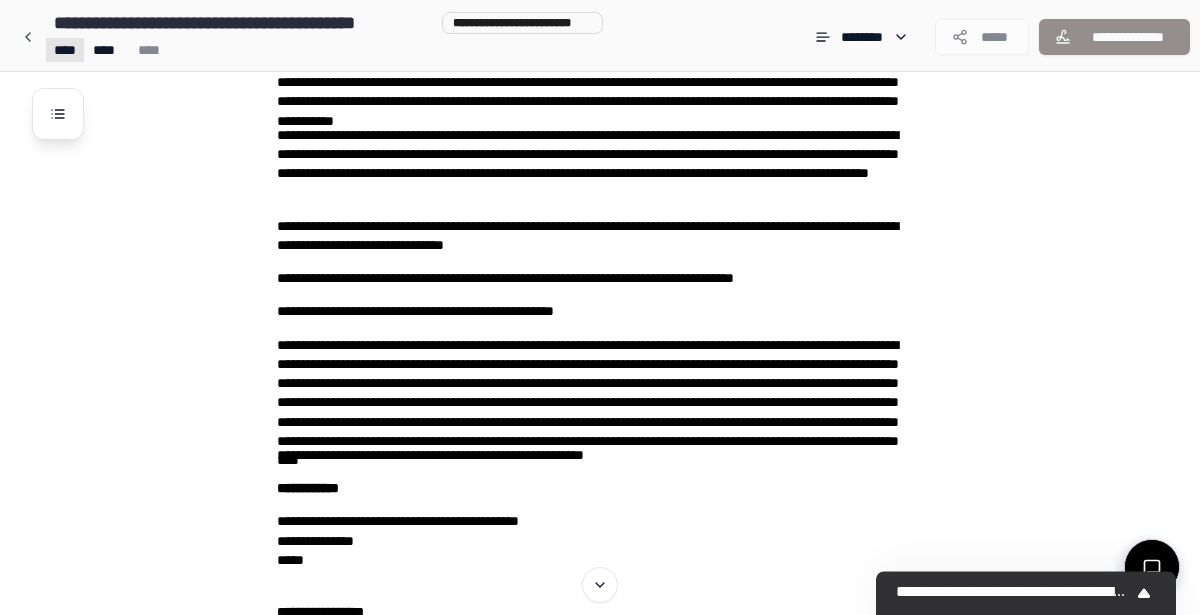 click on "**********" at bounding box center [600, 411] 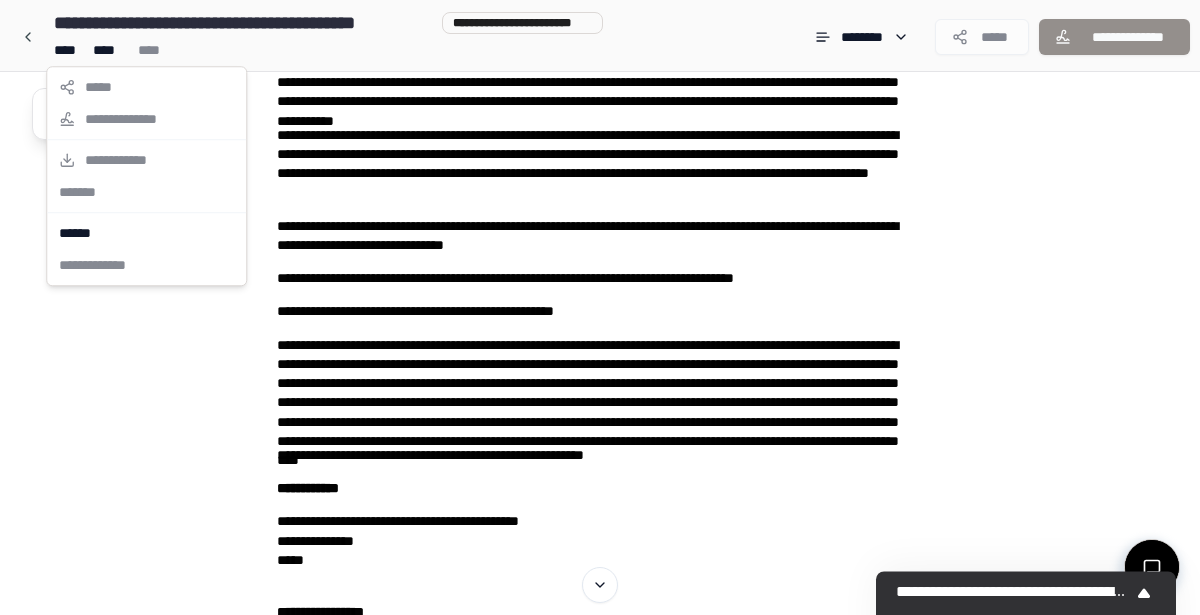 click on "**********" at bounding box center (146, 176) 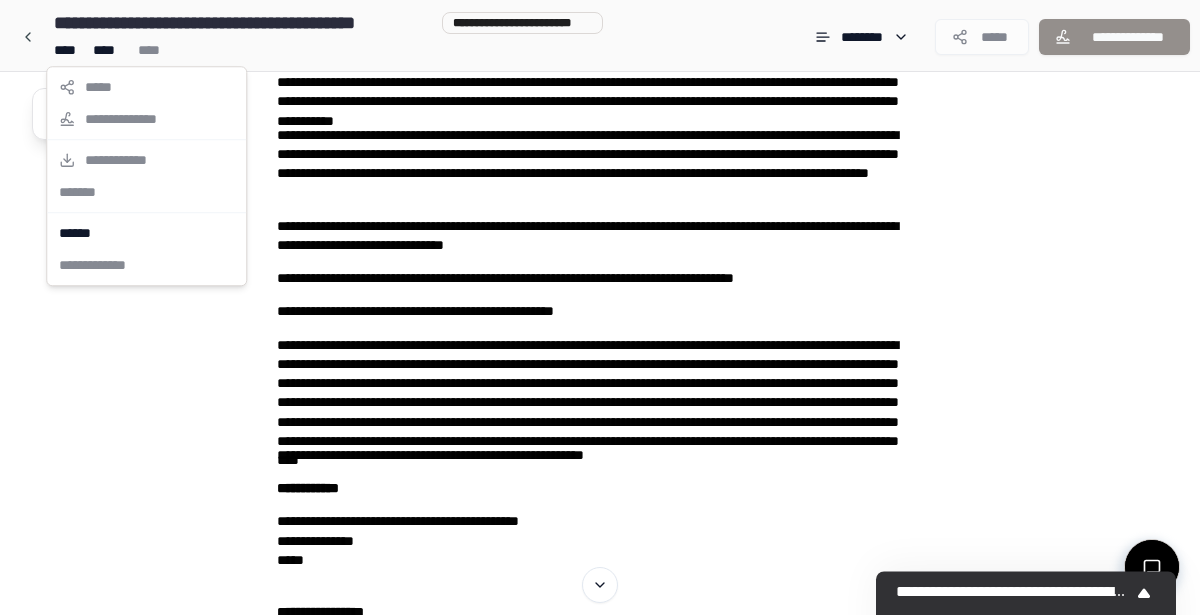 click on "**********" at bounding box center (600, 411) 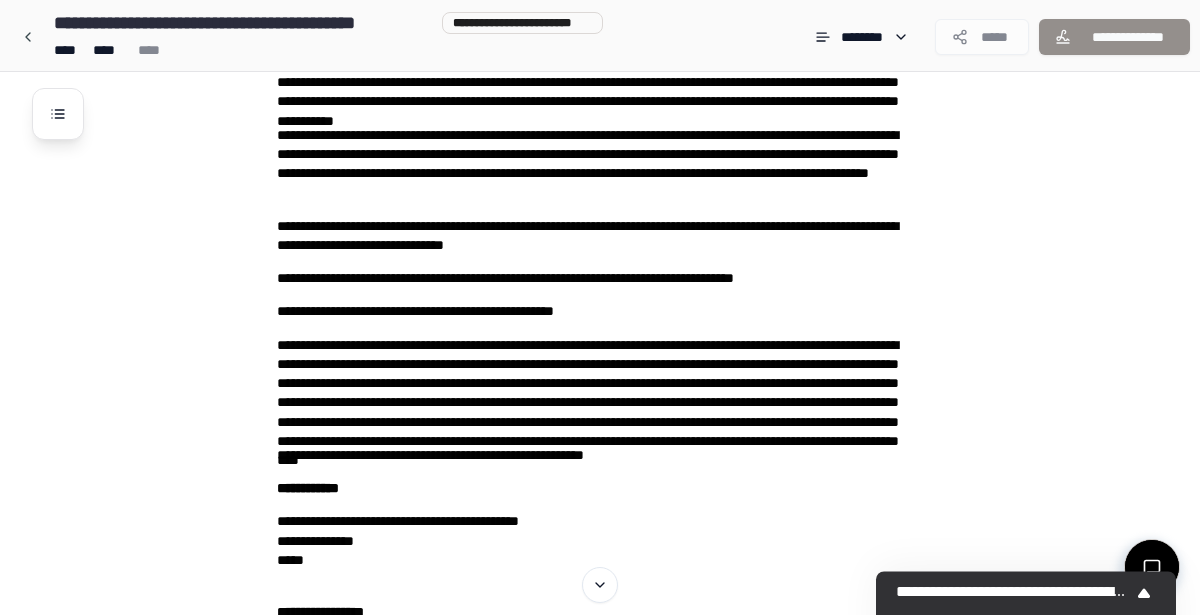click on "**********" at bounding box center [626, 448] 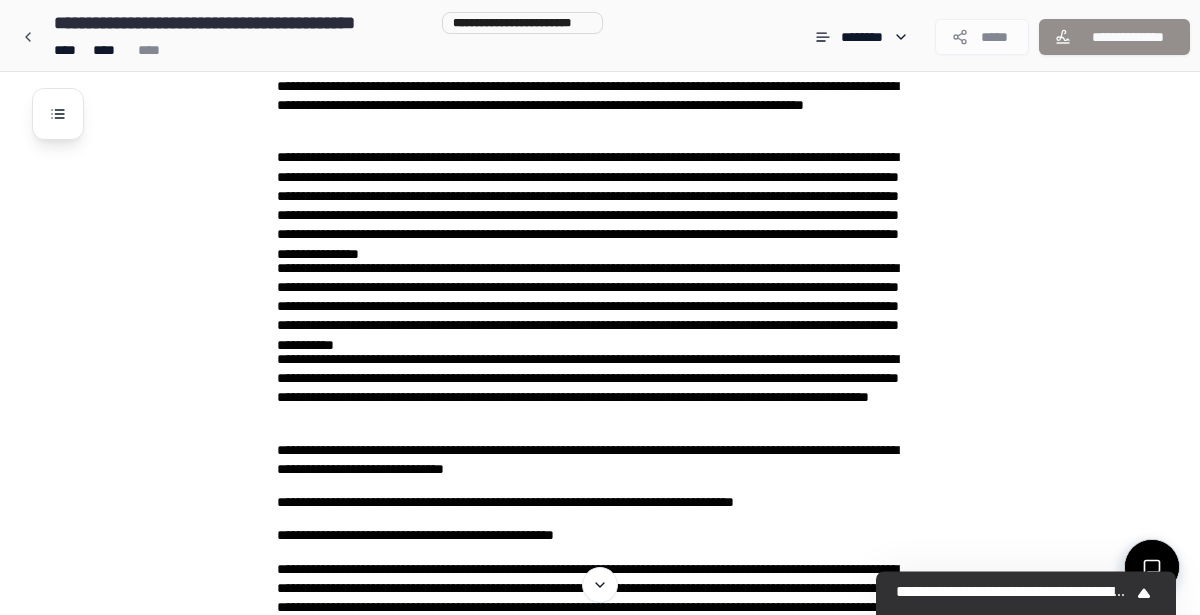 scroll, scrollTop: 0, scrollLeft: 0, axis: both 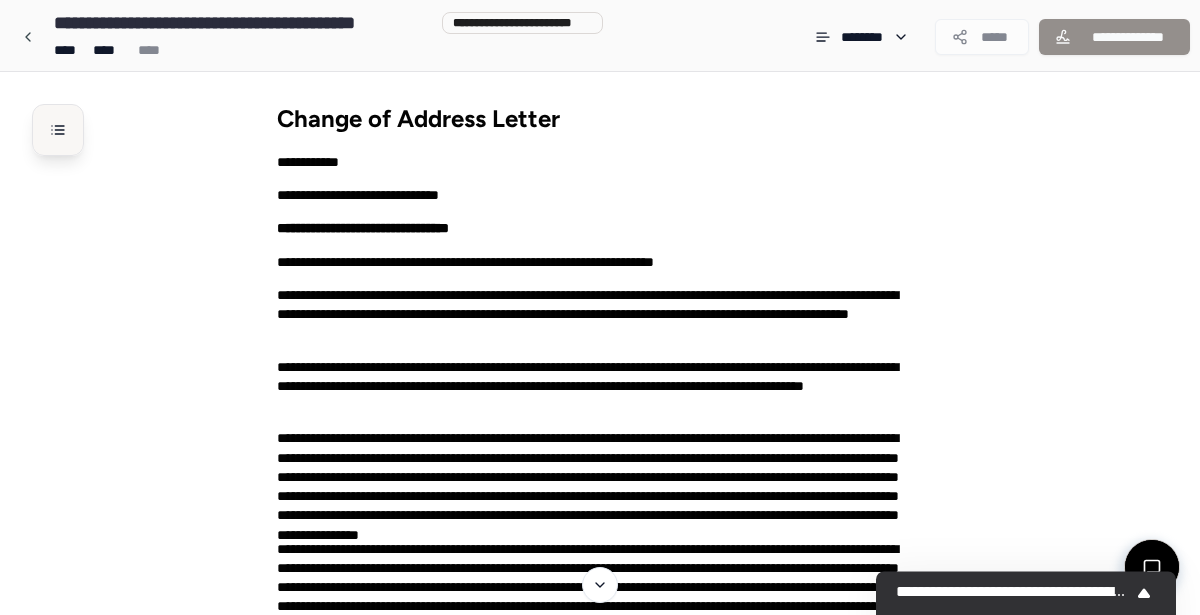 click at bounding box center [58, 130] 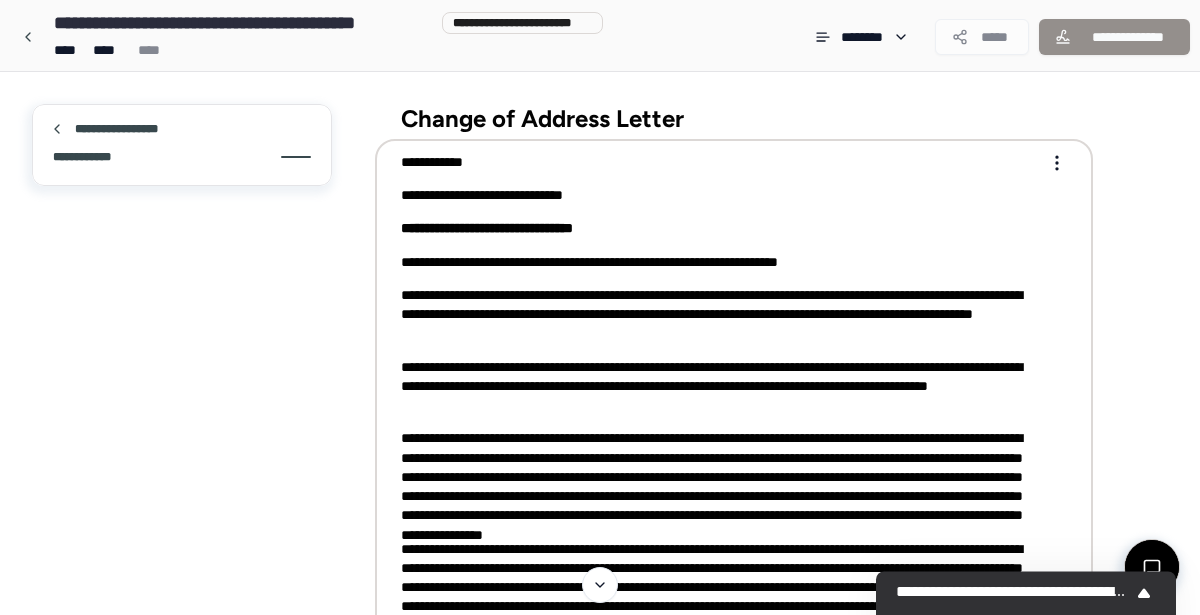 click on "**********" at bounding box center [600, 916] 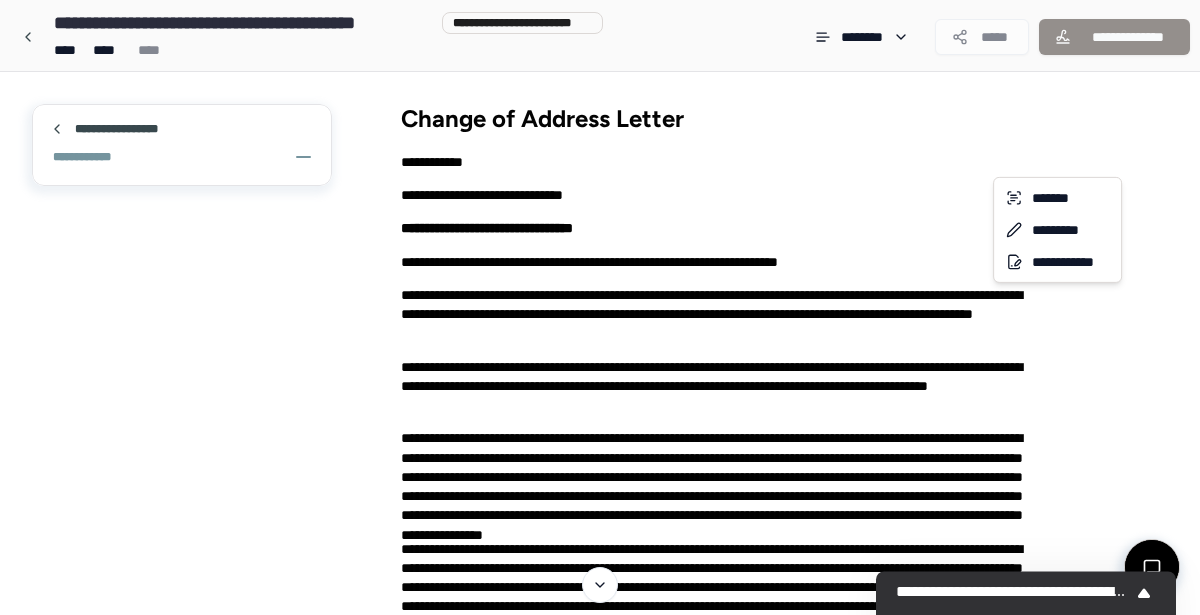 click on "**********" at bounding box center (600, 916) 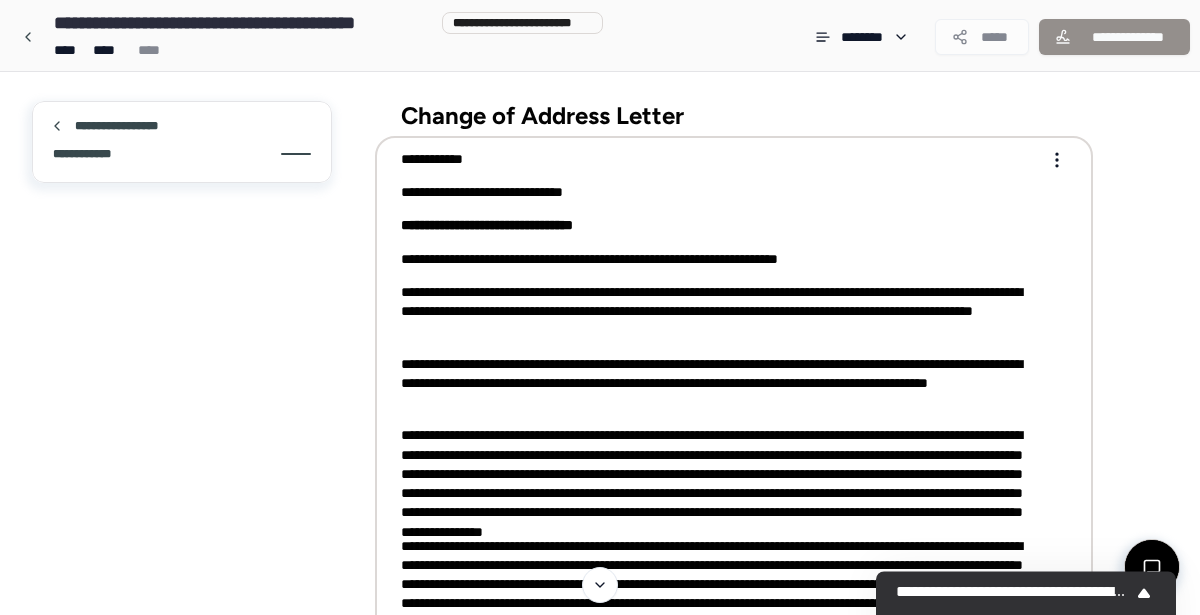 scroll, scrollTop: 2, scrollLeft: 0, axis: vertical 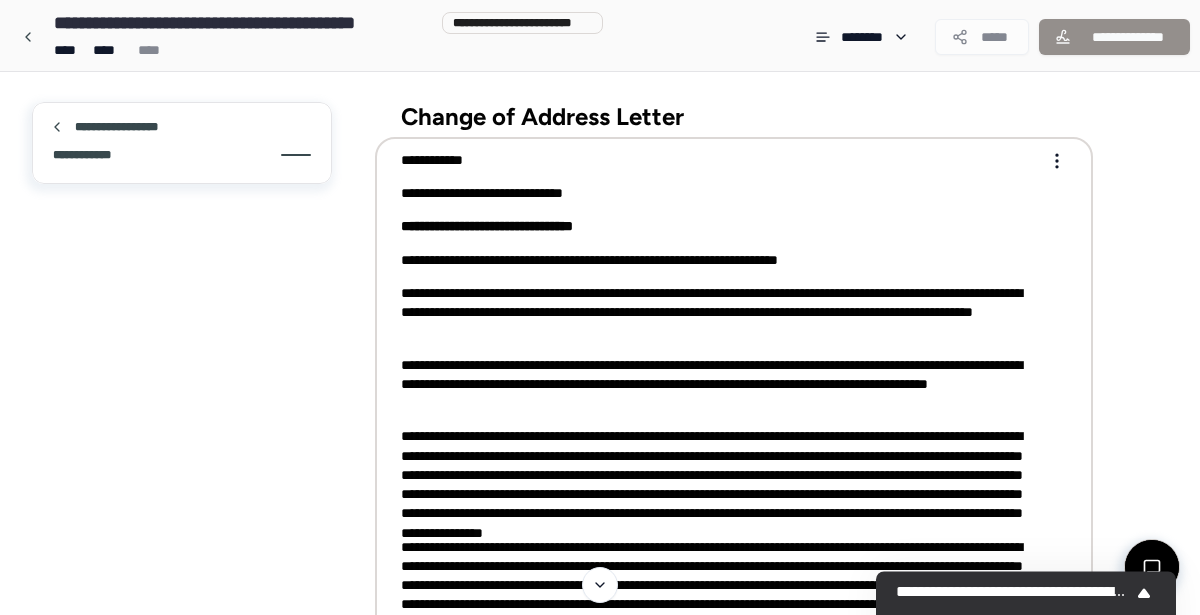 type 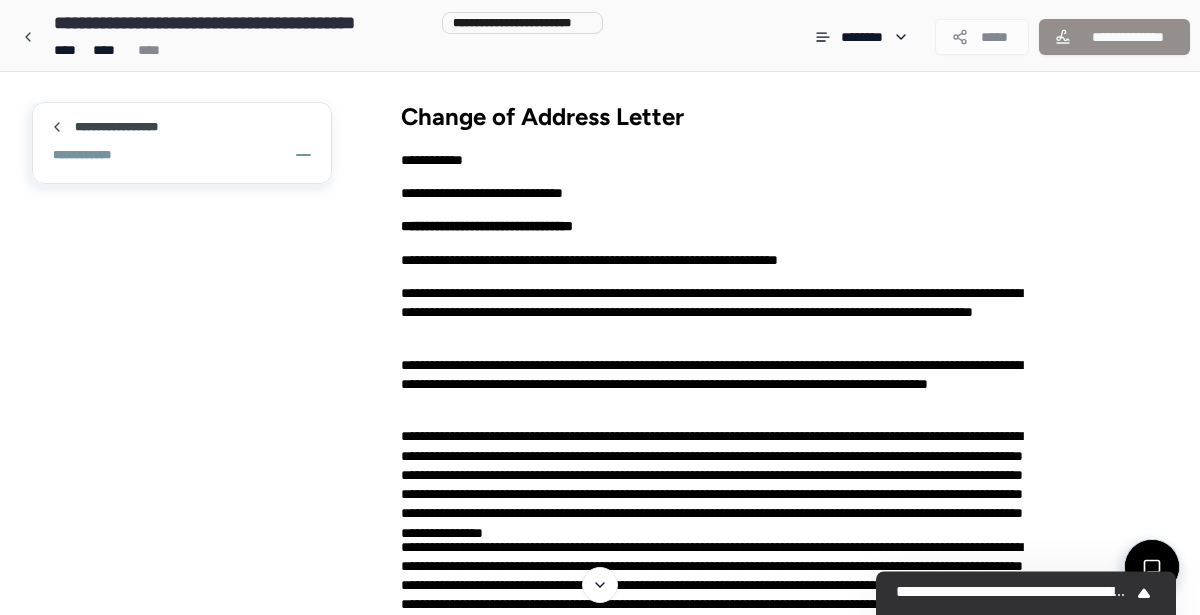 click on "**********" at bounding box center (1114, 37) 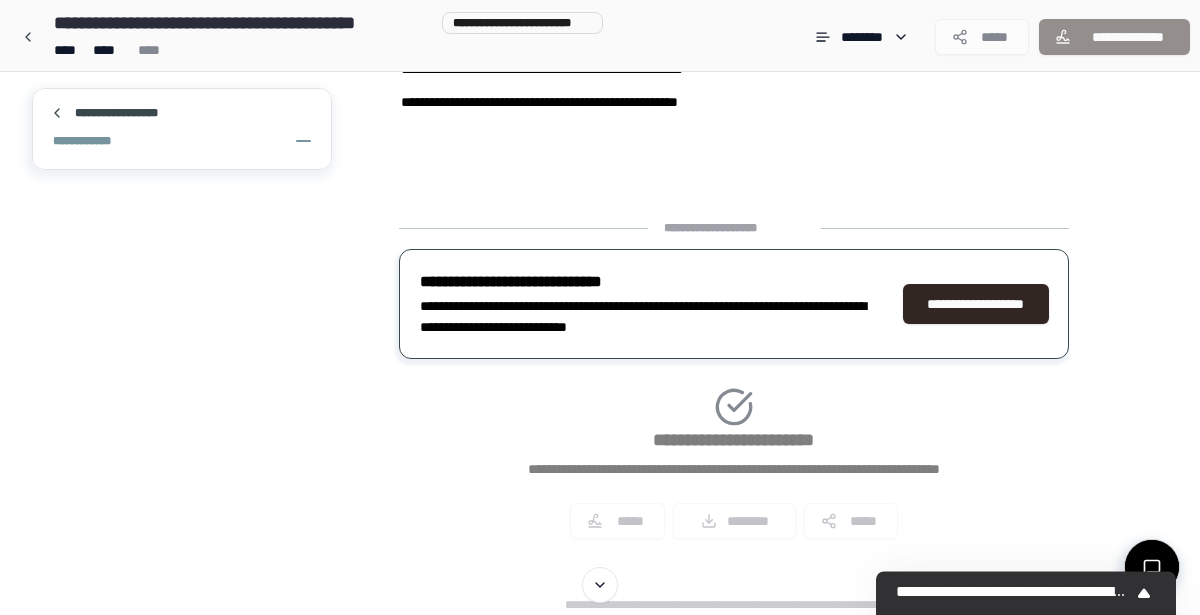scroll, scrollTop: 1218, scrollLeft: 0, axis: vertical 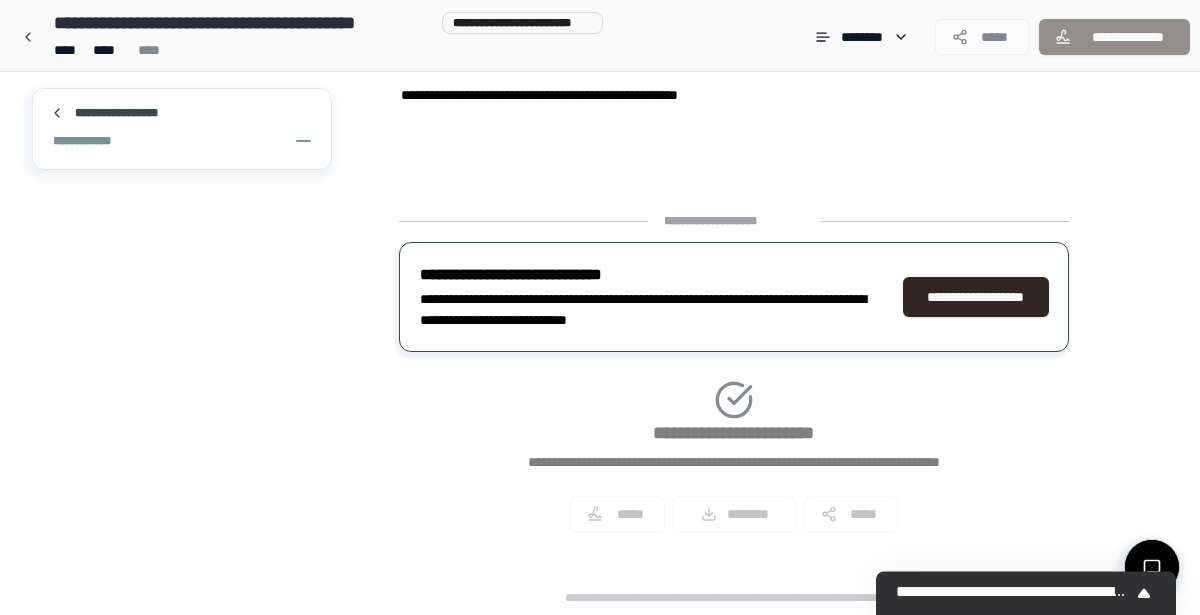 click on "**********" at bounding box center (734, 380) 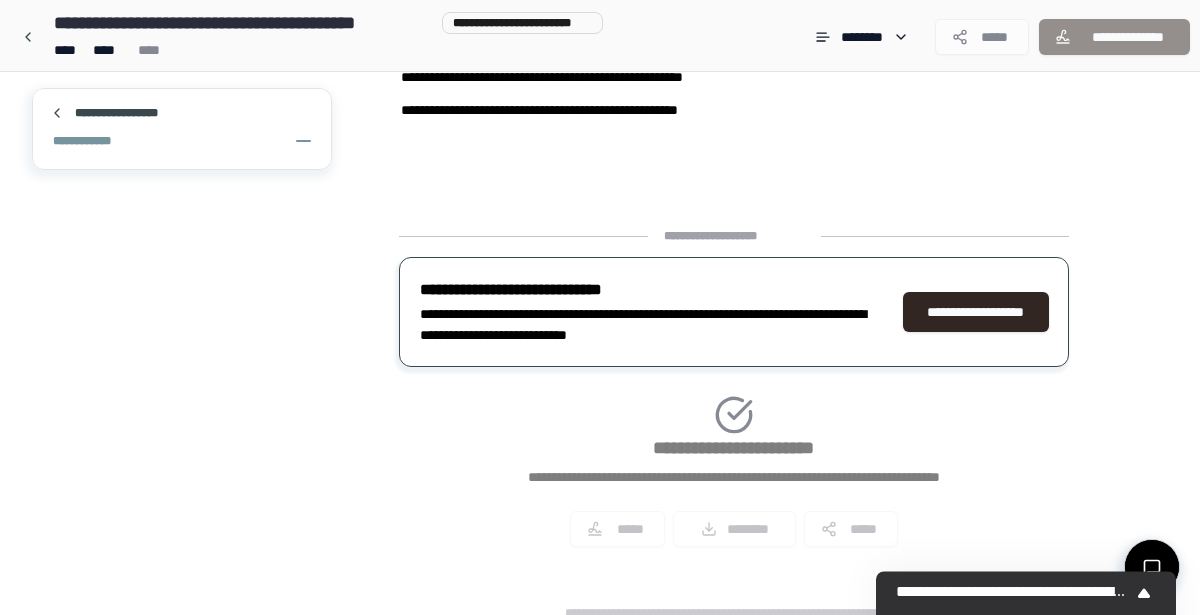 scroll, scrollTop: 1195, scrollLeft: 0, axis: vertical 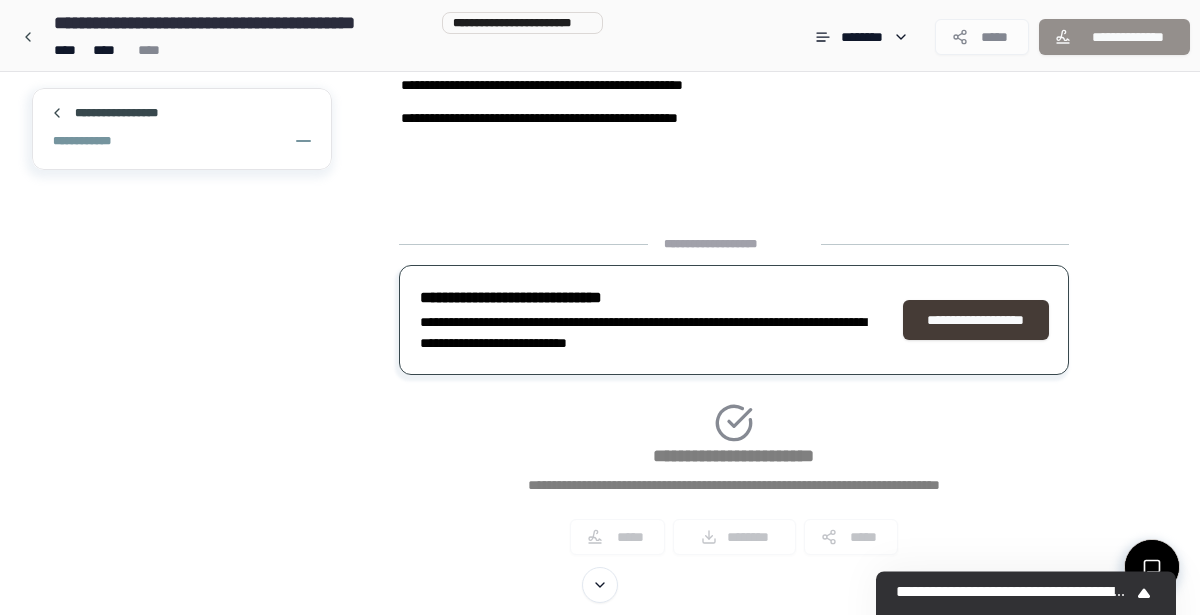 click on "**********" at bounding box center [976, 320] 